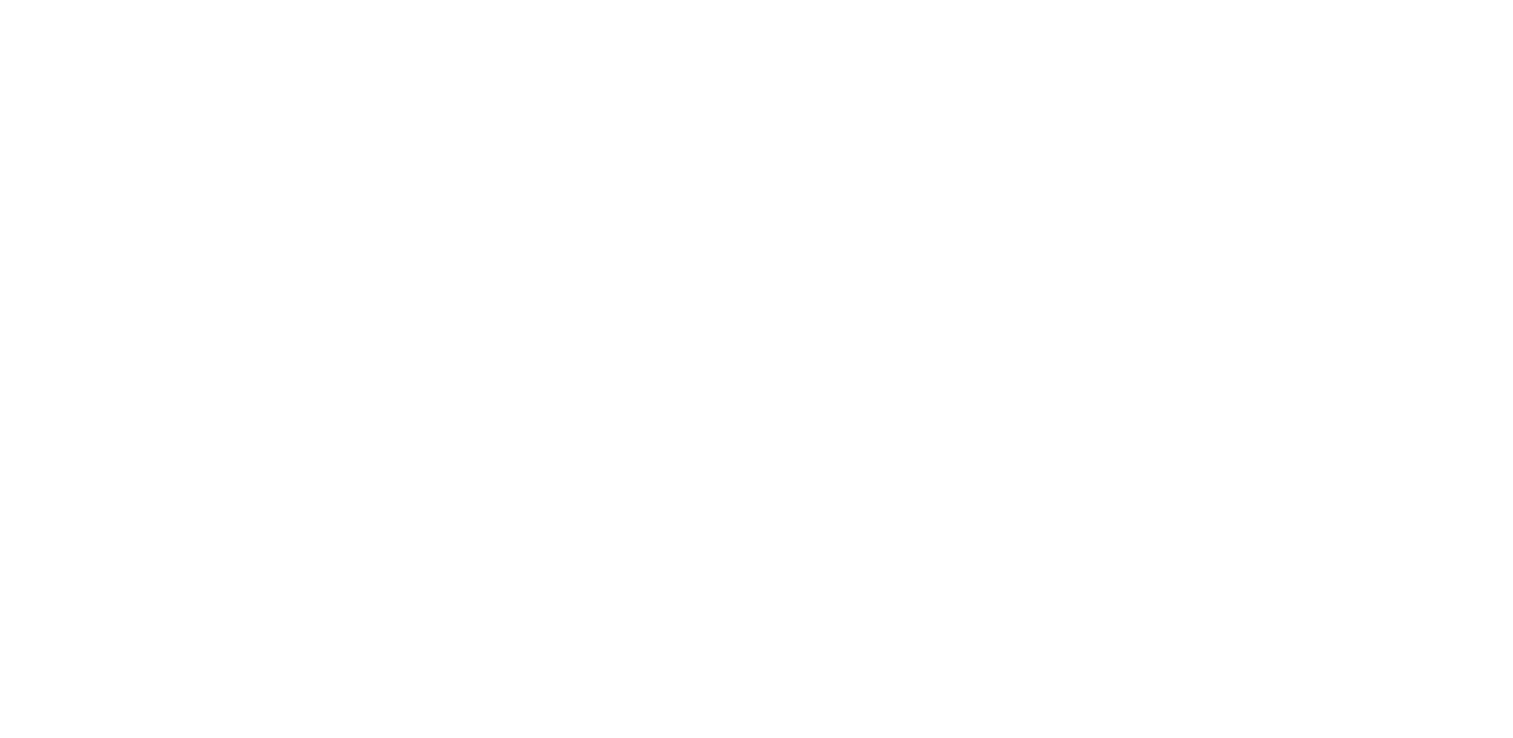 scroll, scrollTop: 0, scrollLeft: 0, axis: both 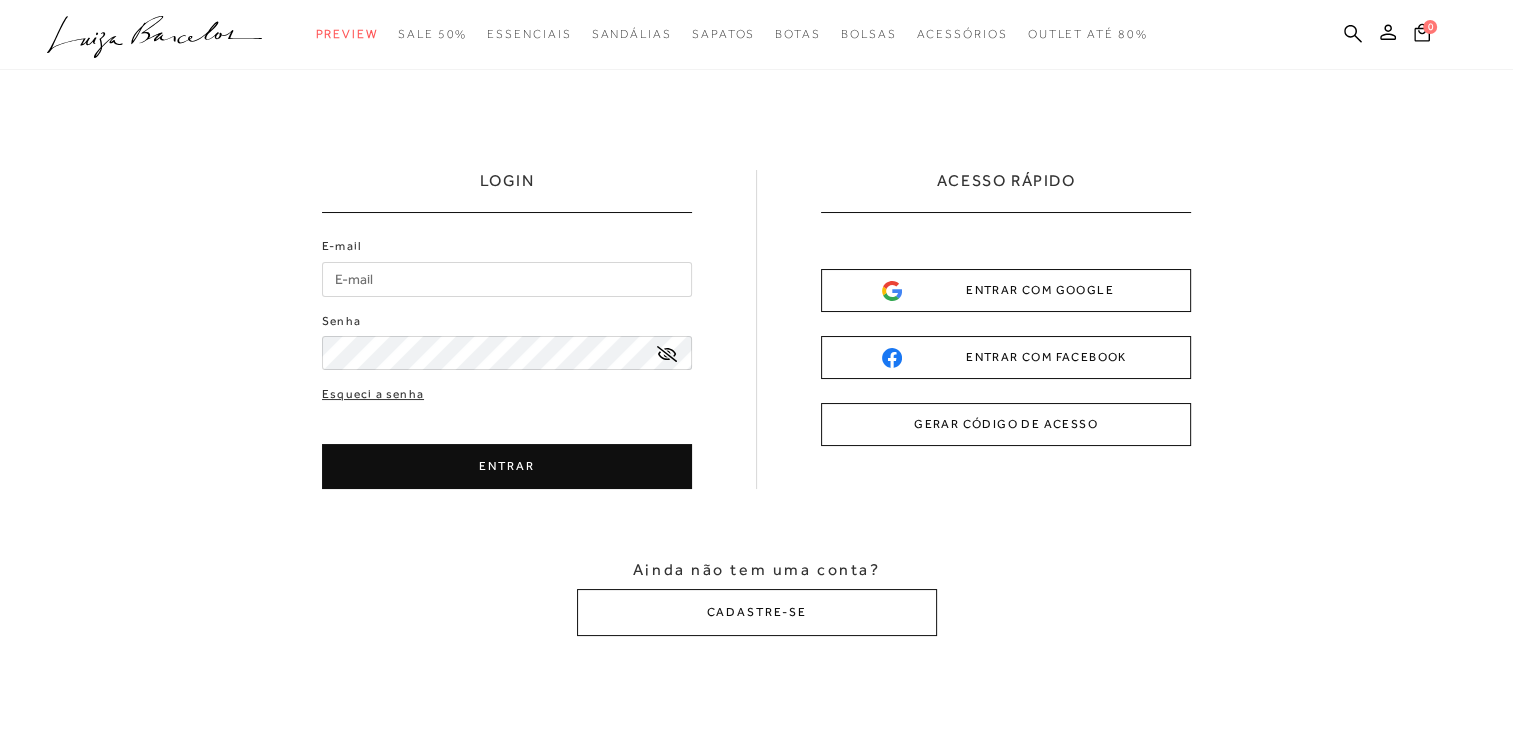 click on "E-mail" at bounding box center (507, 279) 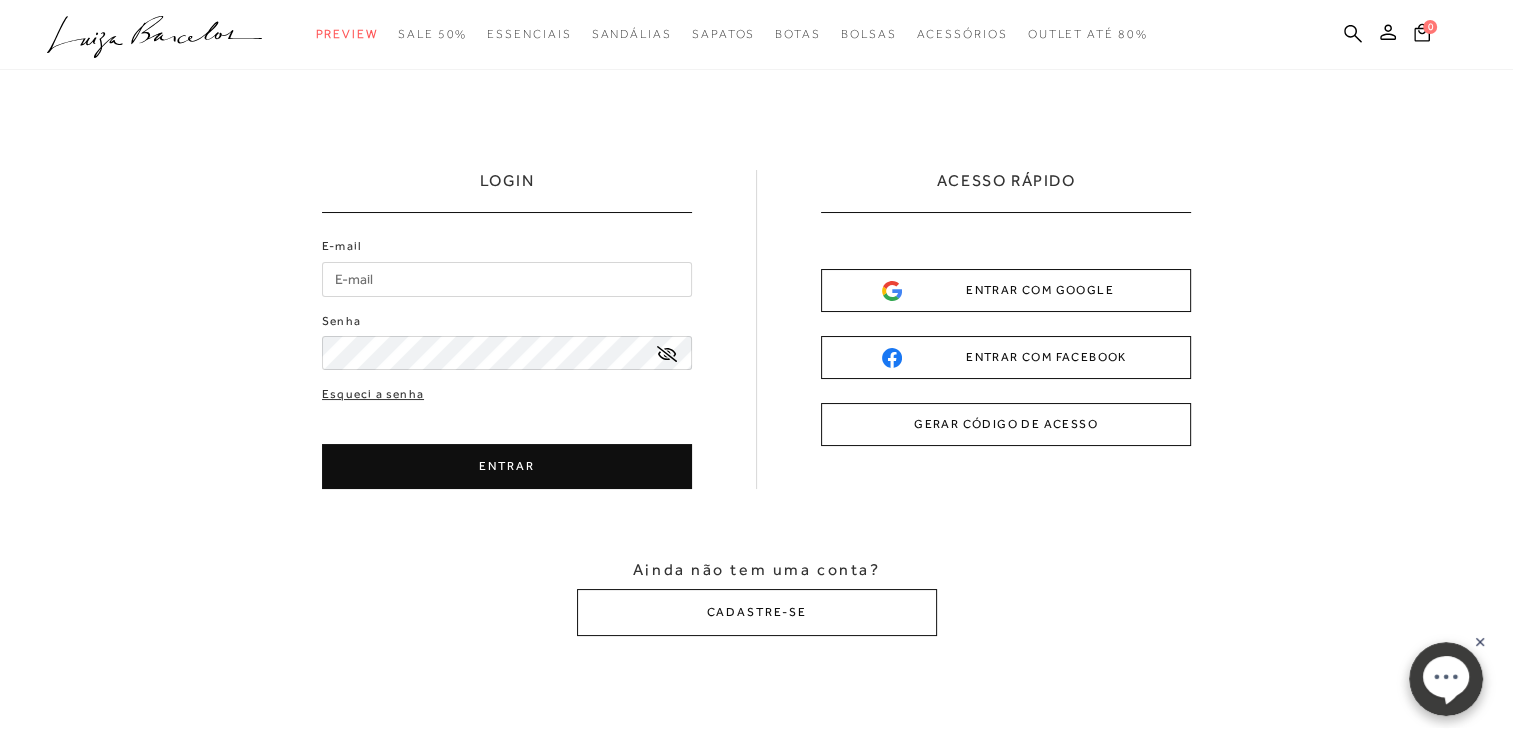 type on "[EMAIL]" 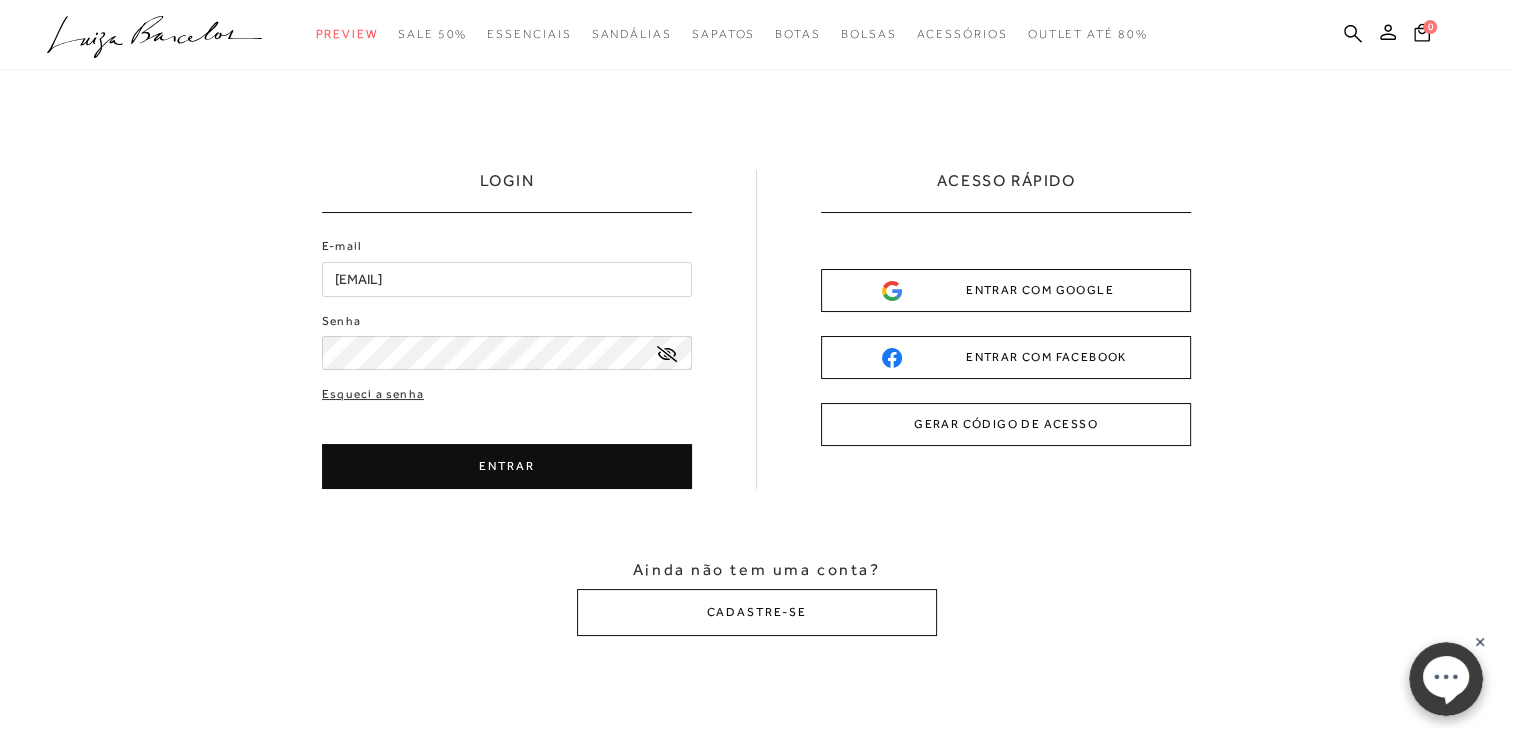 scroll, scrollTop: 0, scrollLeft: 0, axis: both 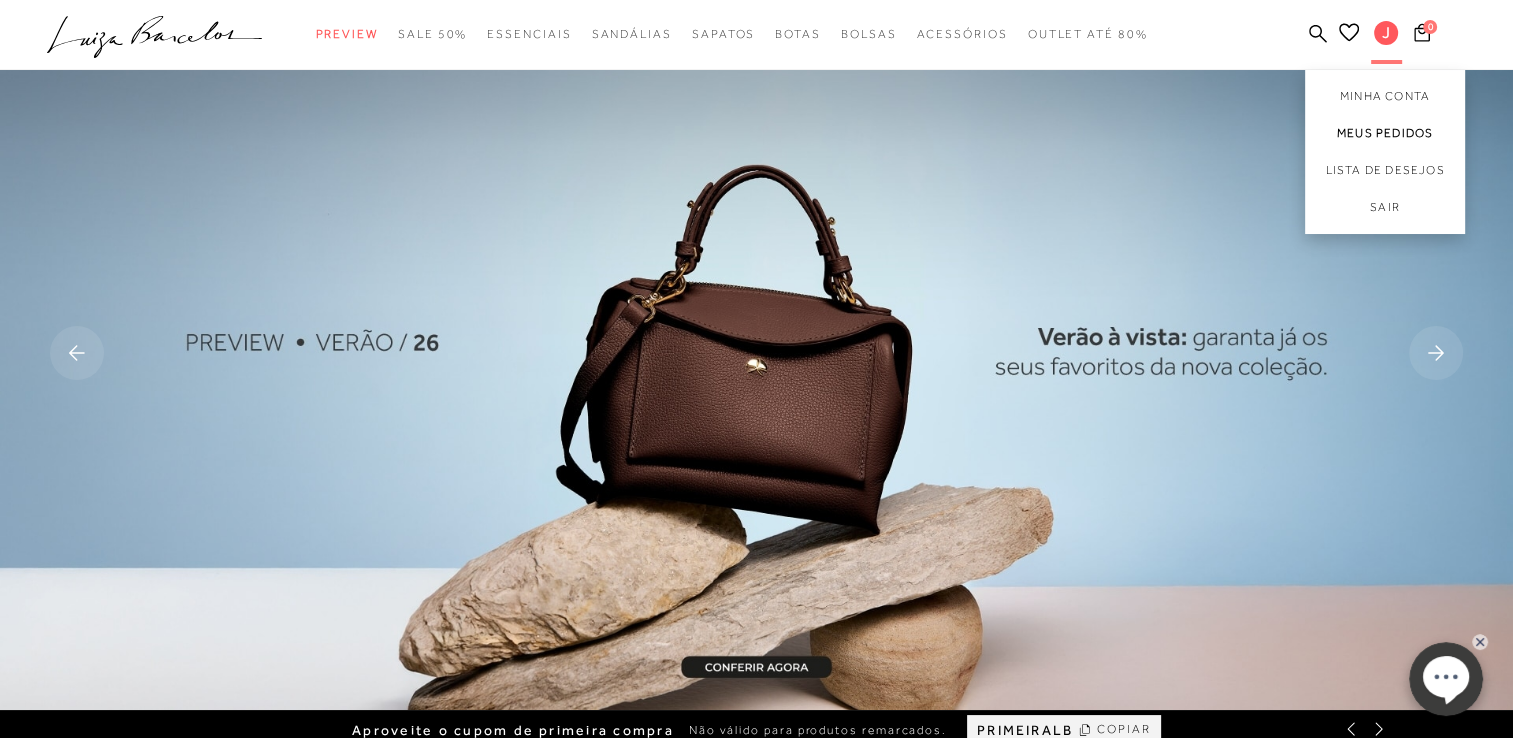 click on "Meus Pedidos" at bounding box center [1385, 133] 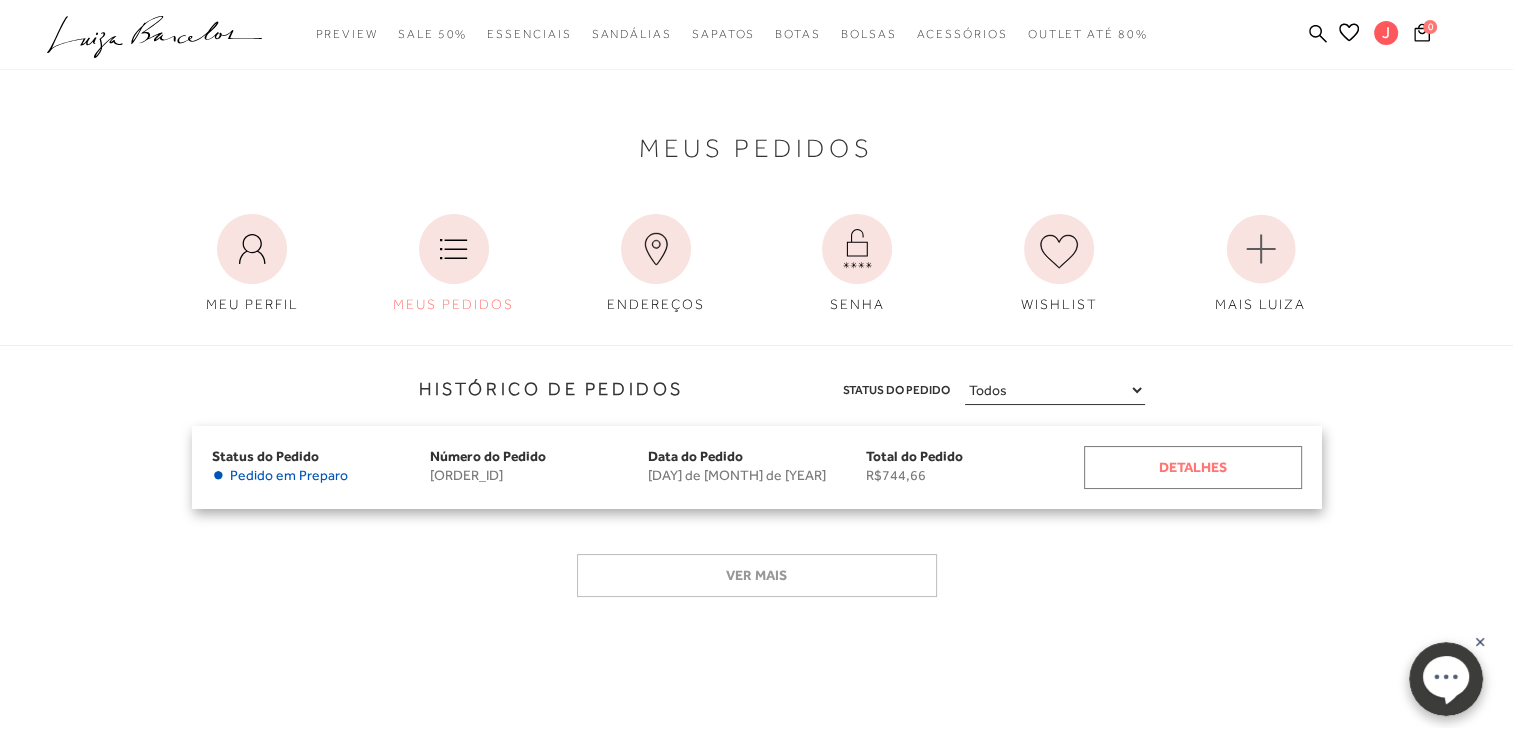 click on "Detalhes" at bounding box center (1193, 467) 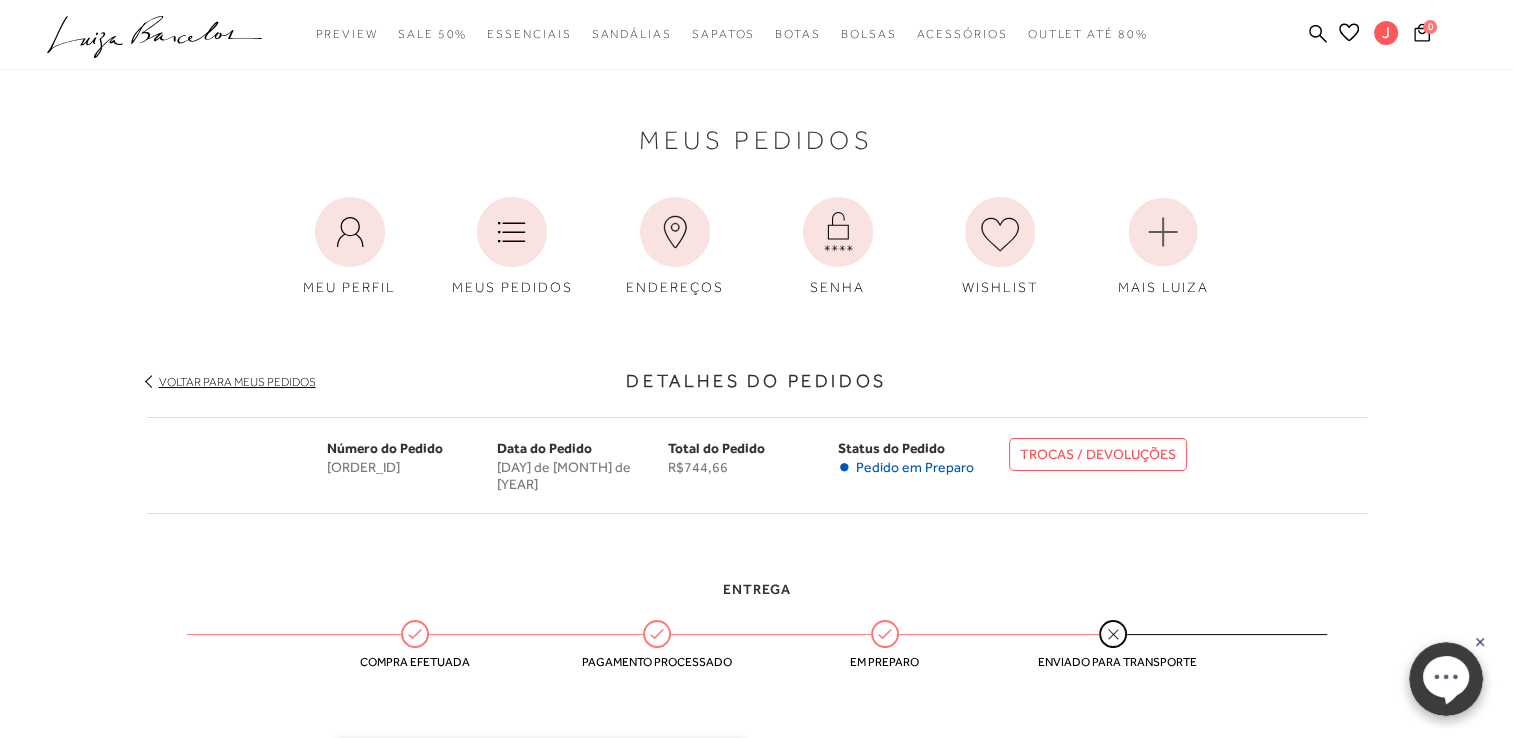 click on "Número do Pedido
o32180125
Data do Pedido
5 de julho de 2025
Total do Pedido
R$744,66
Status do Pedido
•
Pedido em Preparo
TROCAS / DEVOLUÇÕES
Número do Pedido
o32180125
Data do Pedido
5 de julho de 2025
Status do Pedido
•
Pedido em Preparo
Total do Pedido
R$744,66
TROCAS / DEVOLUÇÕES" at bounding box center (757, 465) 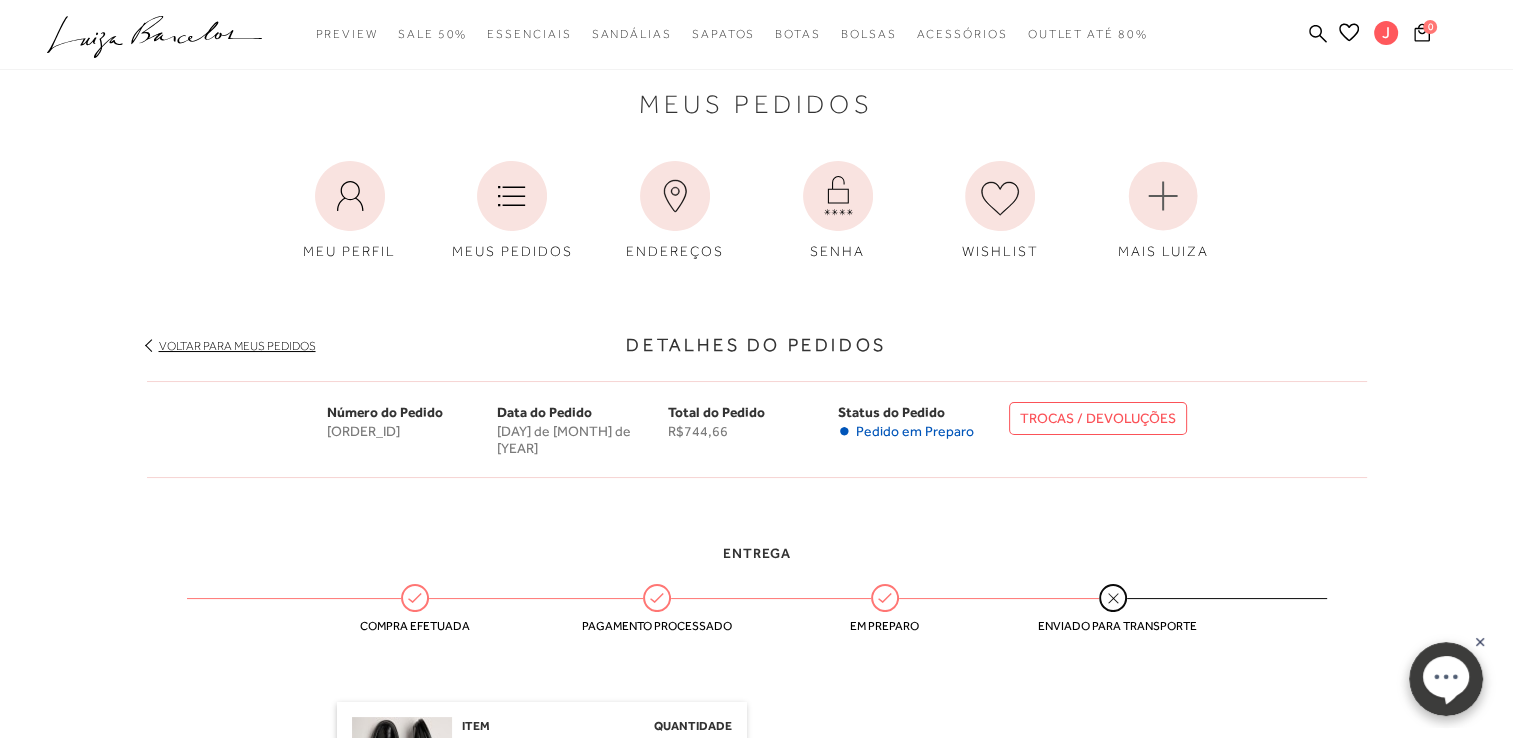 scroll, scrollTop: 0, scrollLeft: 0, axis: both 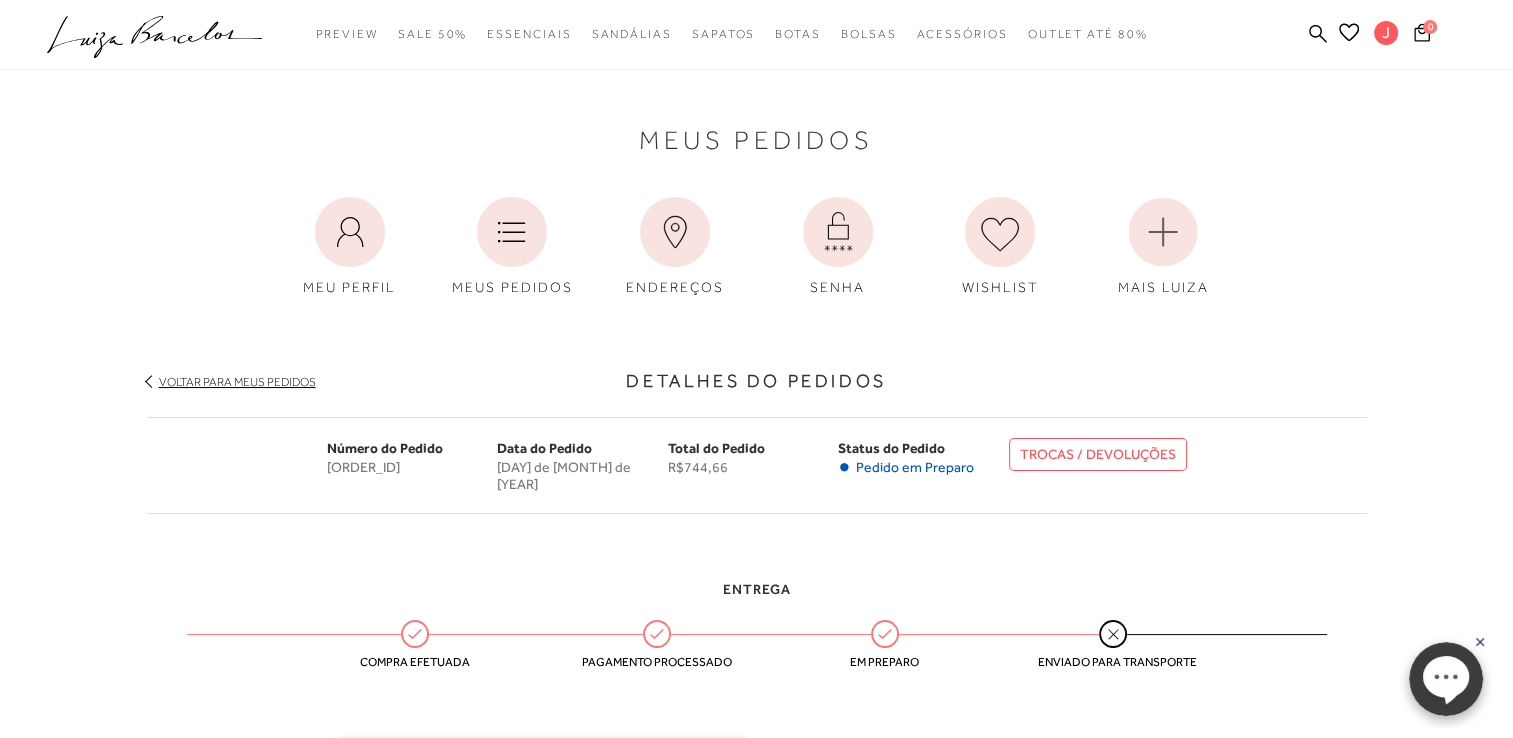 click 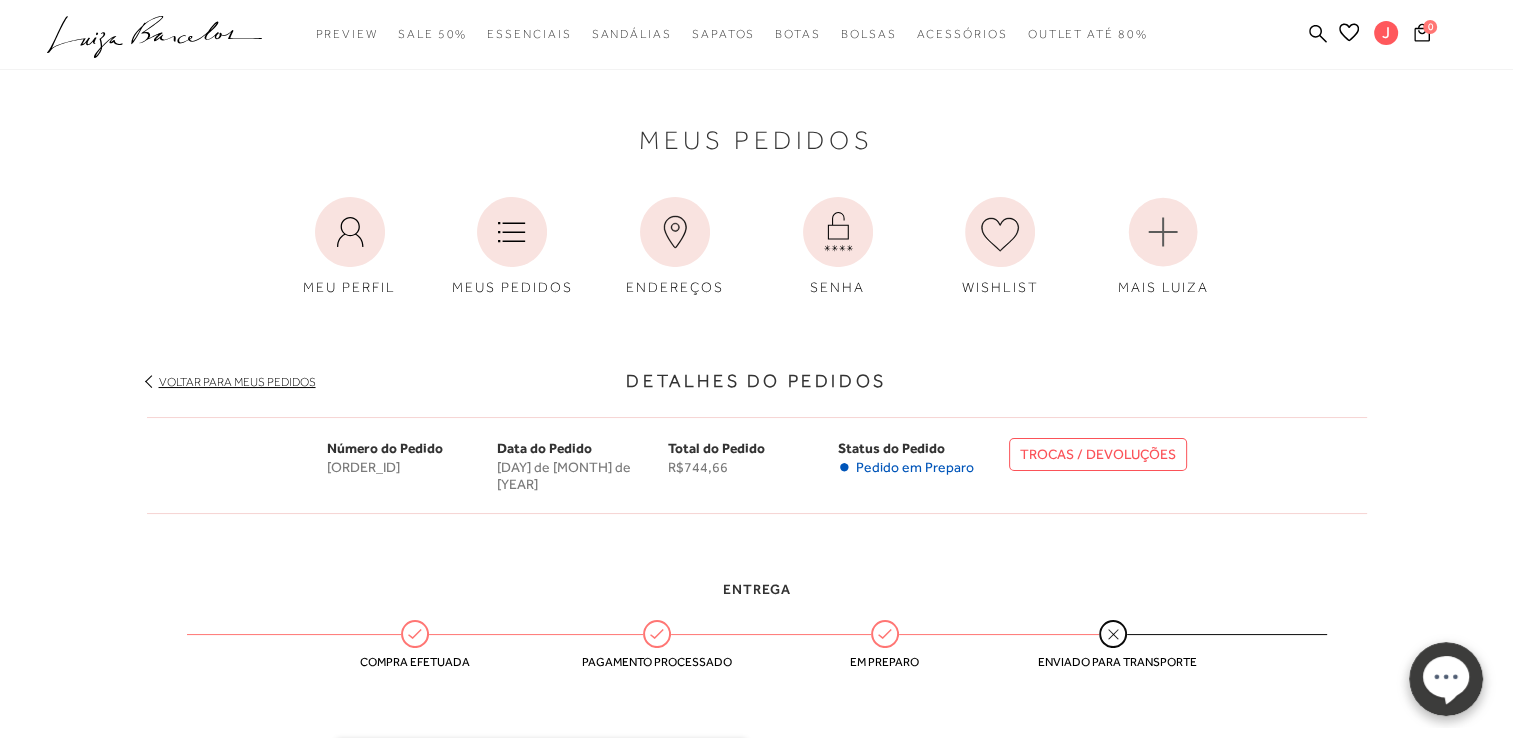 click on "Voltar para meus pedidos" at bounding box center [757, 371] 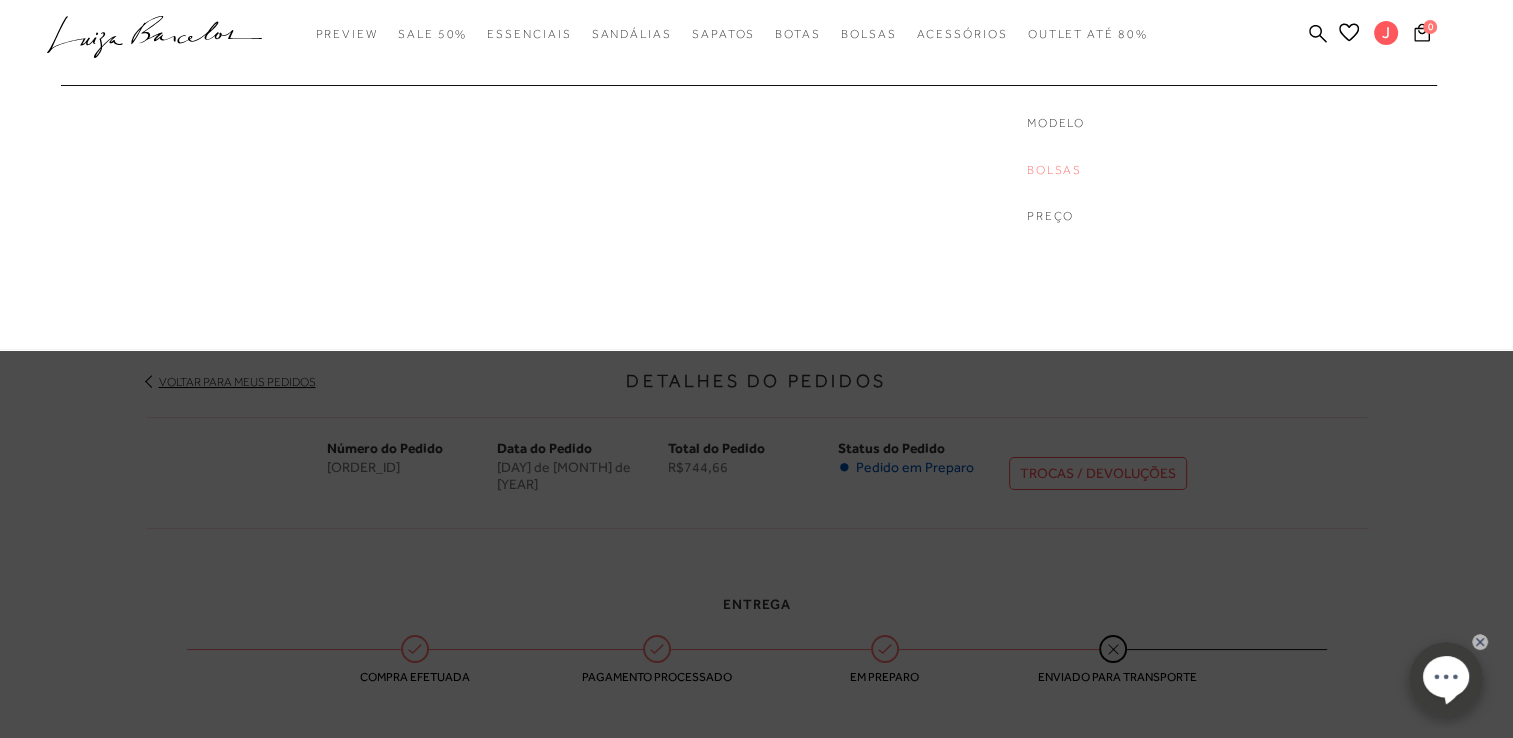 click on "Bolsas" at bounding box center (1107, 170) 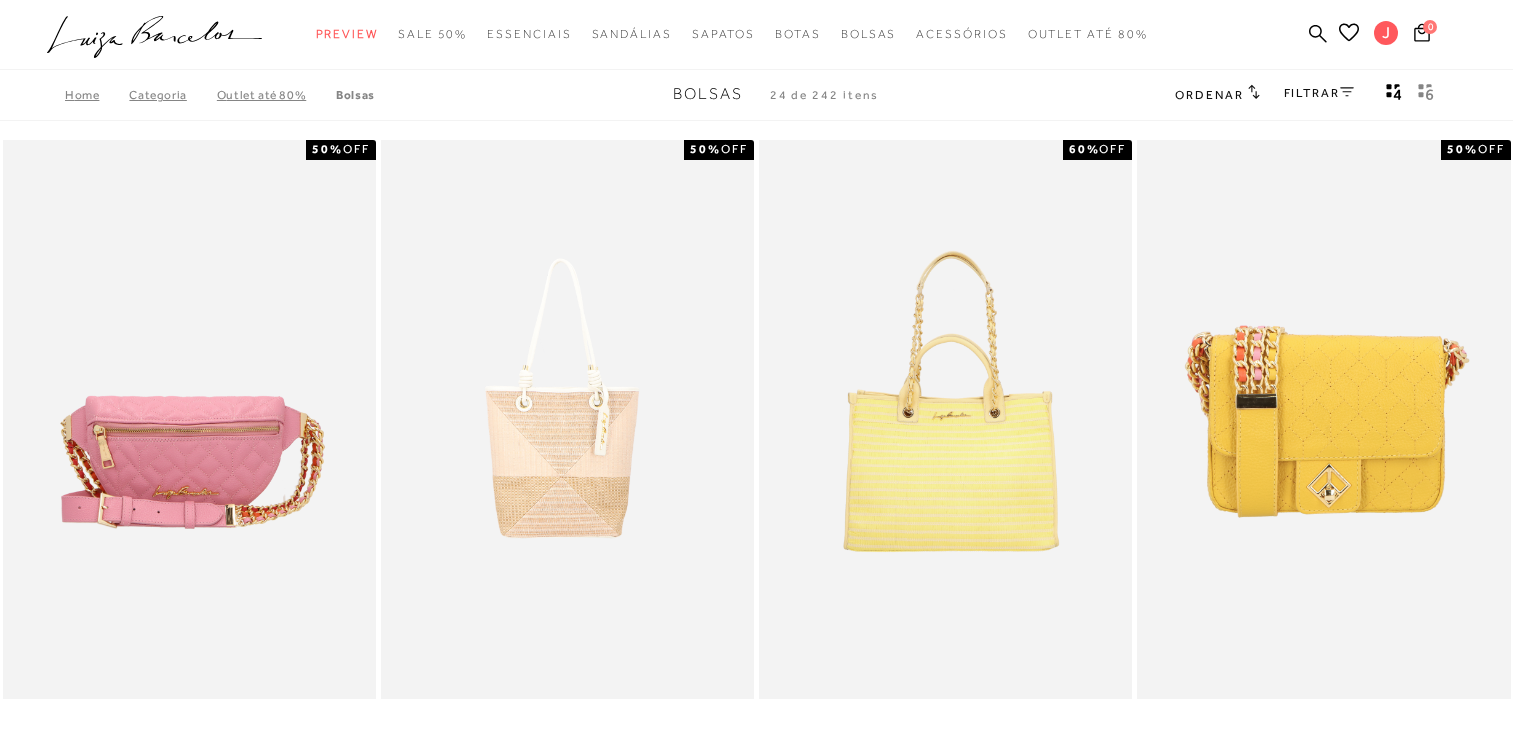 scroll, scrollTop: 0, scrollLeft: 0, axis: both 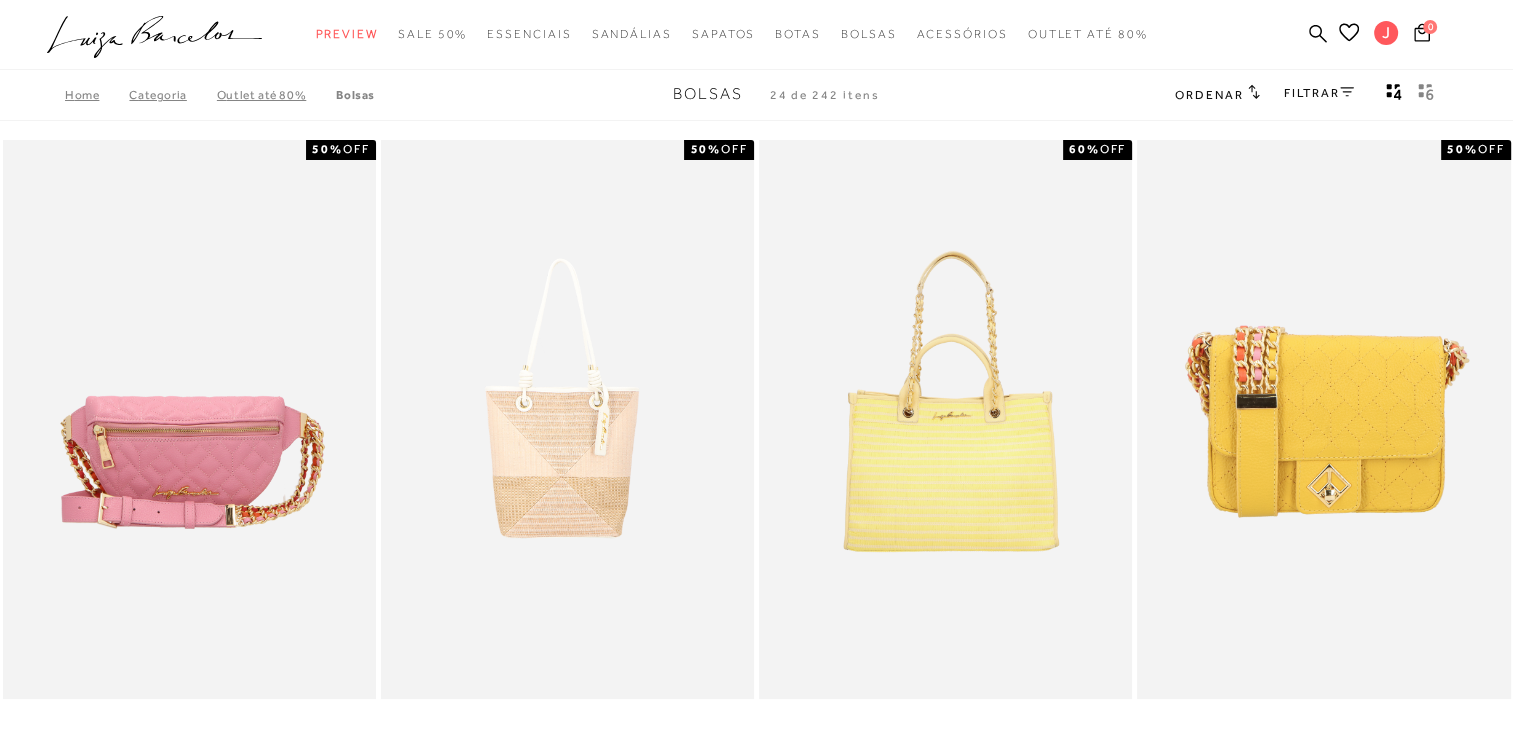 type 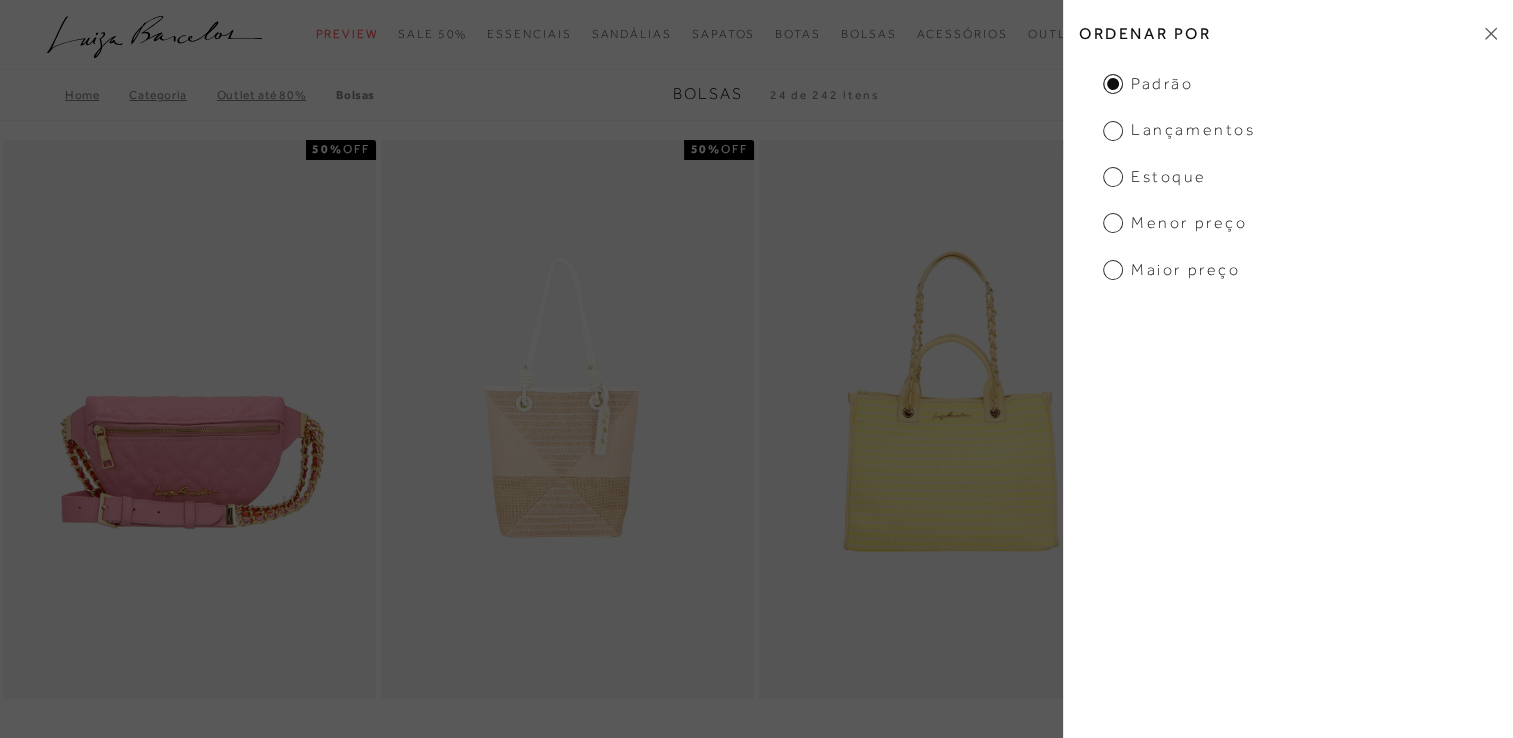 click on "Lançamentos" at bounding box center (1179, 130) 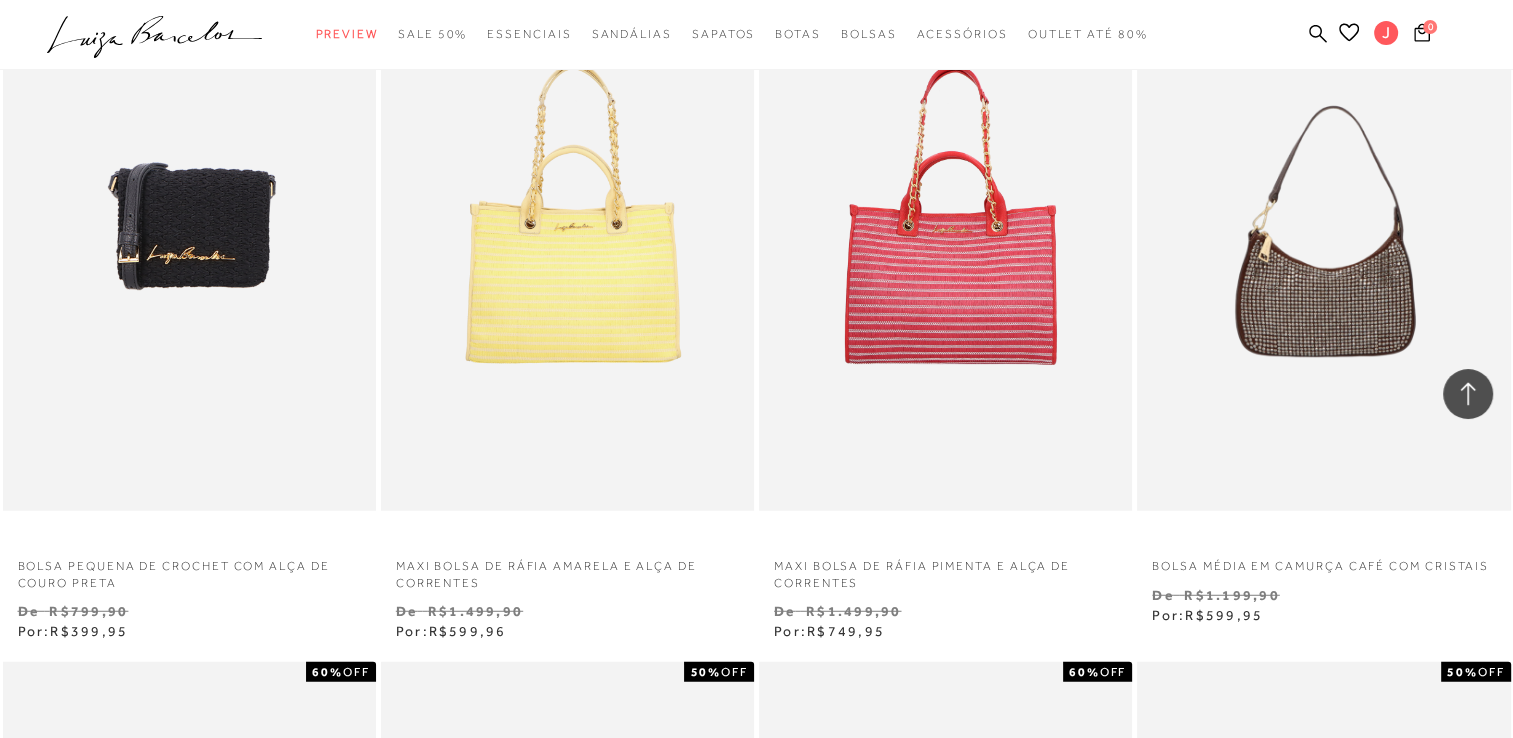 scroll, scrollTop: 5155, scrollLeft: 0, axis: vertical 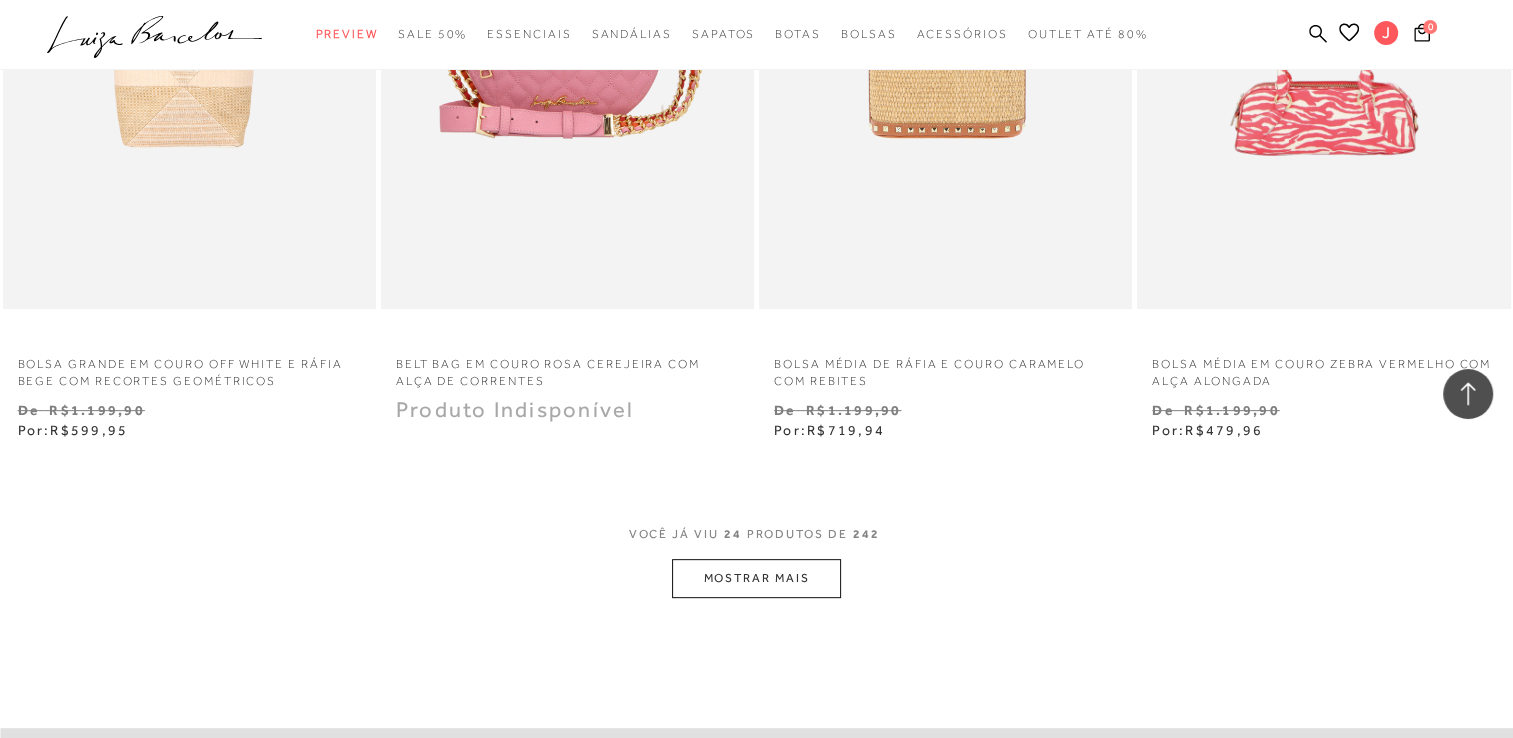 click on "MOSTRAR MAIS" at bounding box center (756, 578) 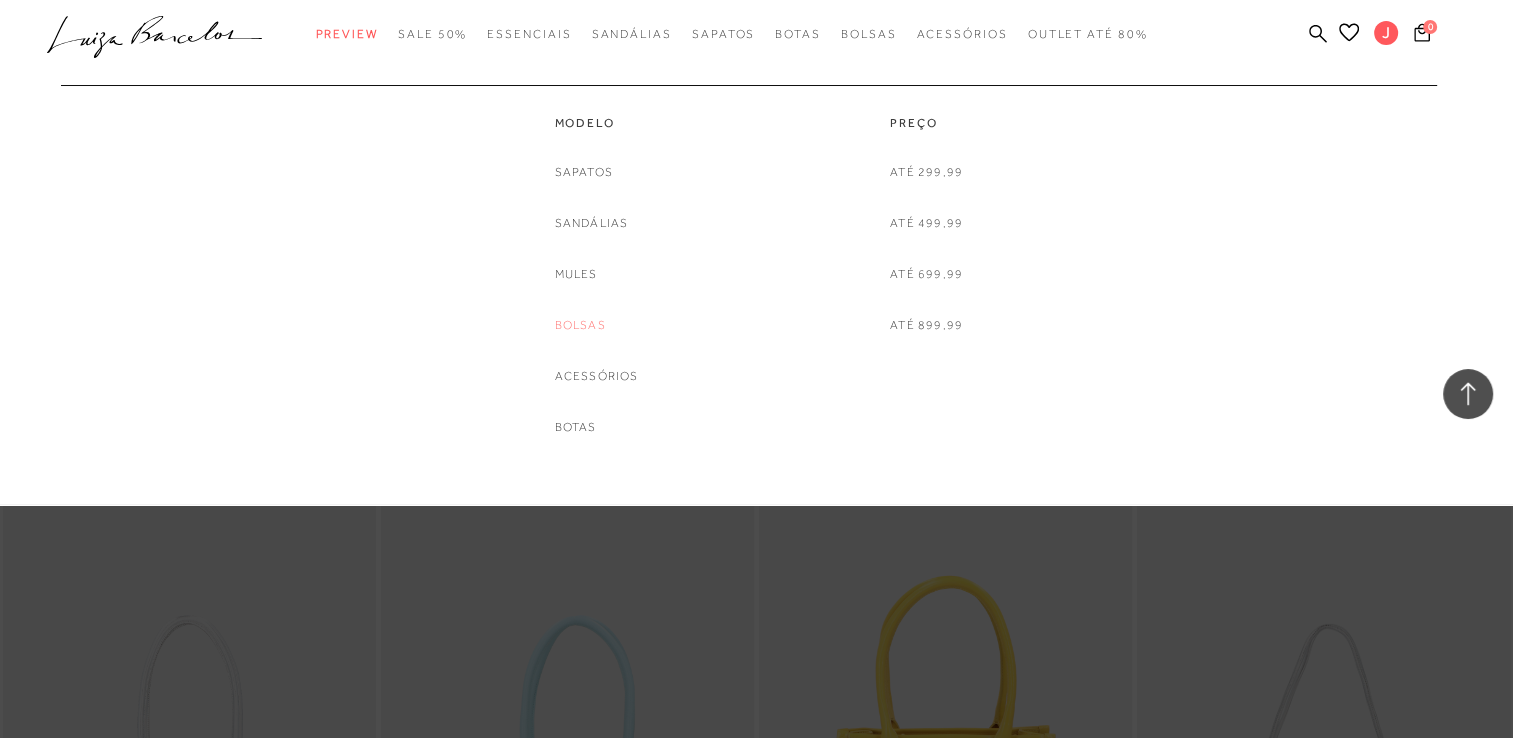click on "Bolsas" at bounding box center (580, 325) 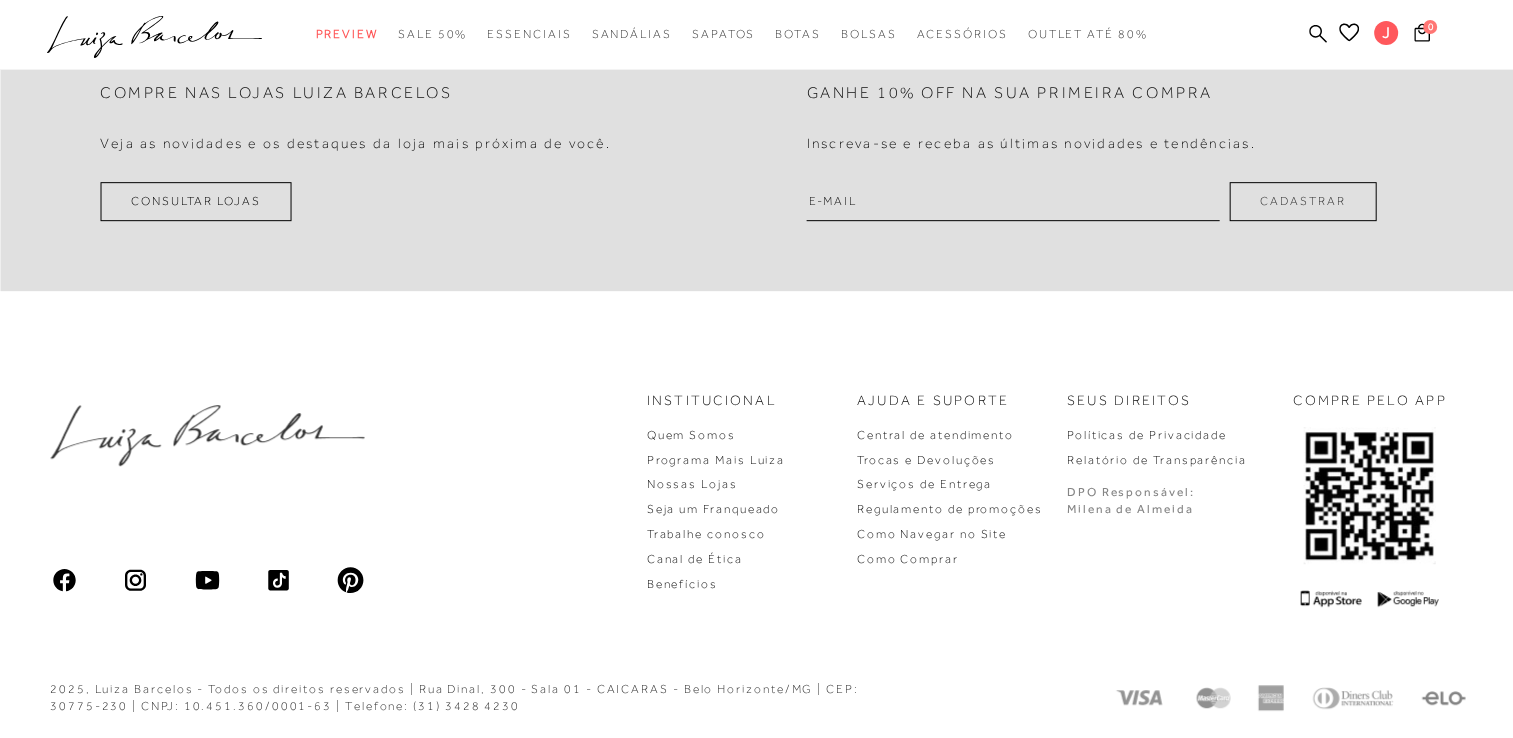 scroll, scrollTop: 0, scrollLeft: 0, axis: both 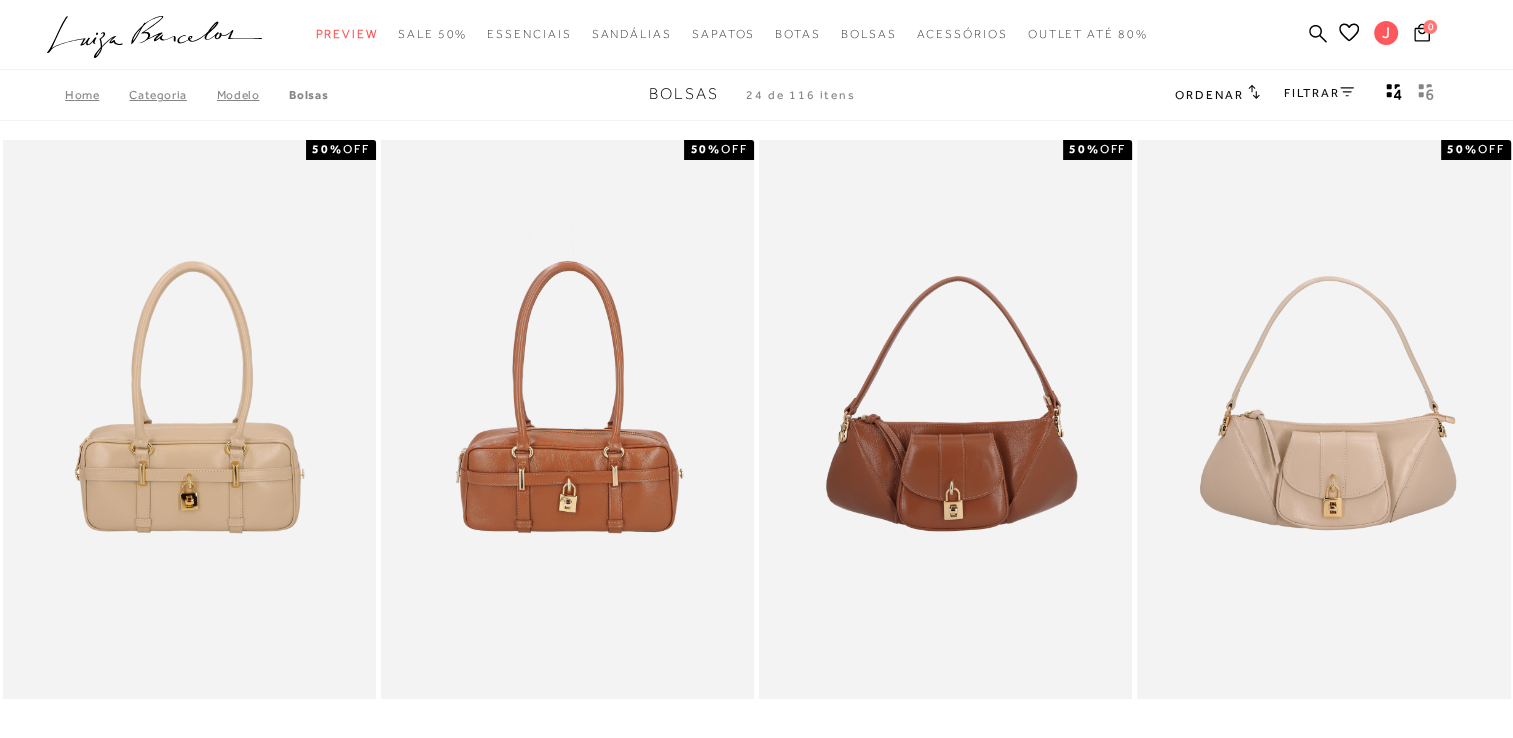 type 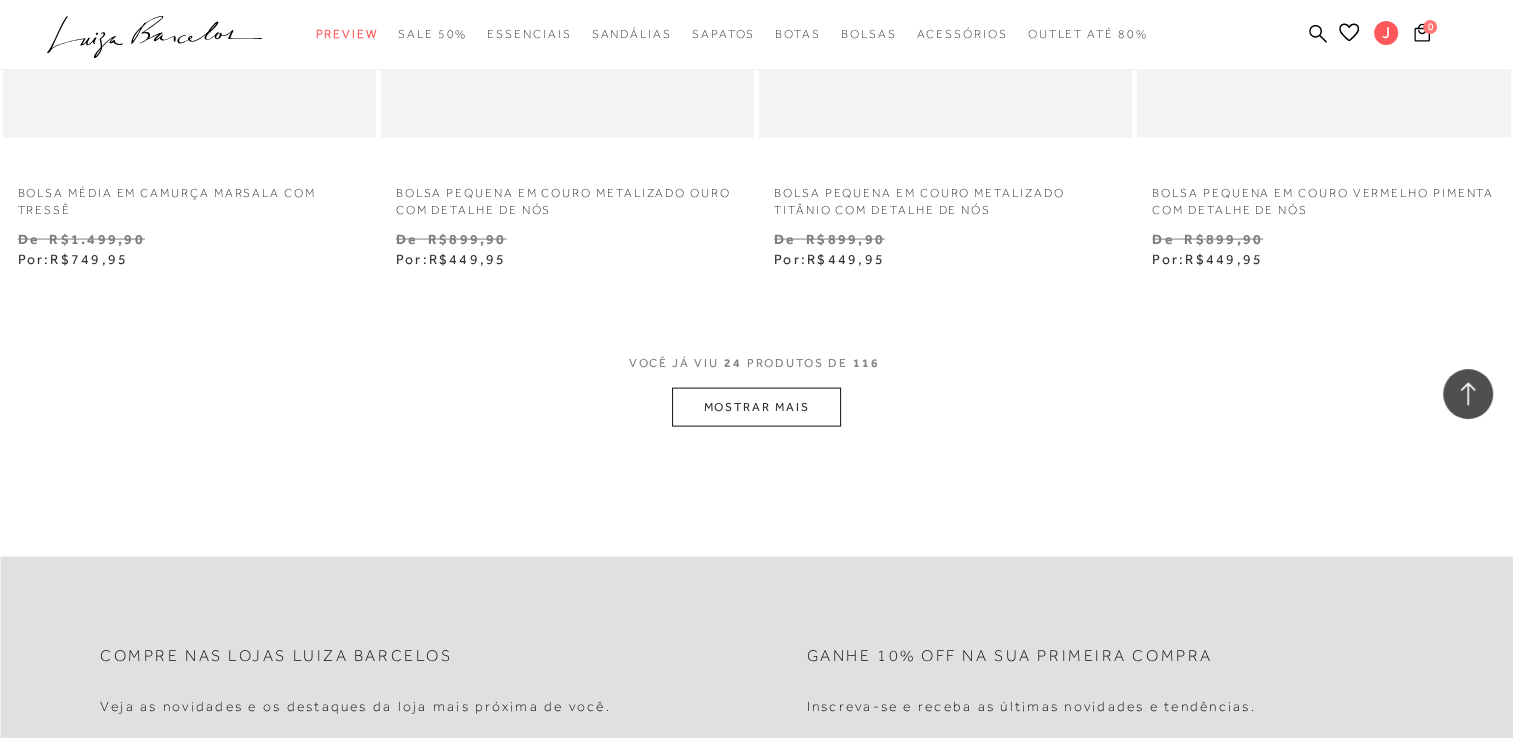 scroll, scrollTop: 4160, scrollLeft: 0, axis: vertical 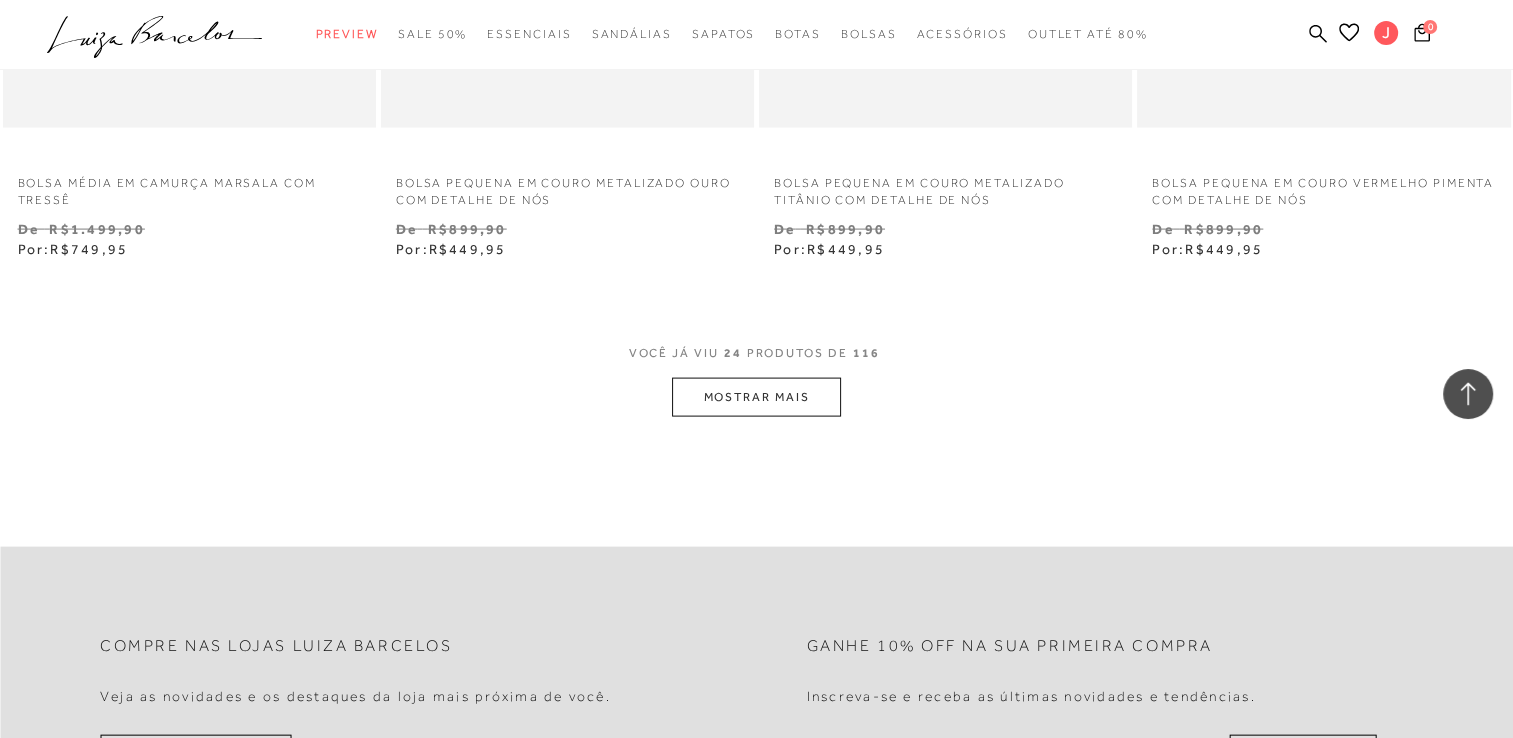 click on "MOSTRAR MAIS" at bounding box center [756, 397] 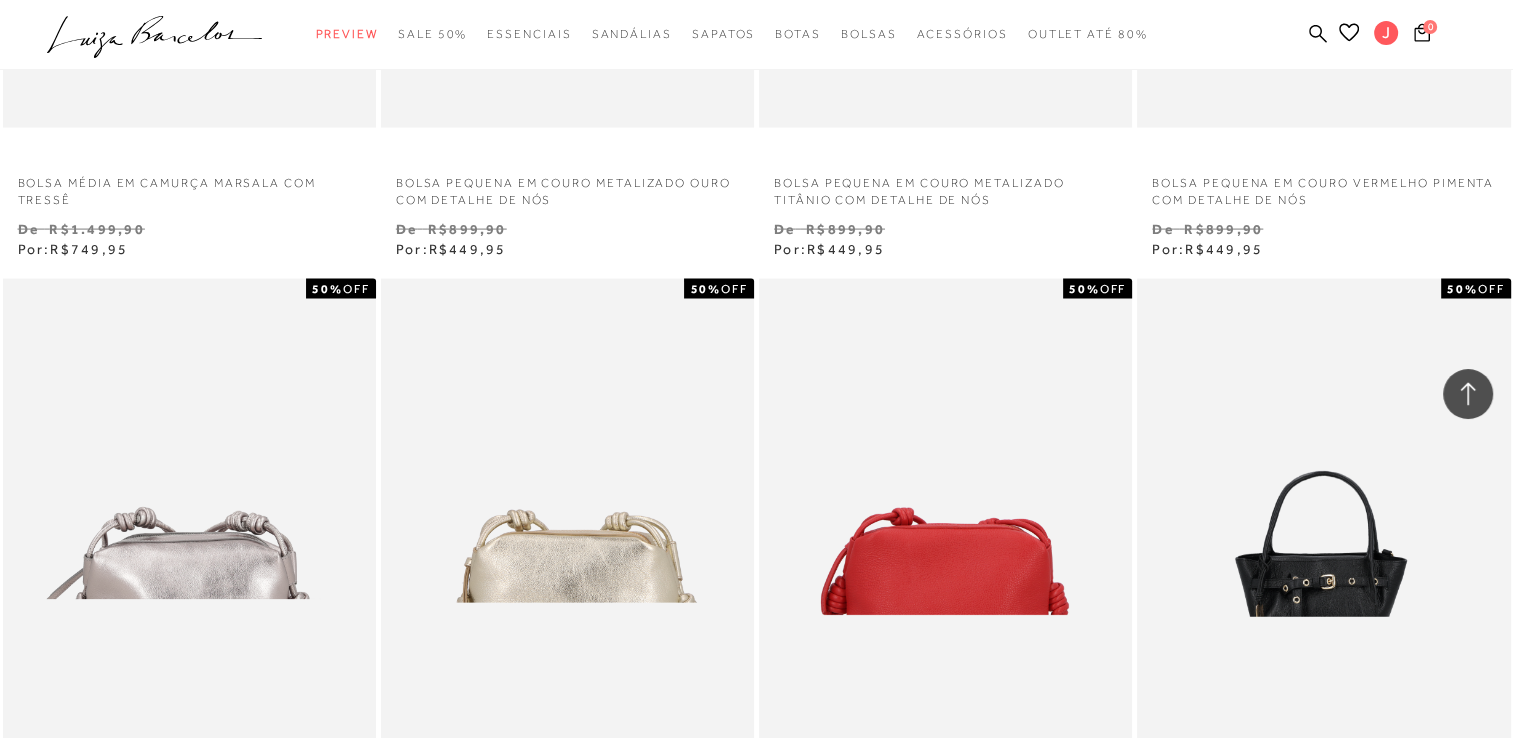 type 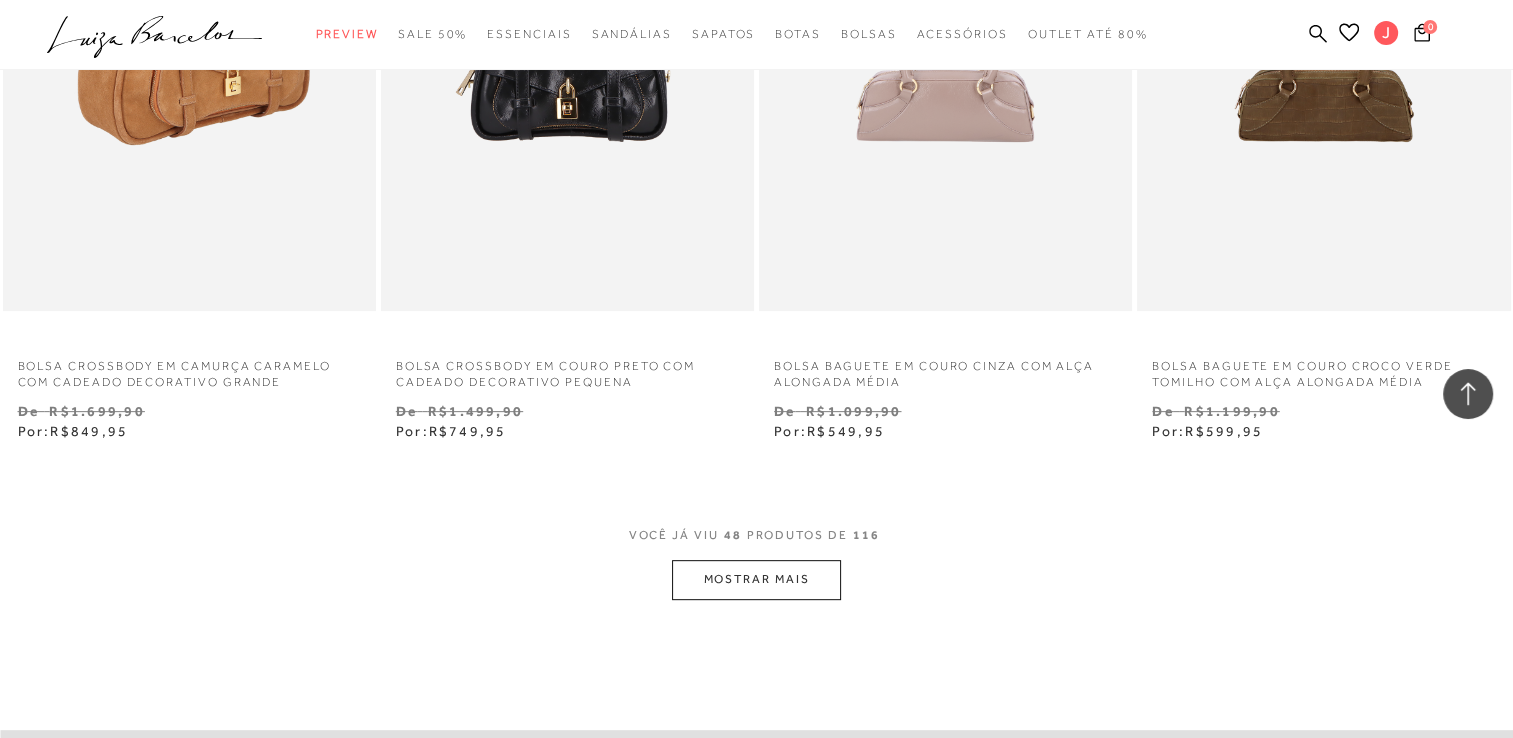scroll, scrollTop: 8280, scrollLeft: 0, axis: vertical 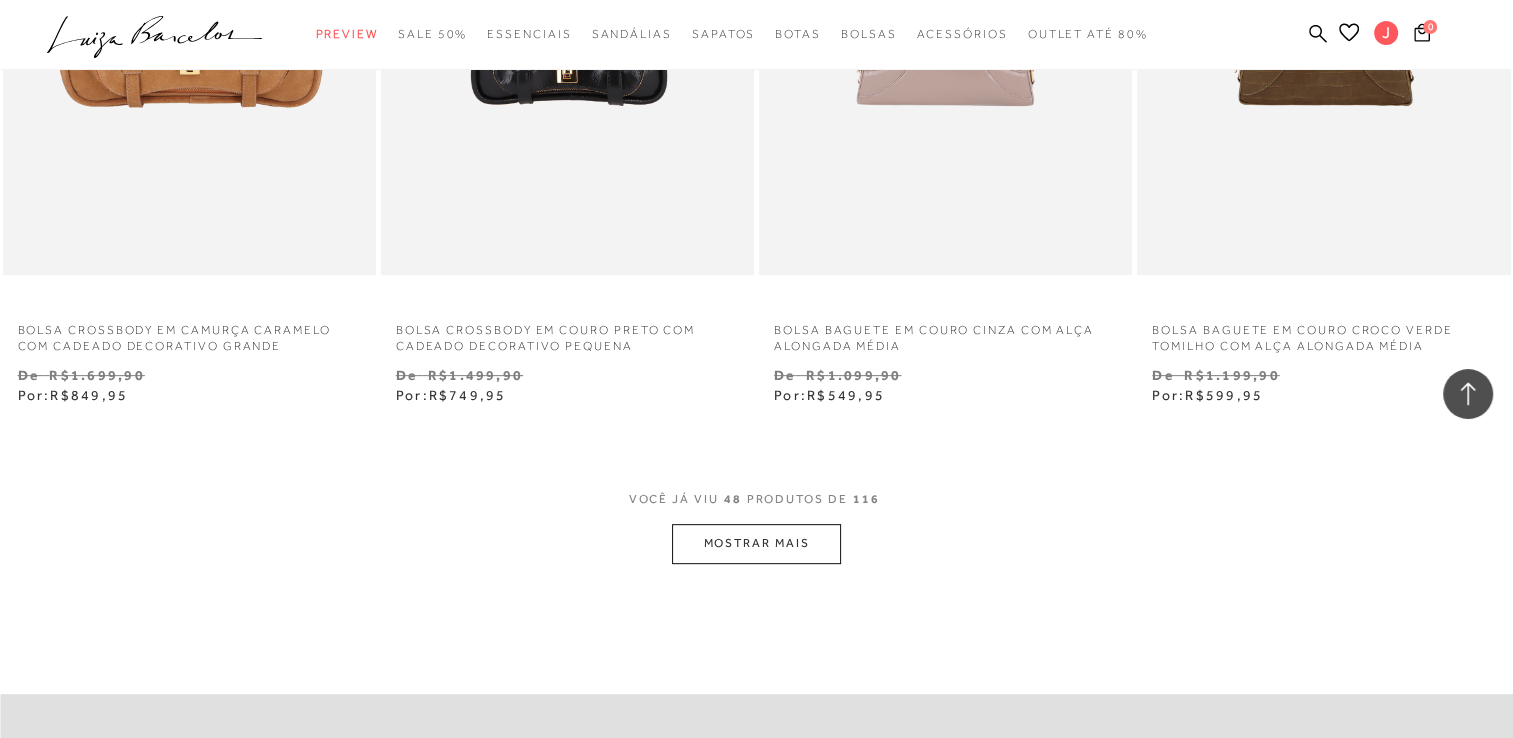 click on "MOSTRAR MAIS" at bounding box center [756, 543] 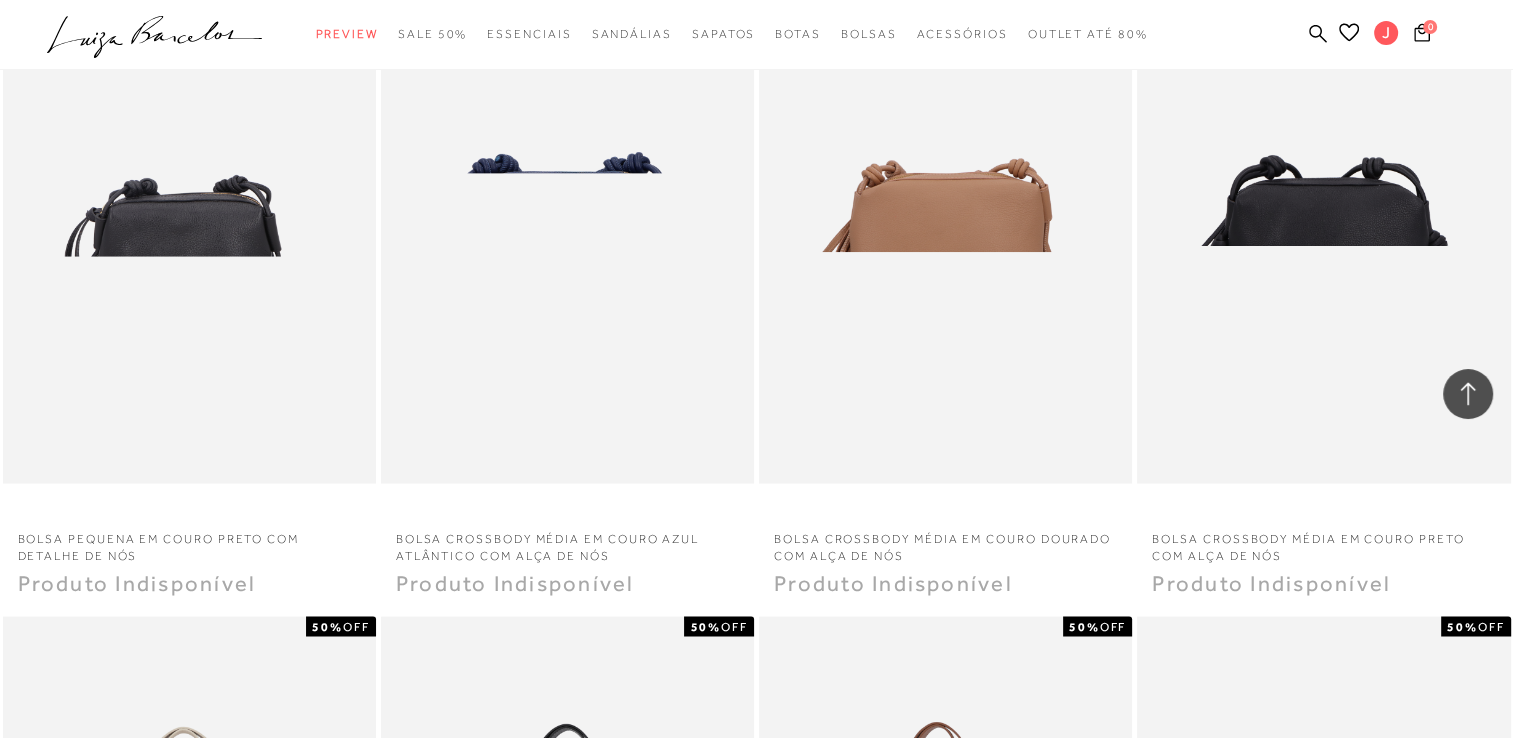 scroll, scrollTop: 11640, scrollLeft: 0, axis: vertical 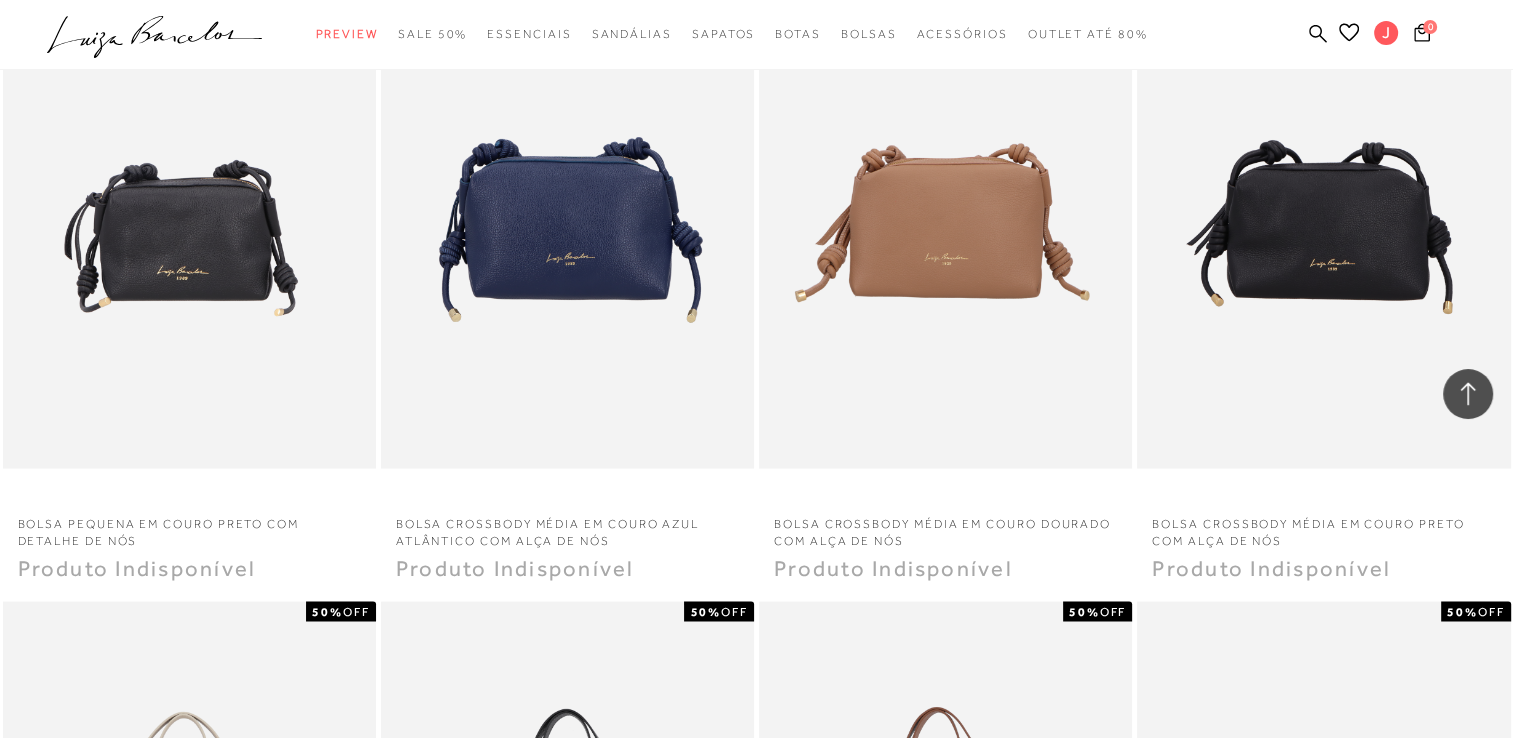 click on ".a{fill-rule:evenodd;}" 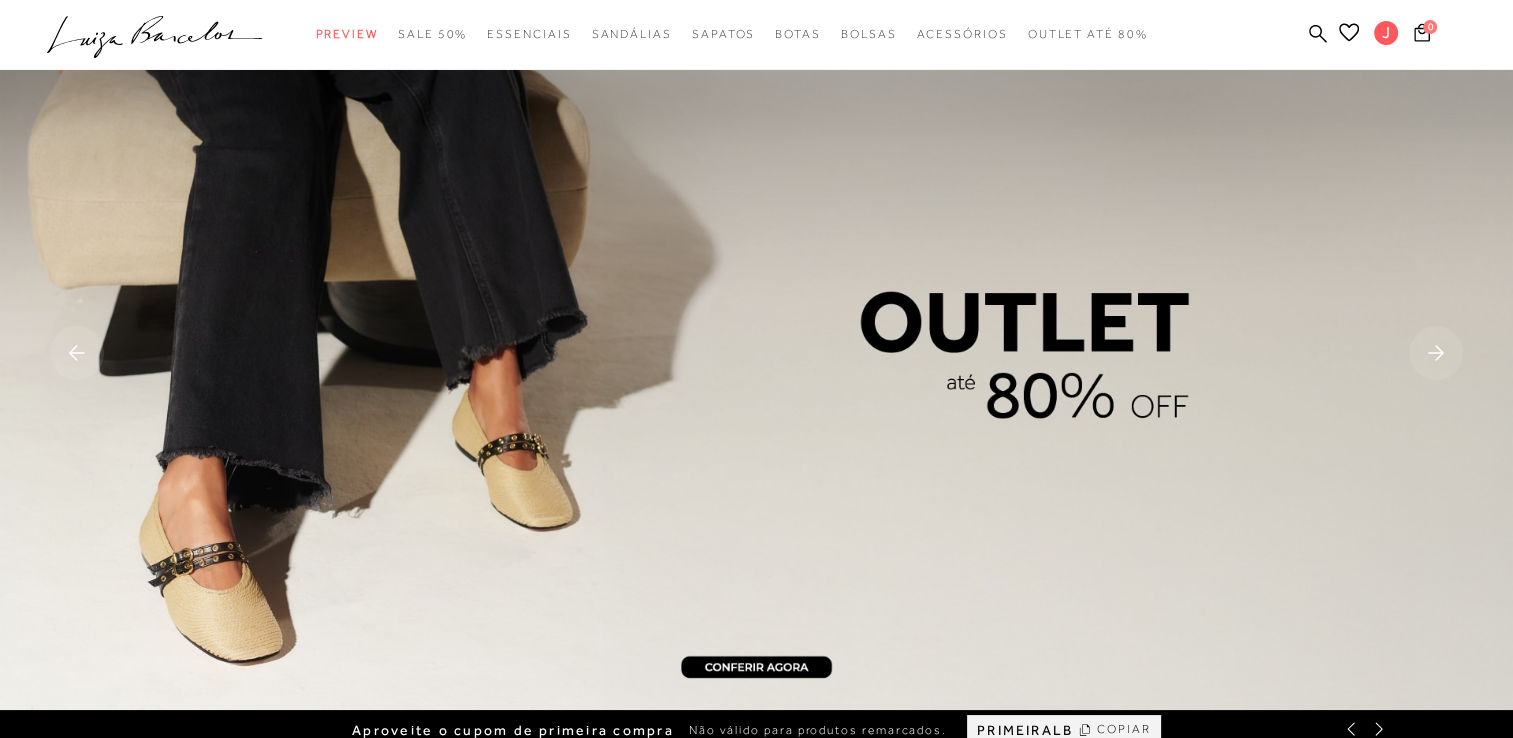 scroll, scrollTop: 0, scrollLeft: 0, axis: both 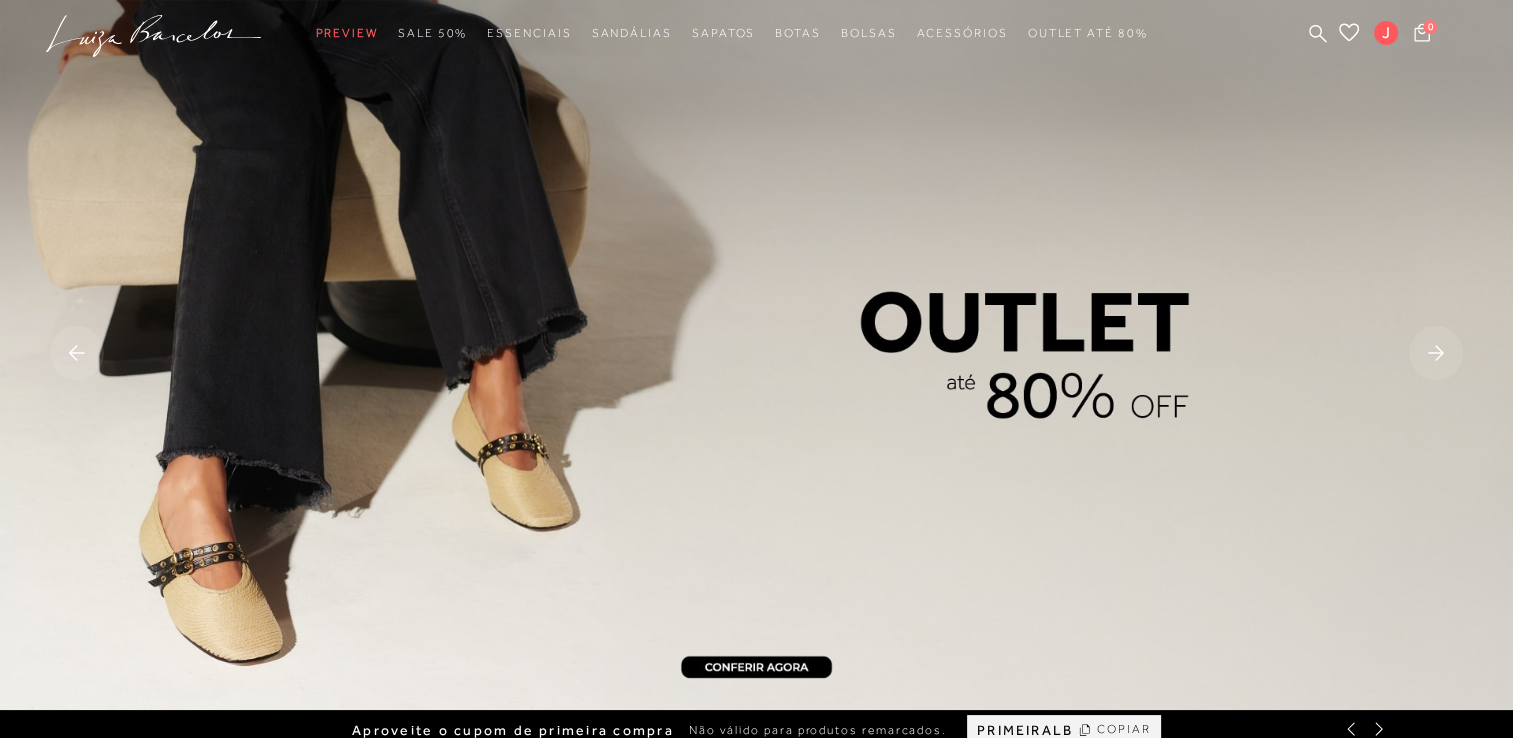 click on "COPIAR" at bounding box center [1124, 729] 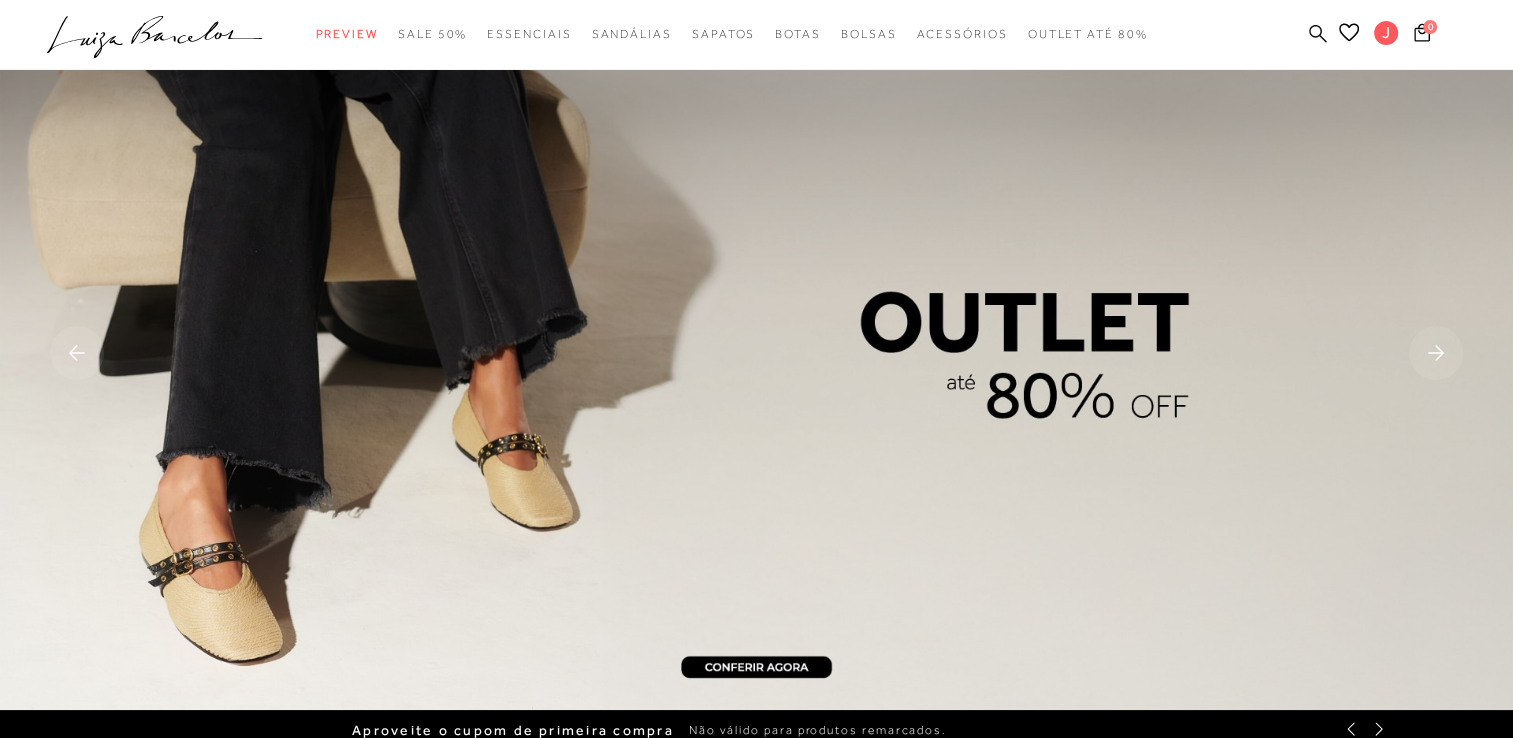 click 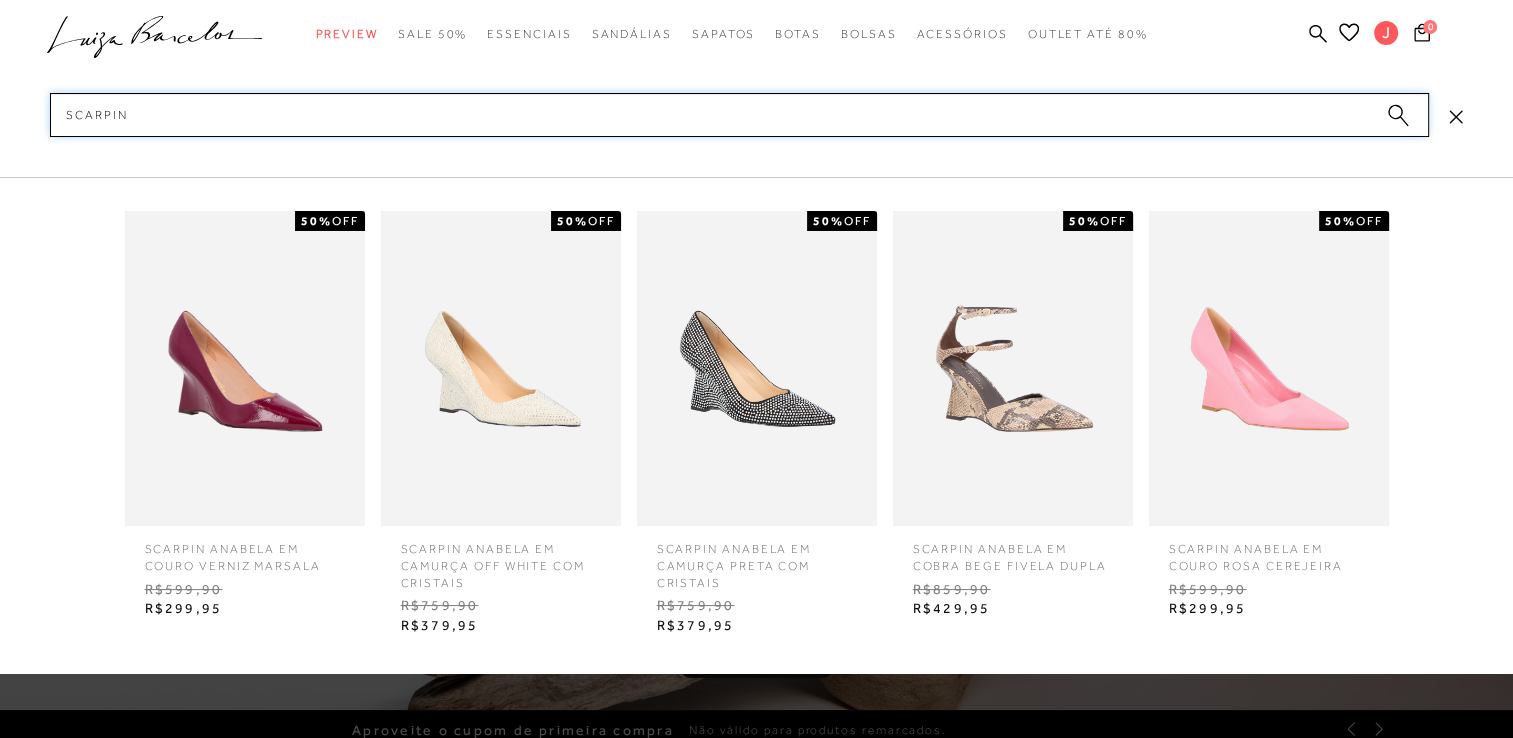 type on "scarpin" 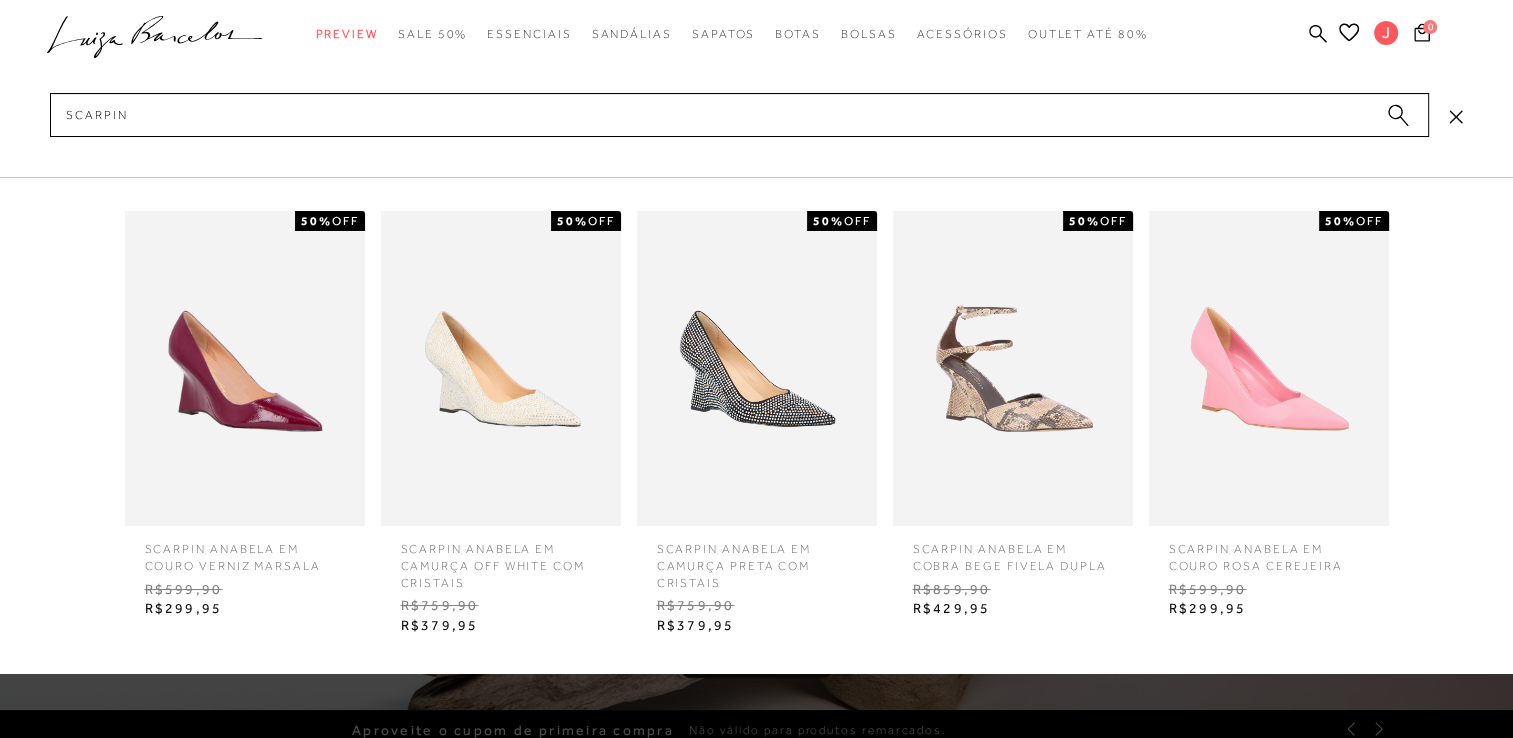 click at bounding box center [1398, 118] 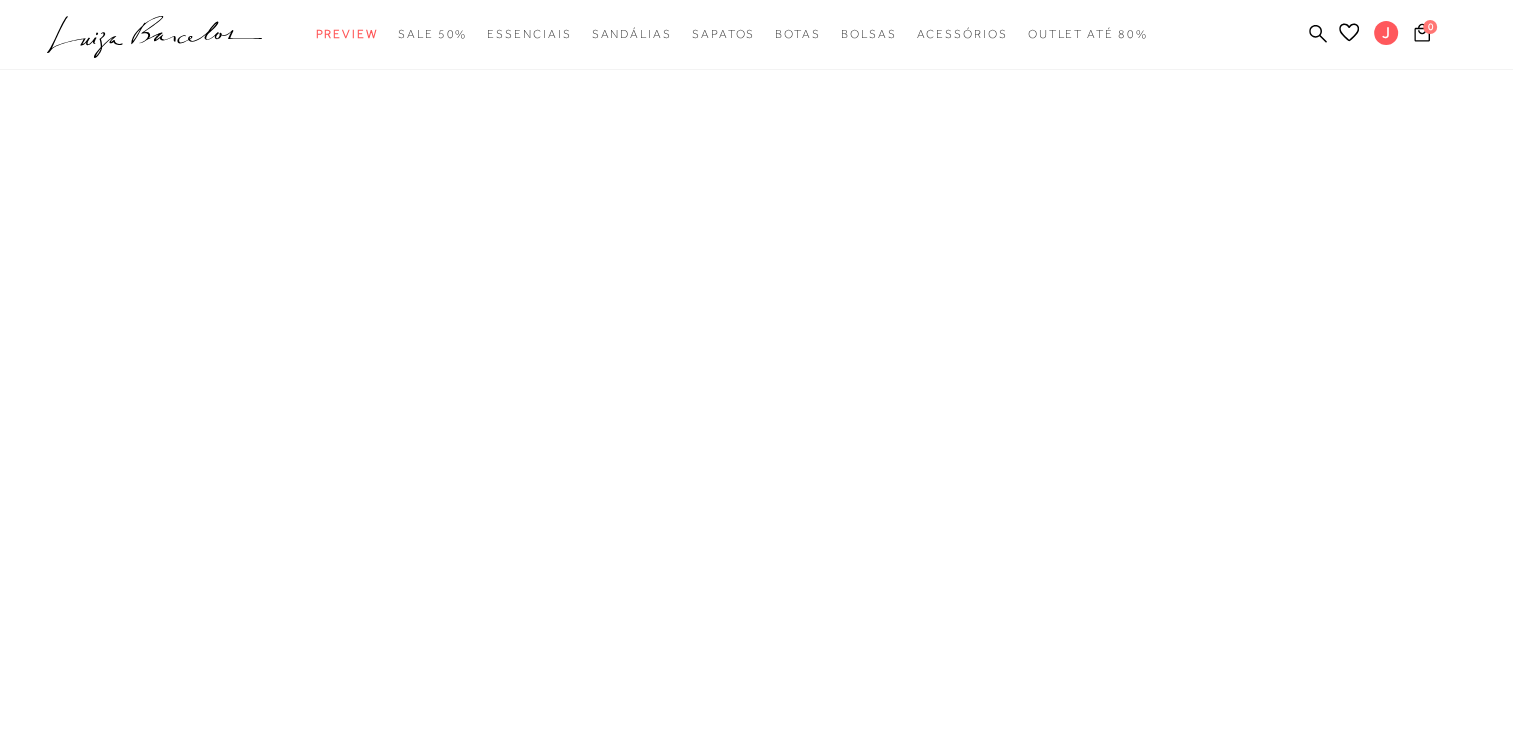 scroll, scrollTop: 0, scrollLeft: 0, axis: both 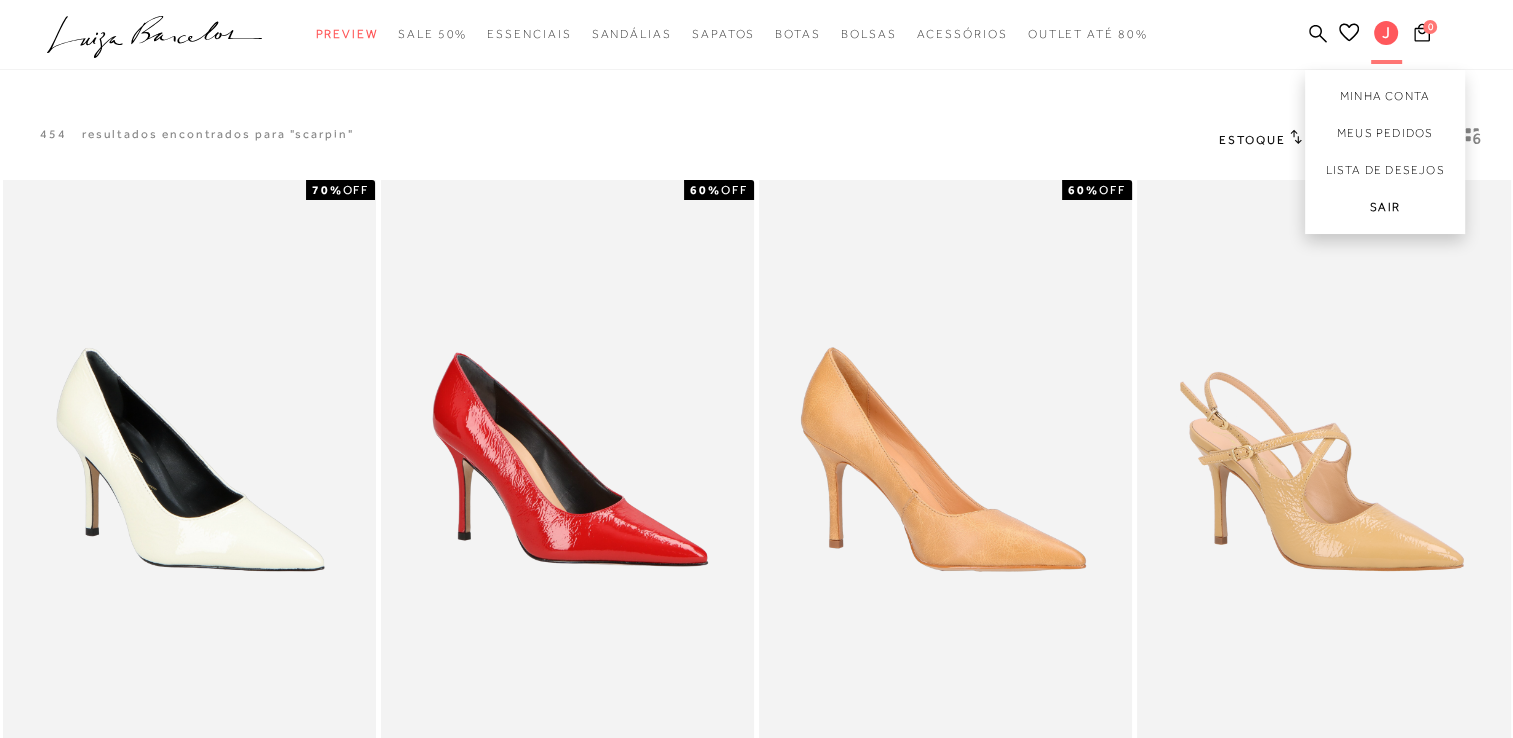 click on "Sair" at bounding box center [1385, 211] 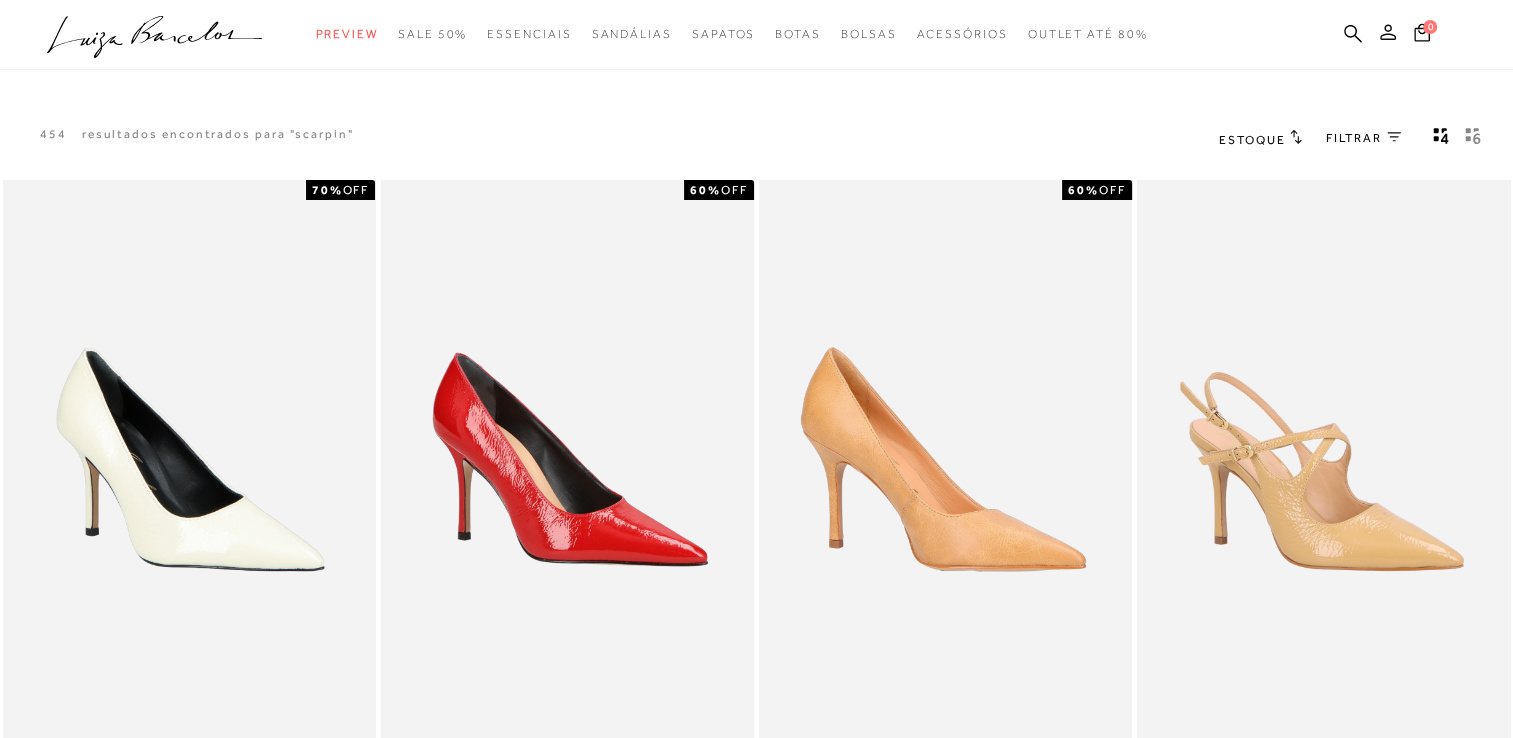 click at bounding box center (1388, 35) 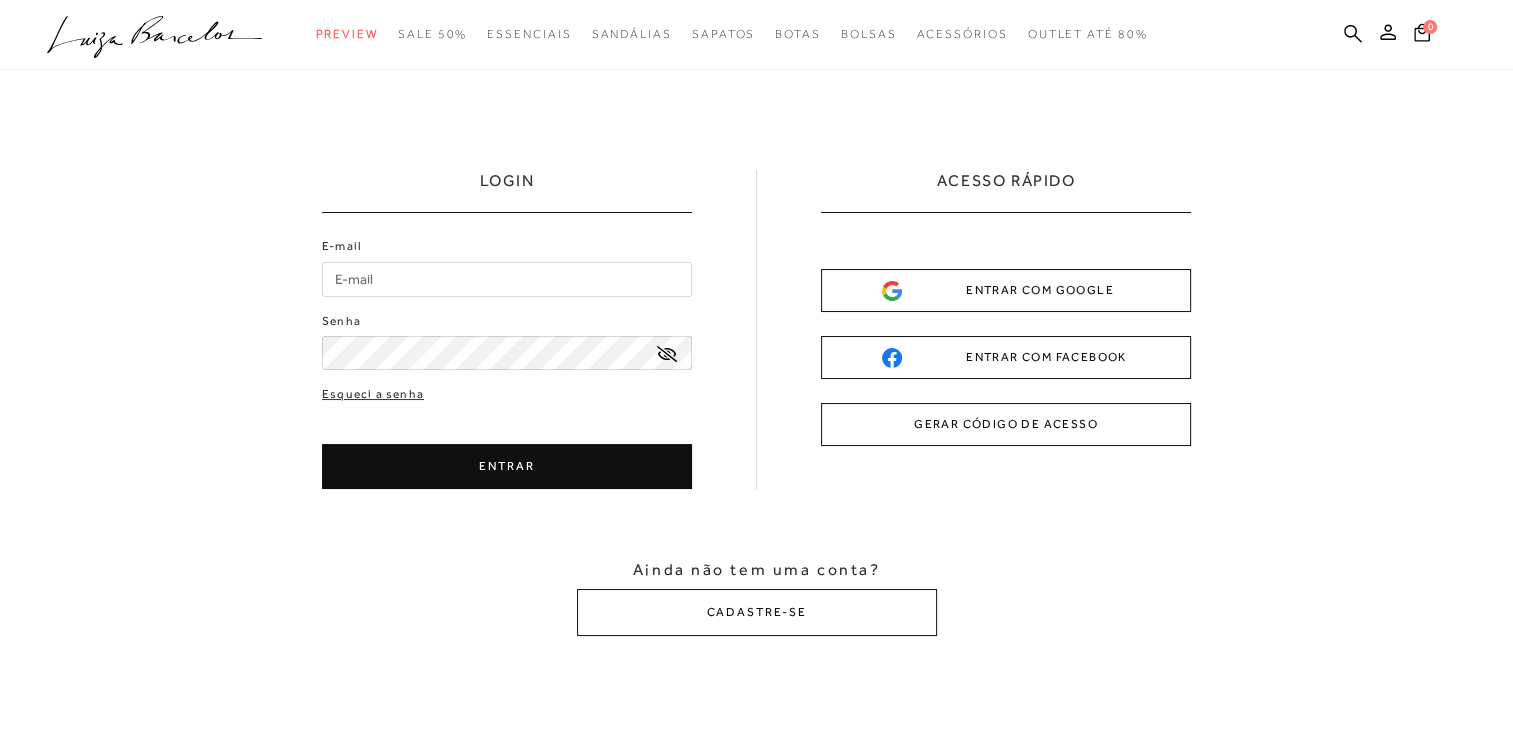 scroll, scrollTop: 0, scrollLeft: 0, axis: both 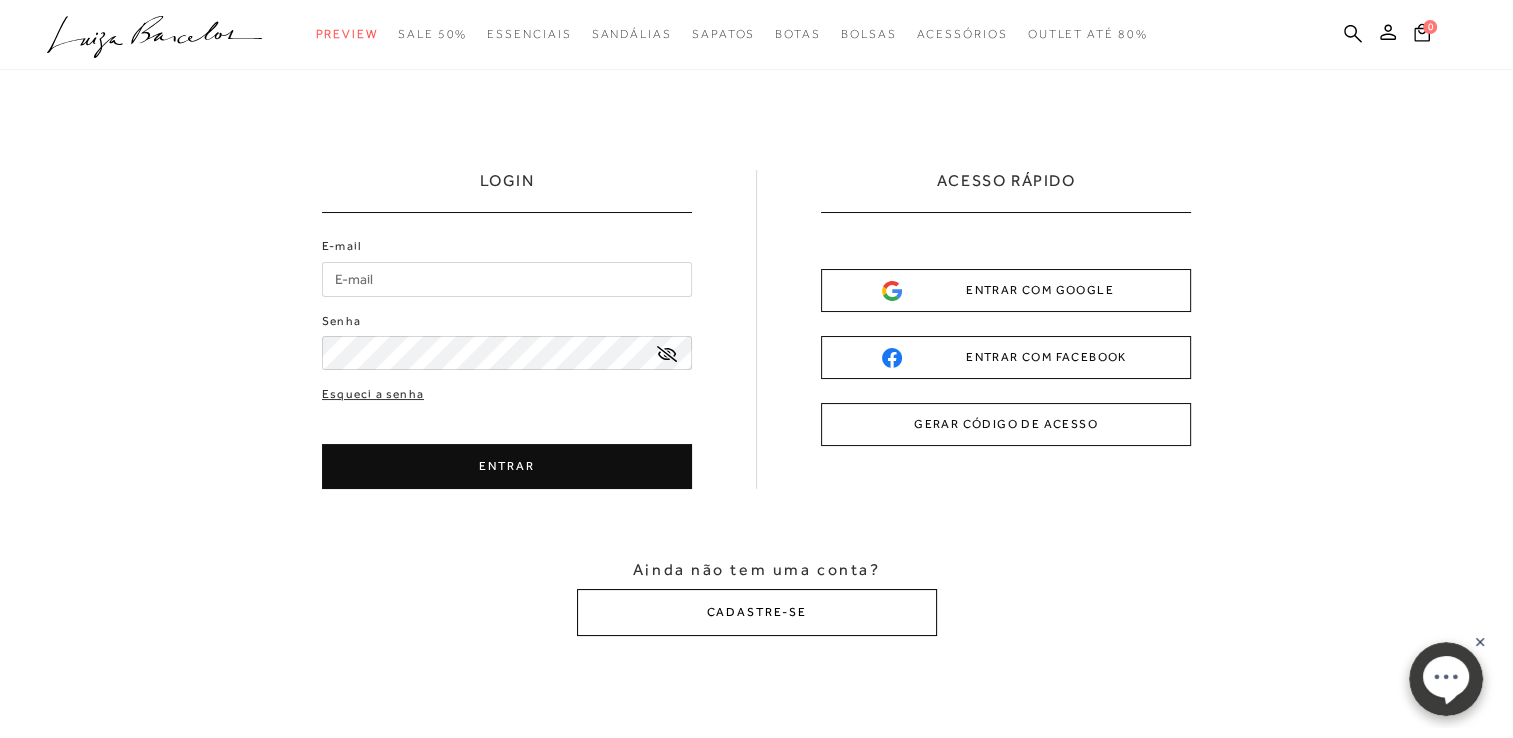 click on "CADASTRE-SE" at bounding box center (757, 612) 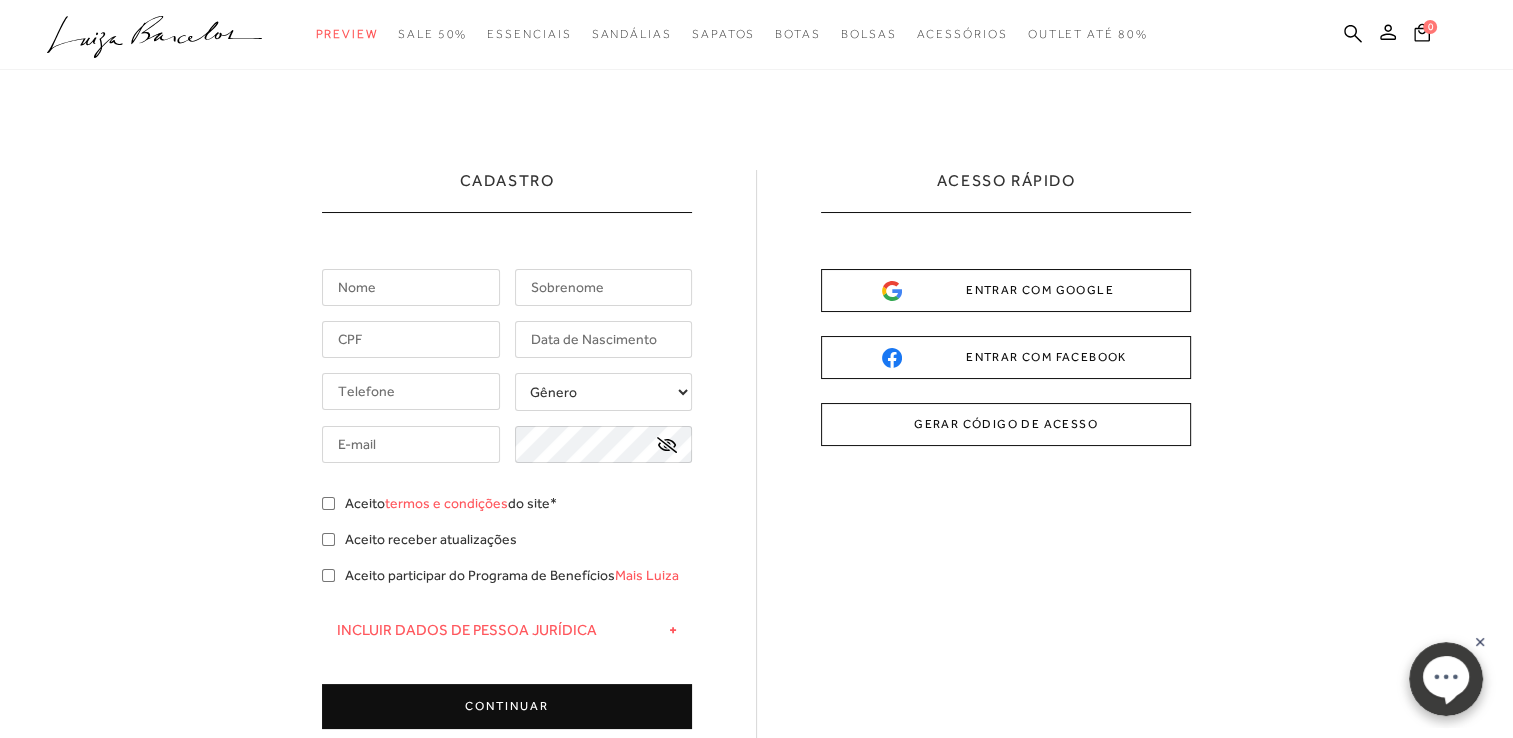 click at bounding box center [411, 287] 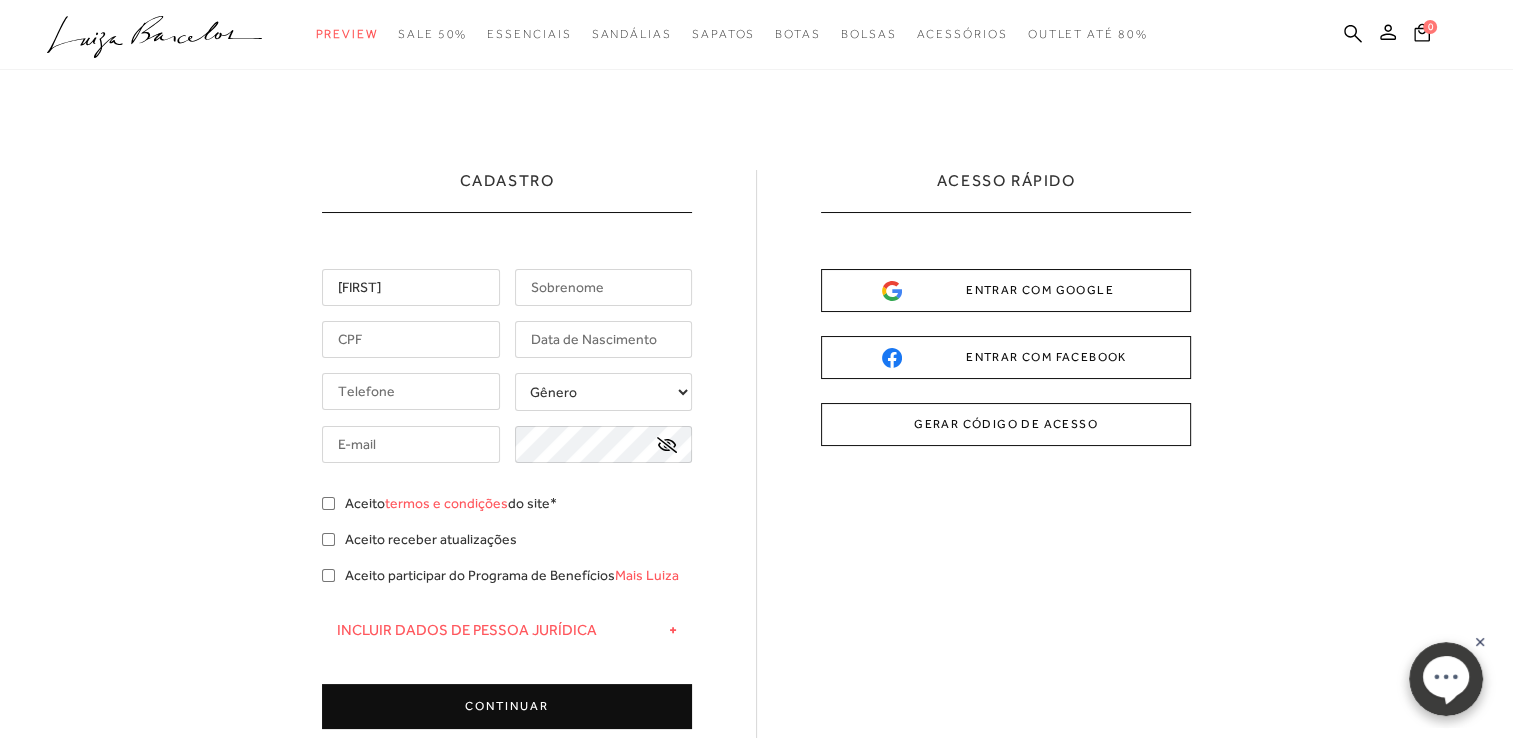 type on "[LAST]" 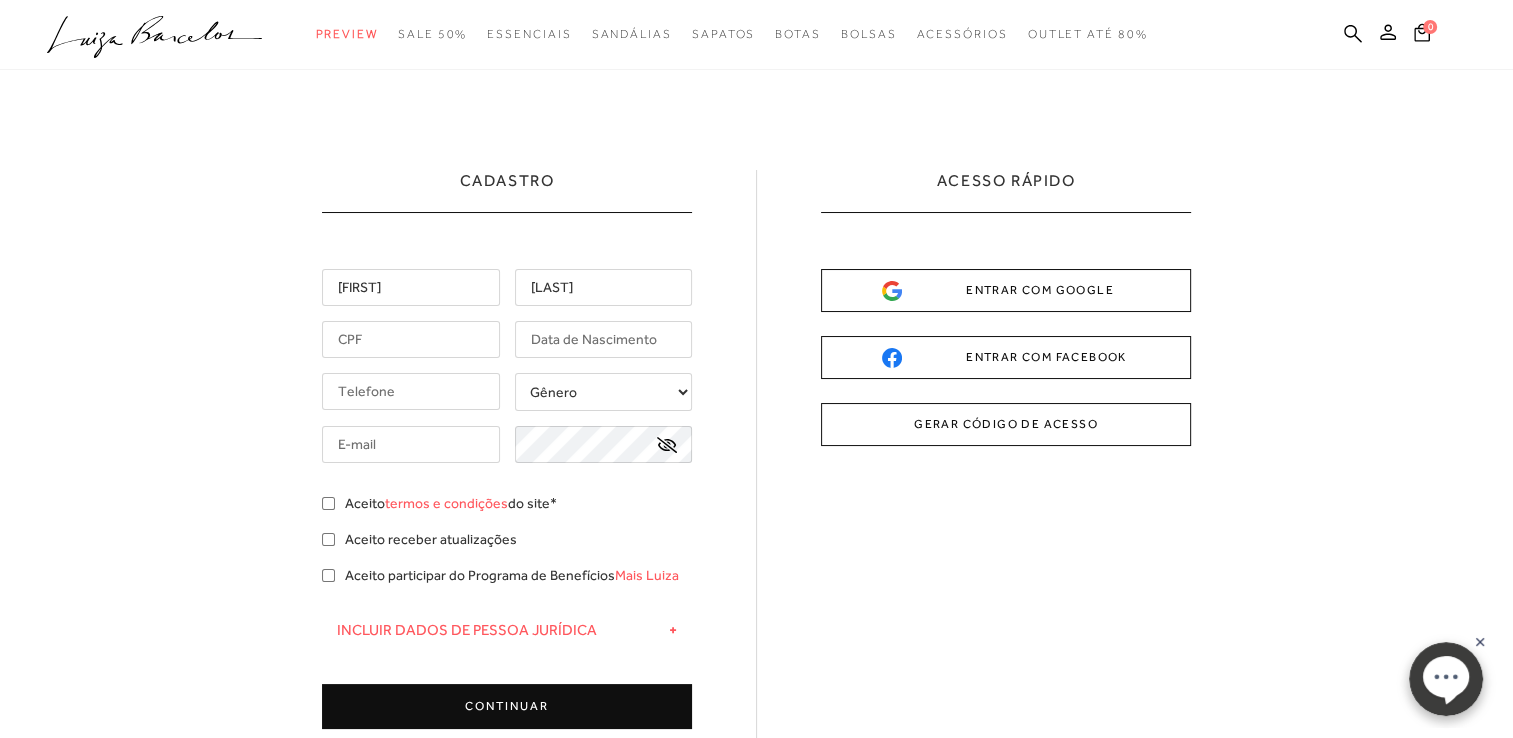 type on "[PHONE]" 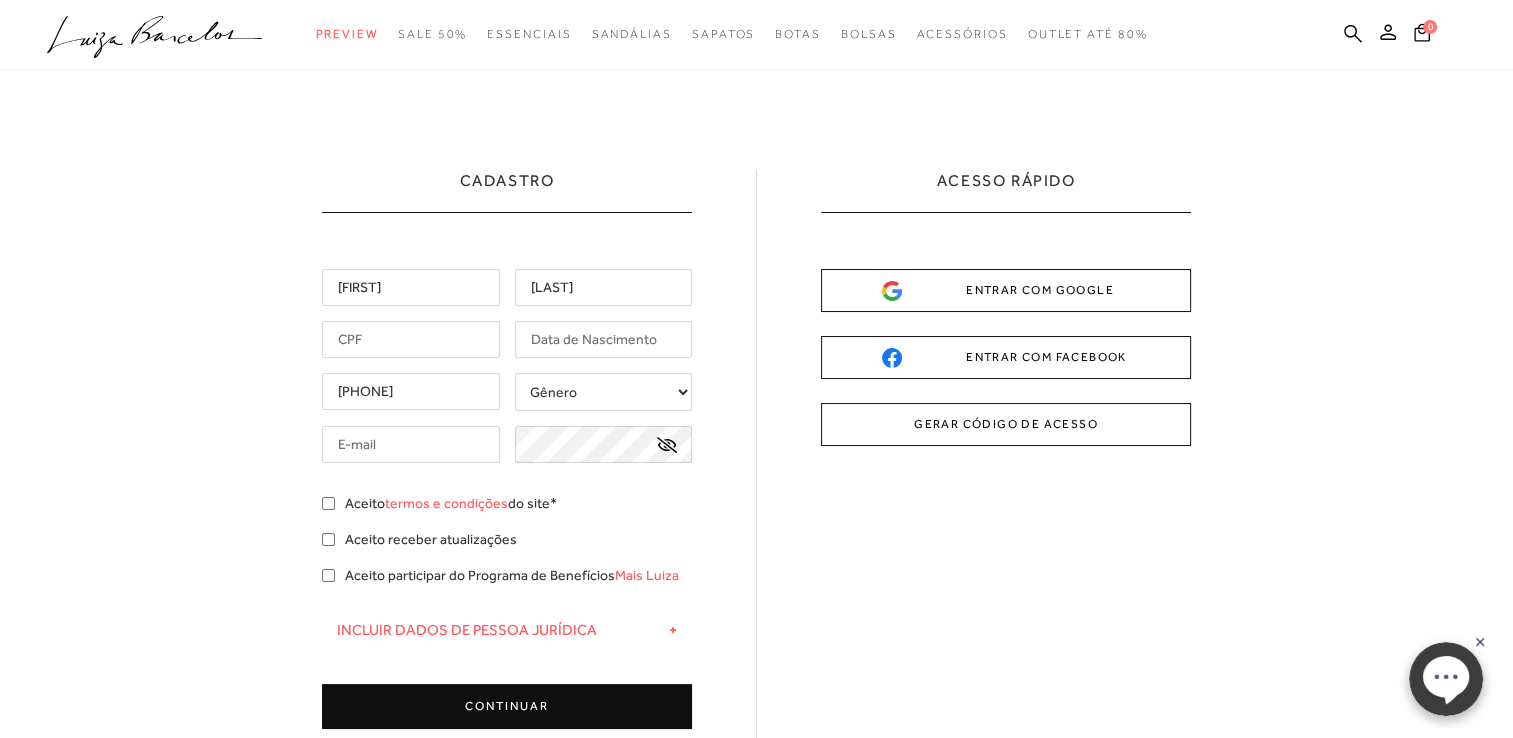 type on "[EMAIL]" 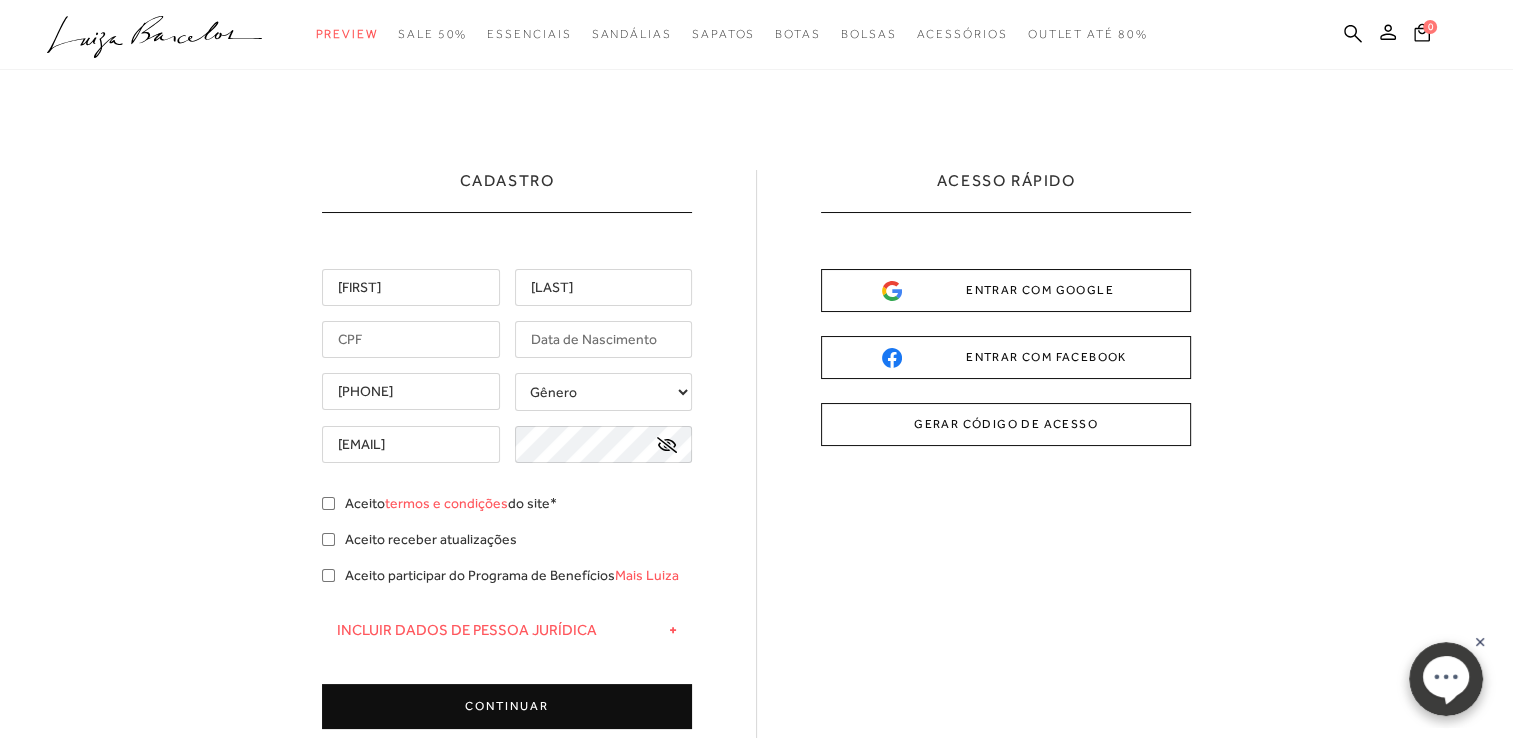type on "[FIRST]" 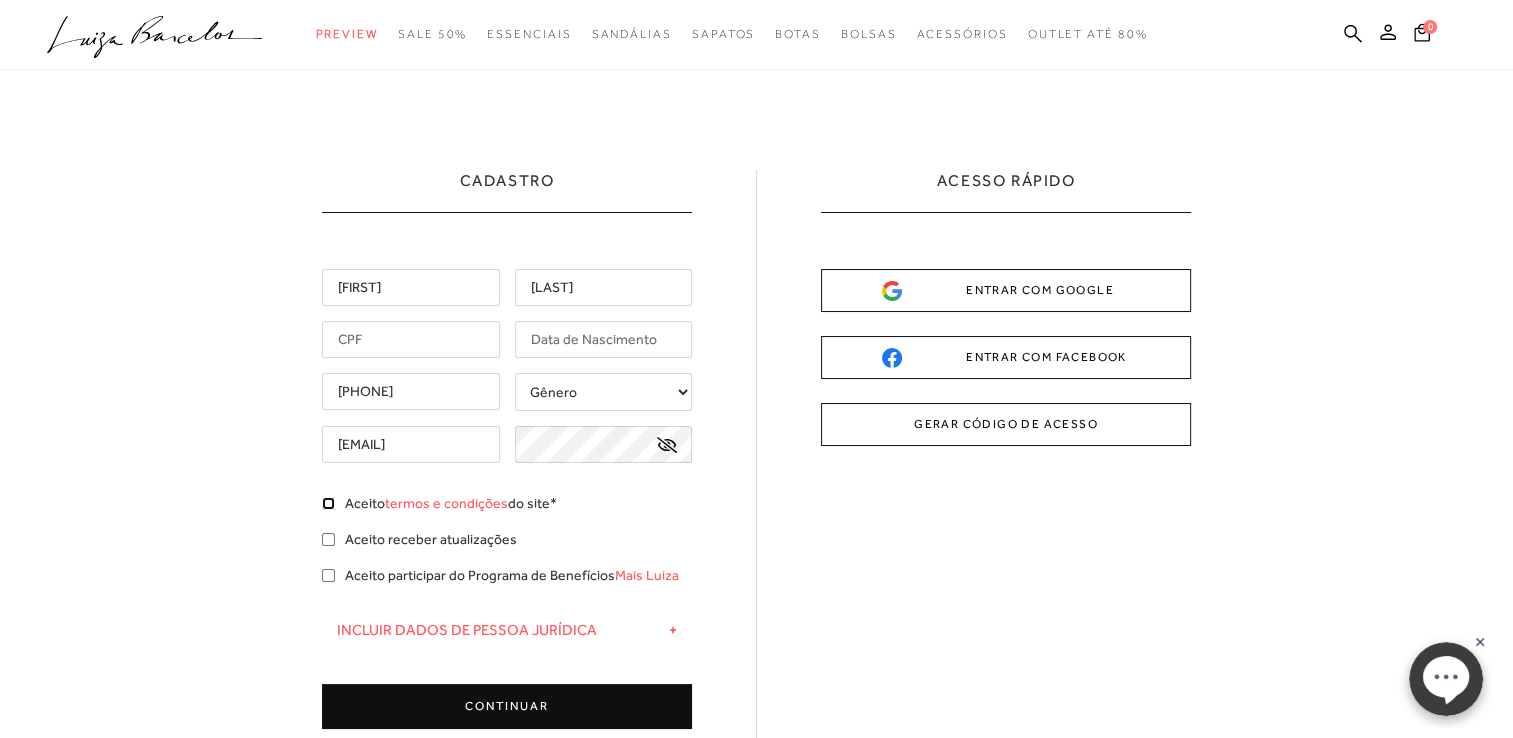 click on "Aceito  termos e condições  do site*" at bounding box center [328, 503] 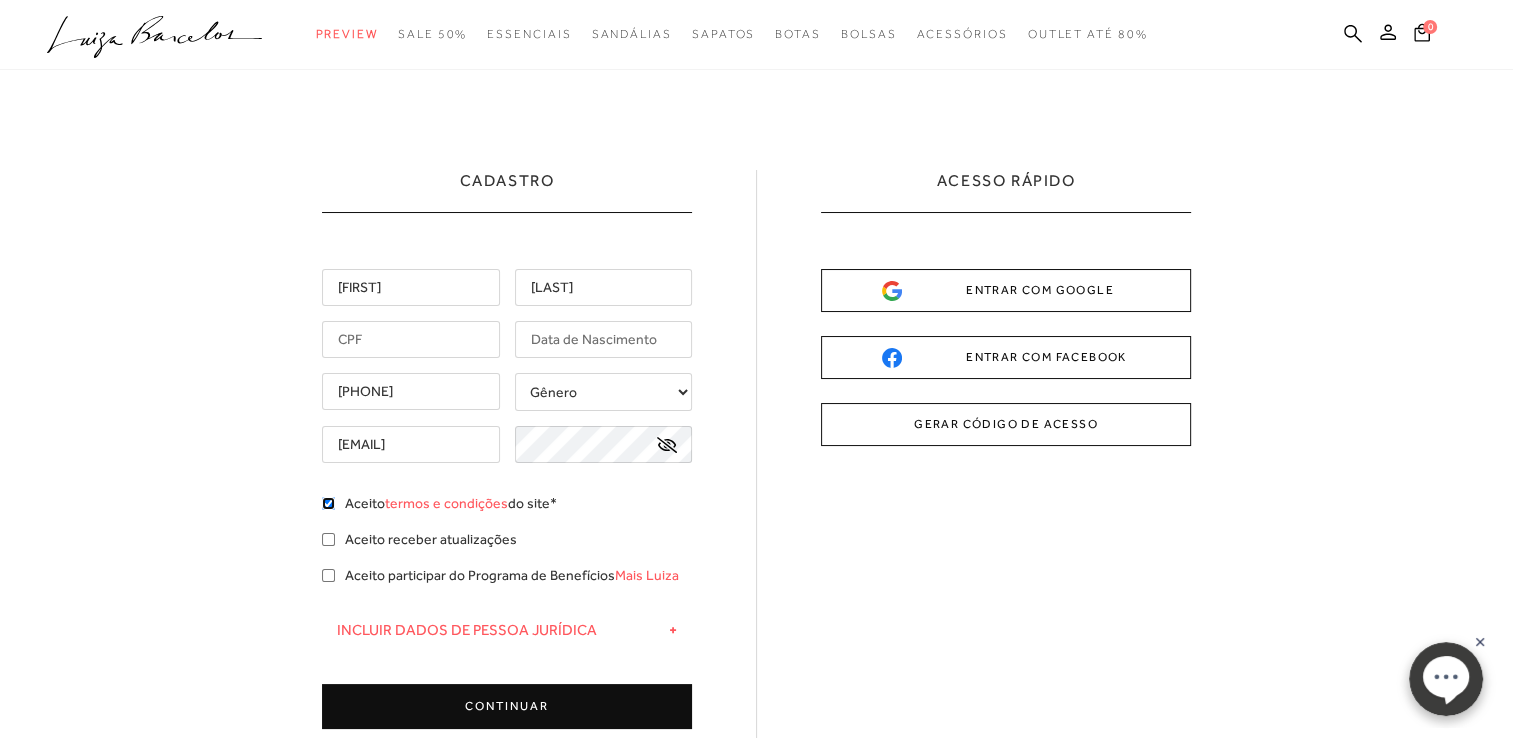 checkbox on "true" 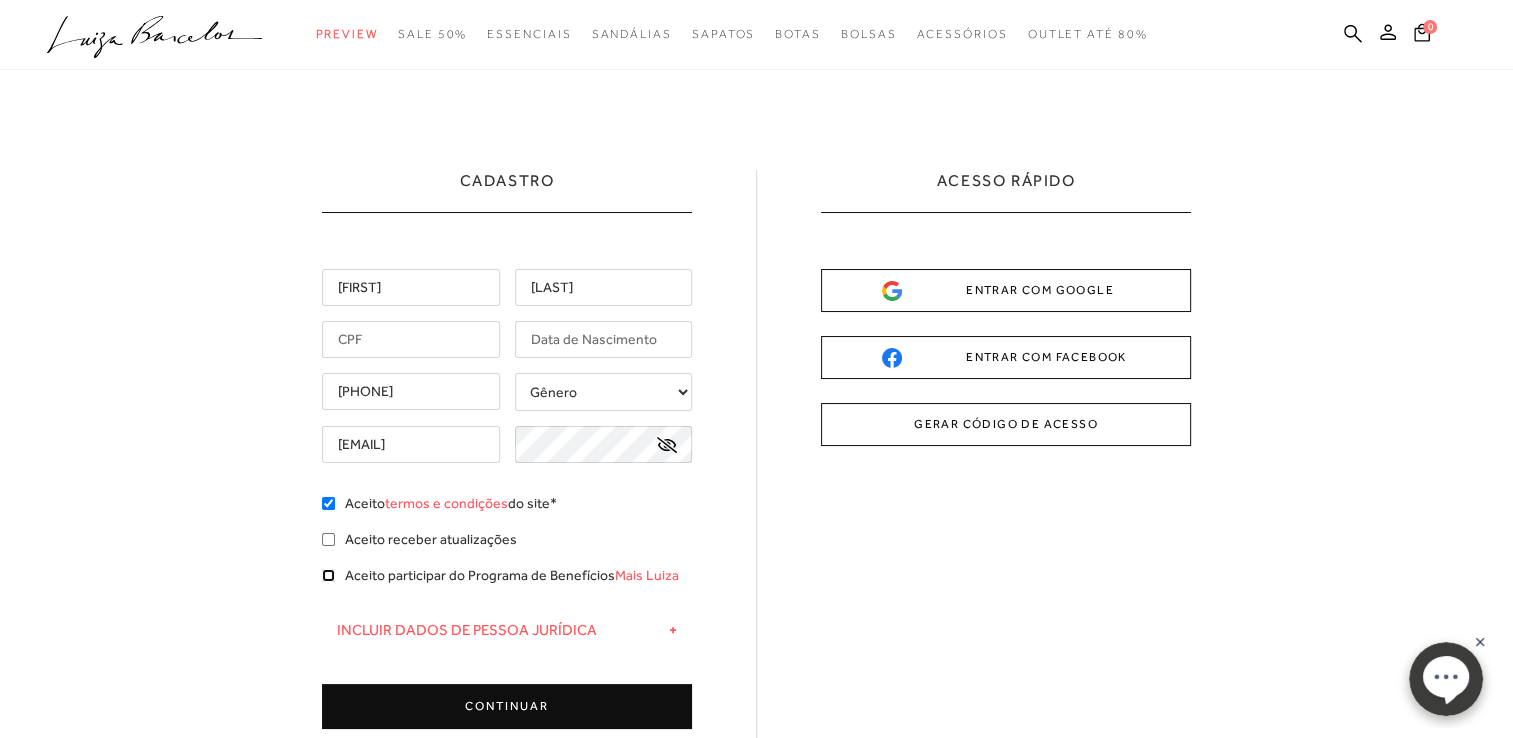 click on "Aceito participar do Programa de Benefícios  Mais Luiza" at bounding box center (328, 575) 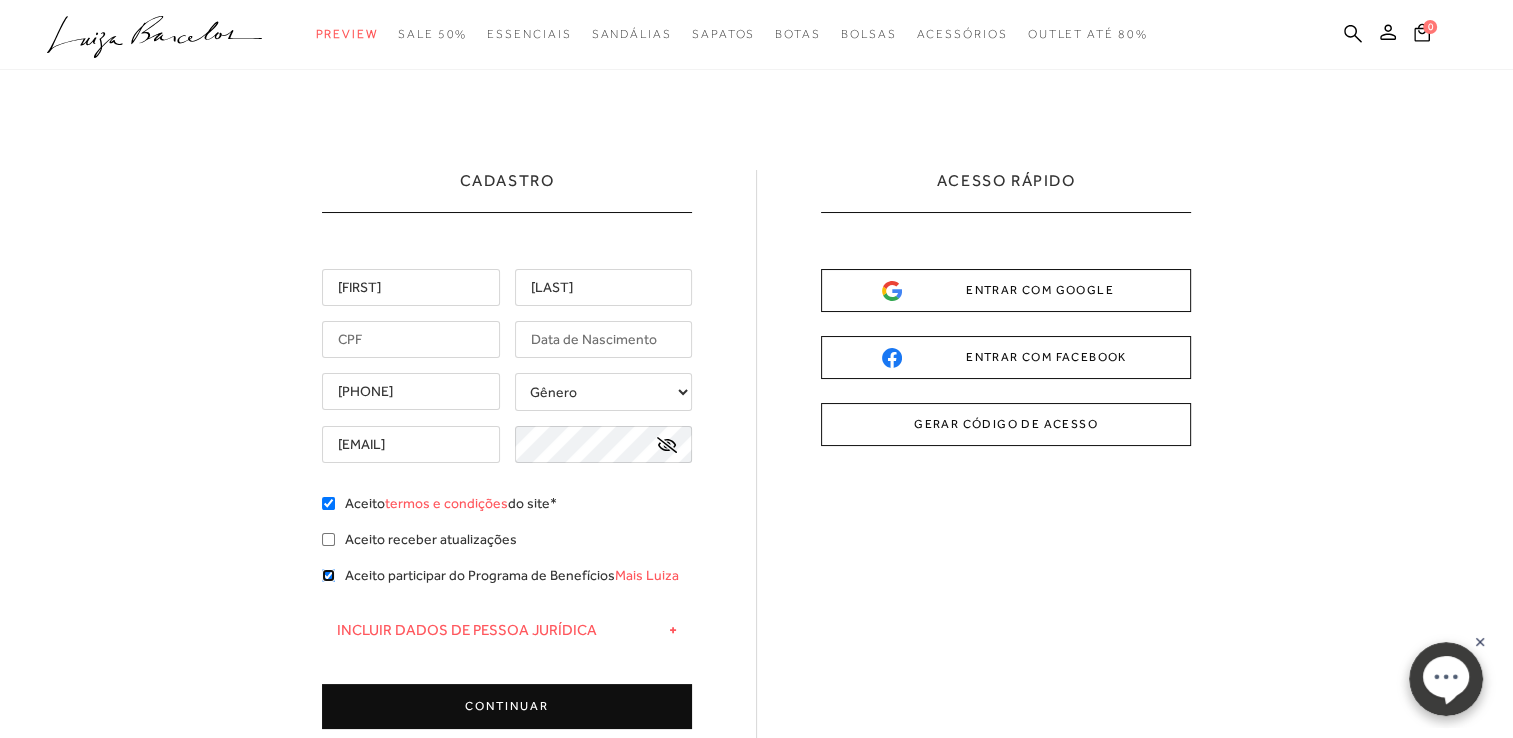 checkbox on "true" 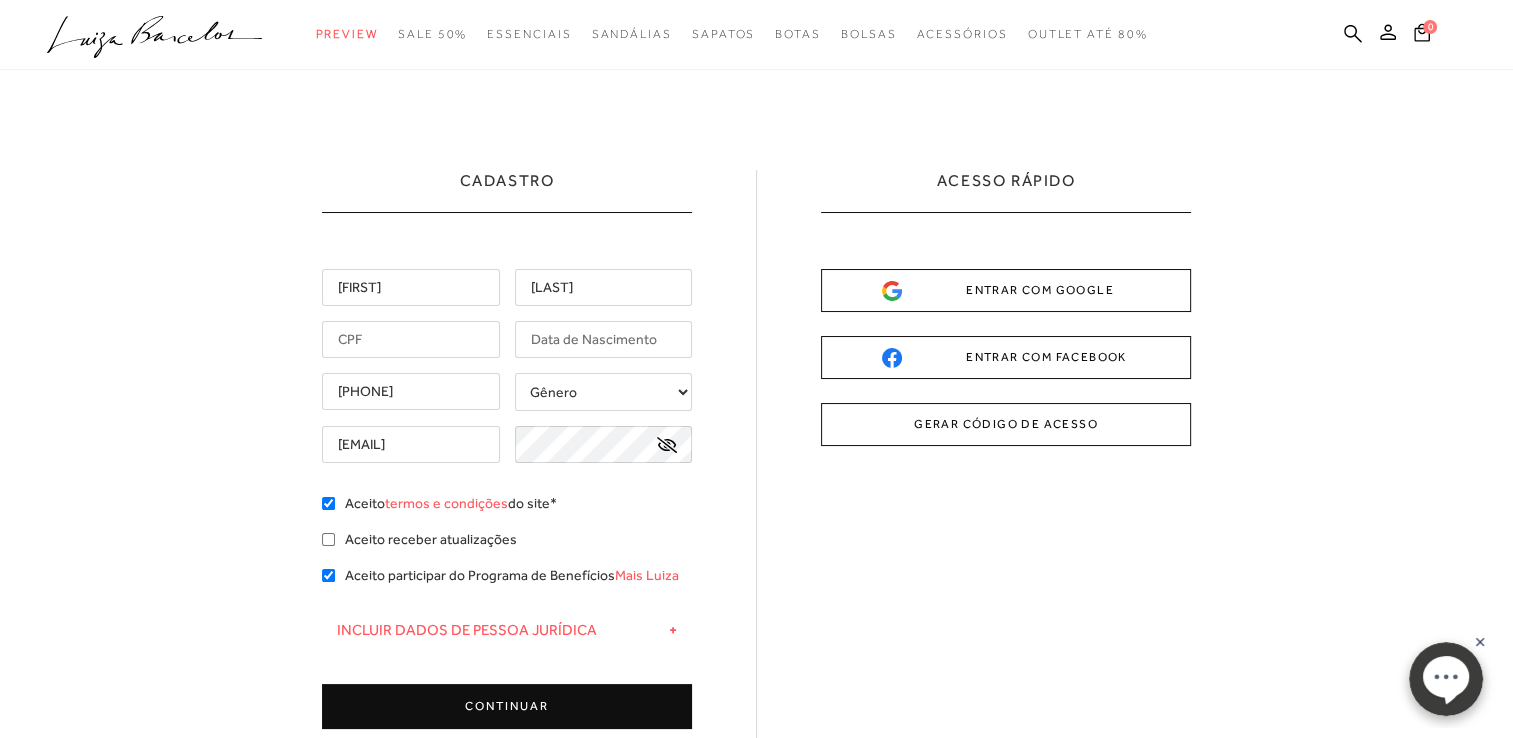 click on "CONTINUAR" at bounding box center (507, 706) 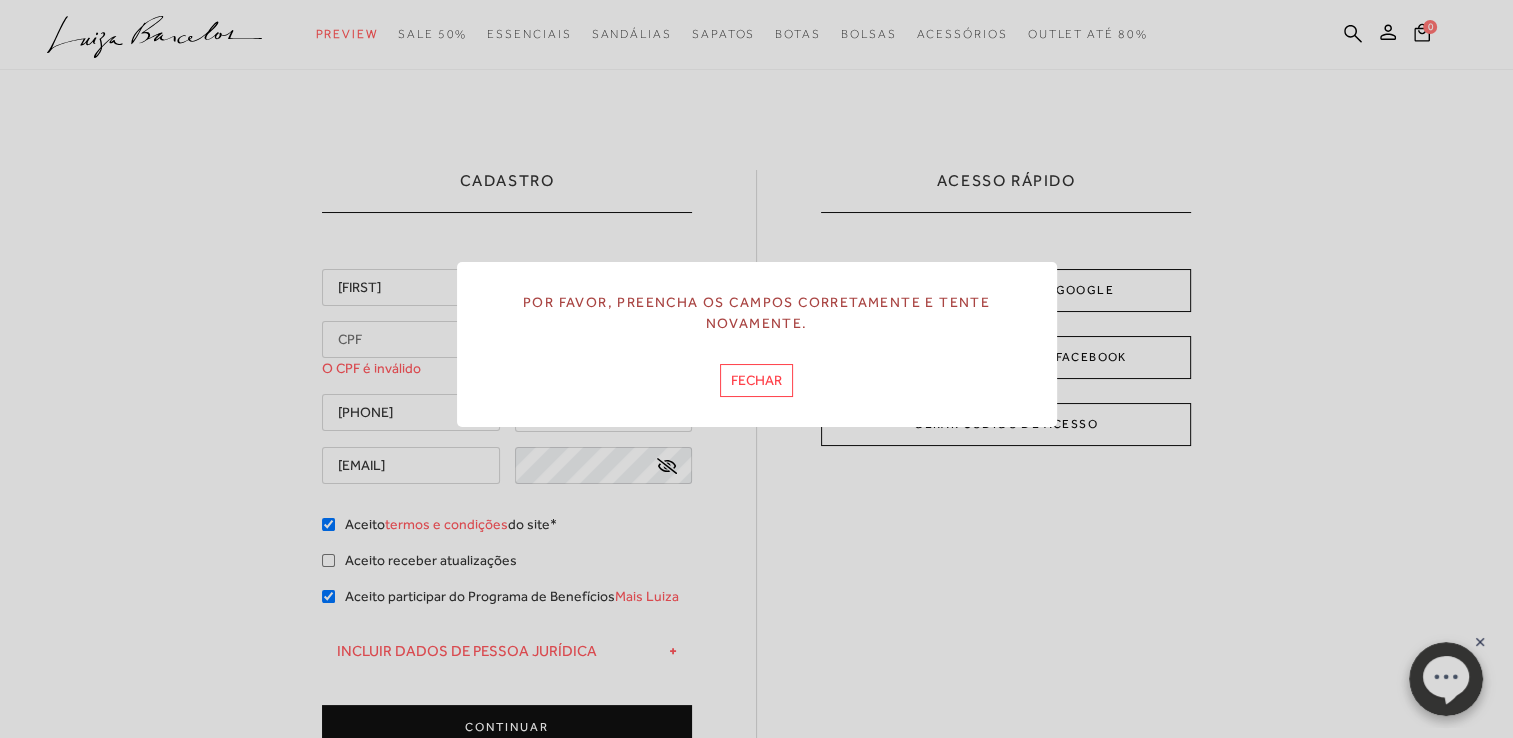 click on "FECHAR" at bounding box center [756, 380] 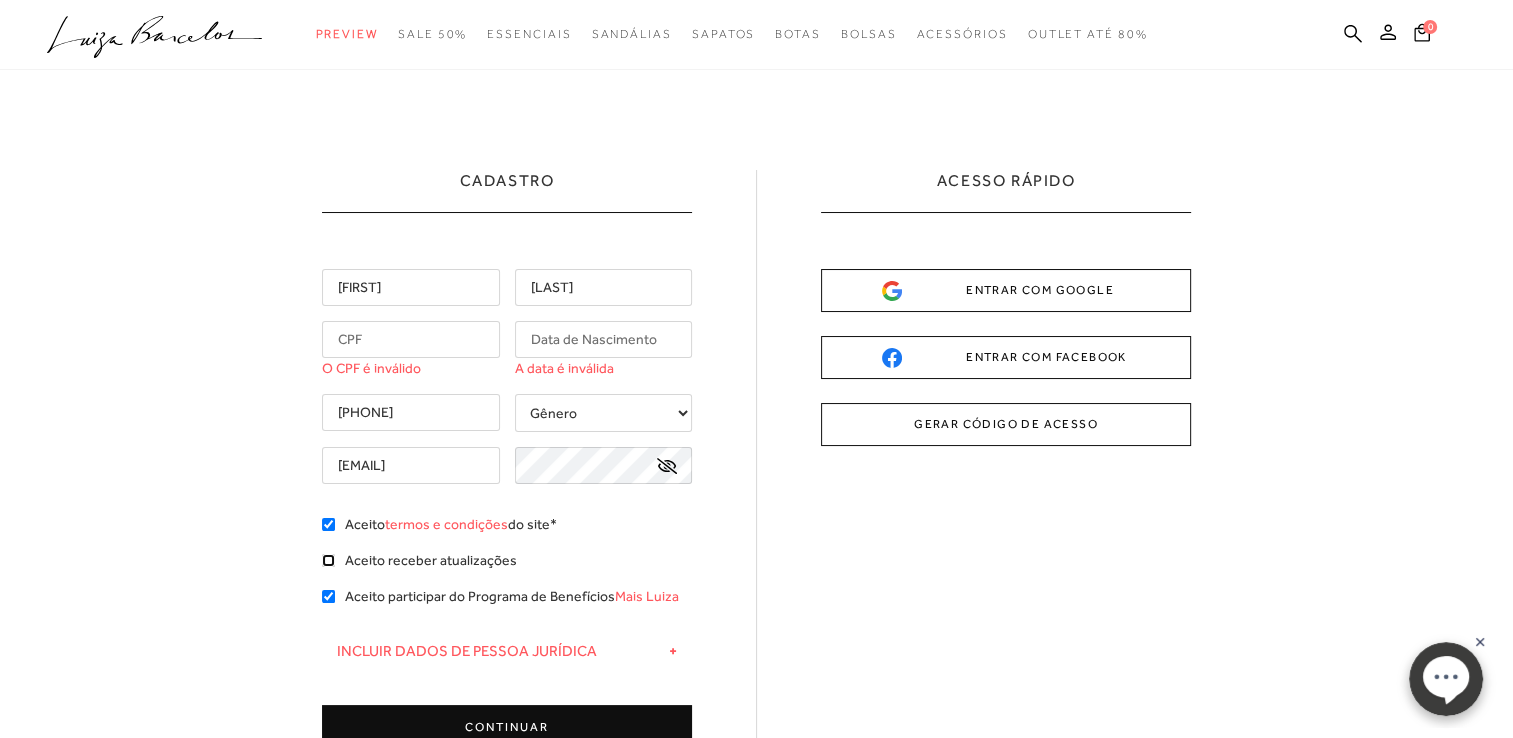 click on "Aceito receber atualizações" at bounding box center (328, 560) 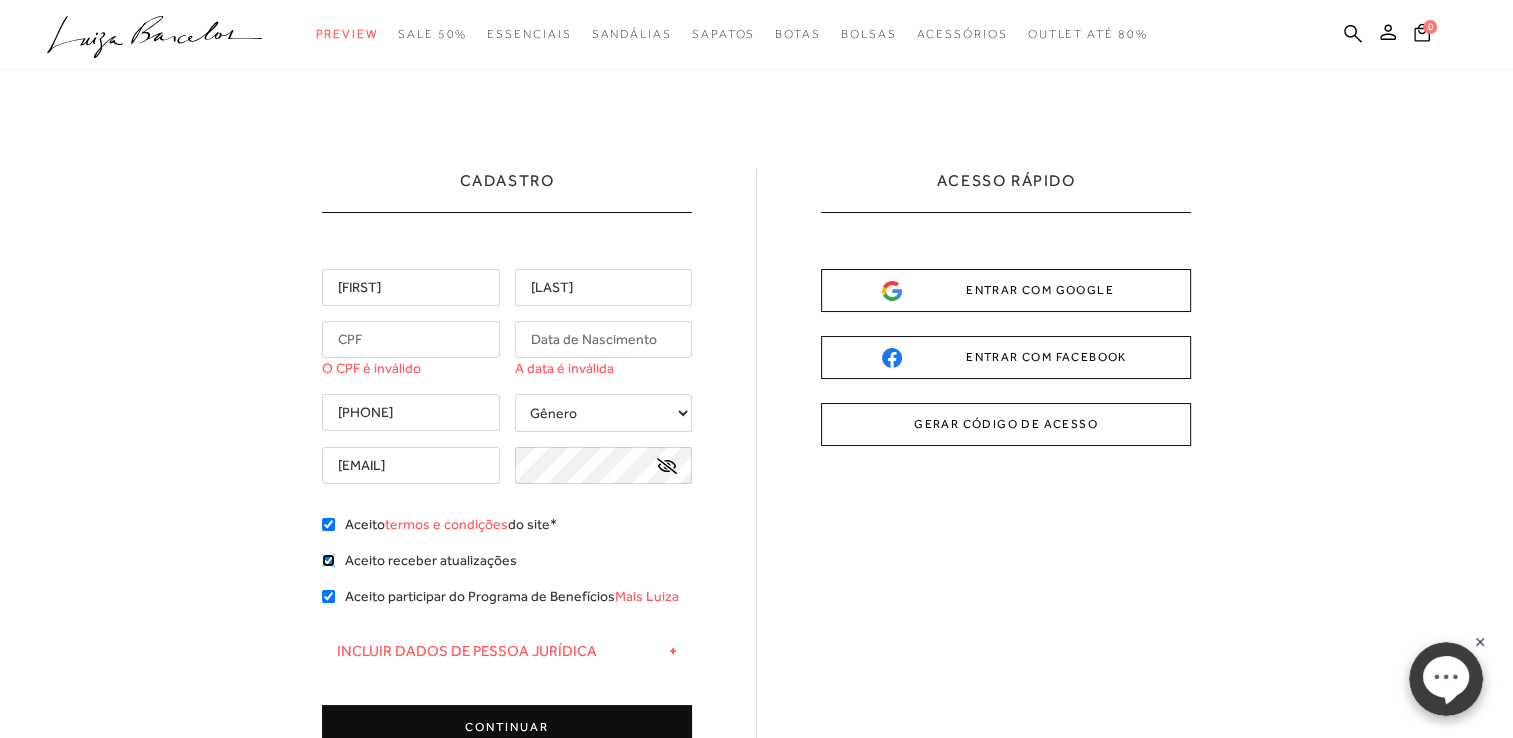 checkbox on "true" 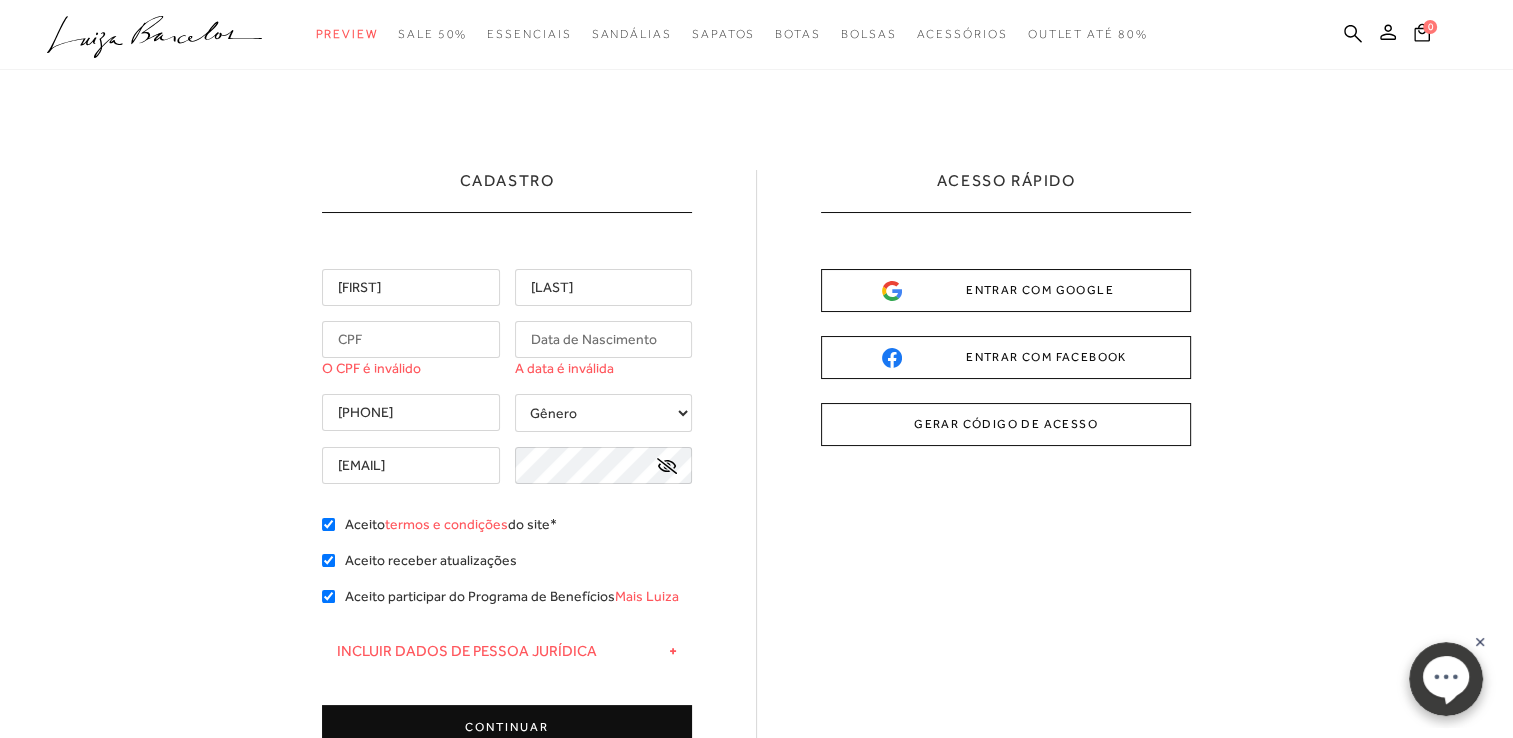 click on "Cadastro
JULIANA
Franco
O CPF é inválido
A data é inválida
Gênero" at bounding box center [507, 460] 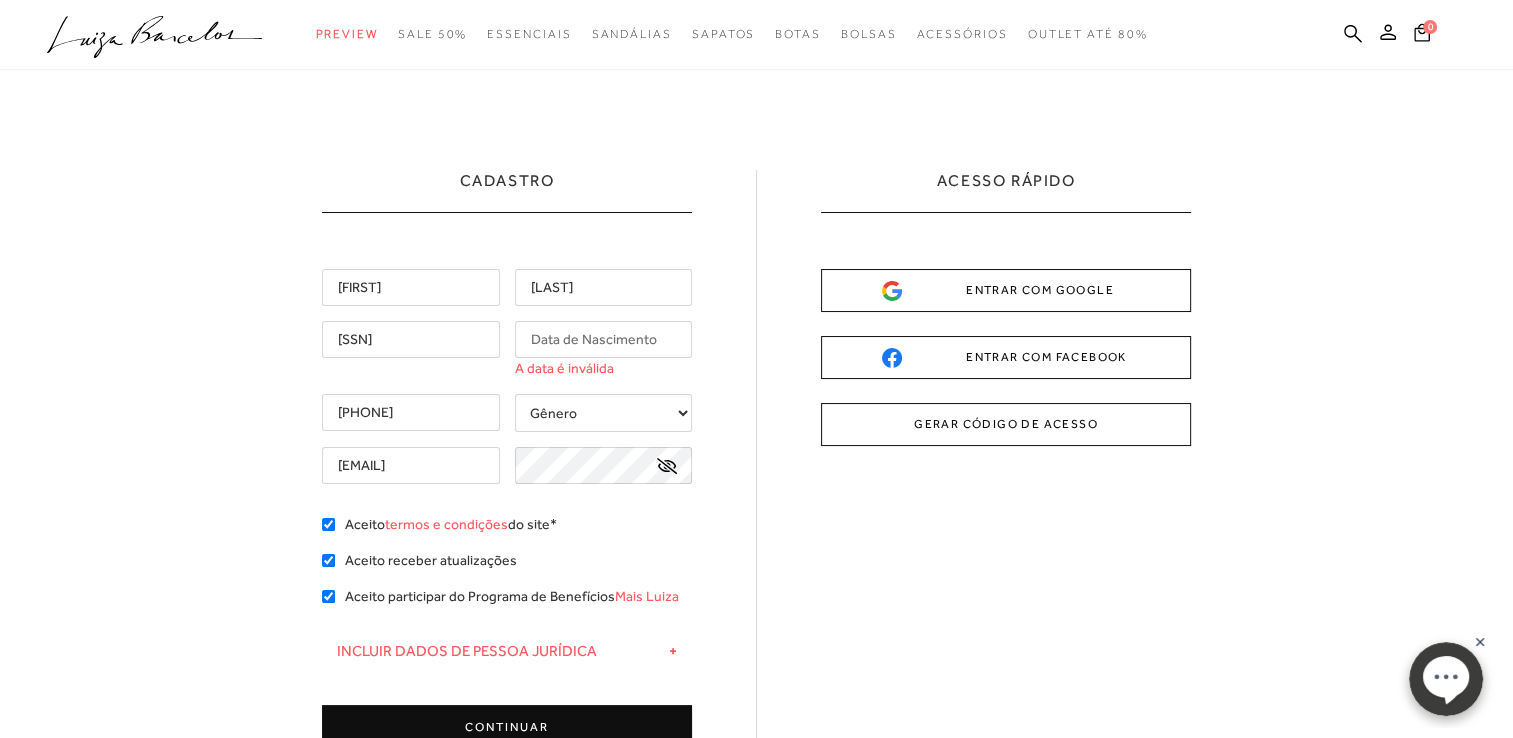 type on "[SSN]" 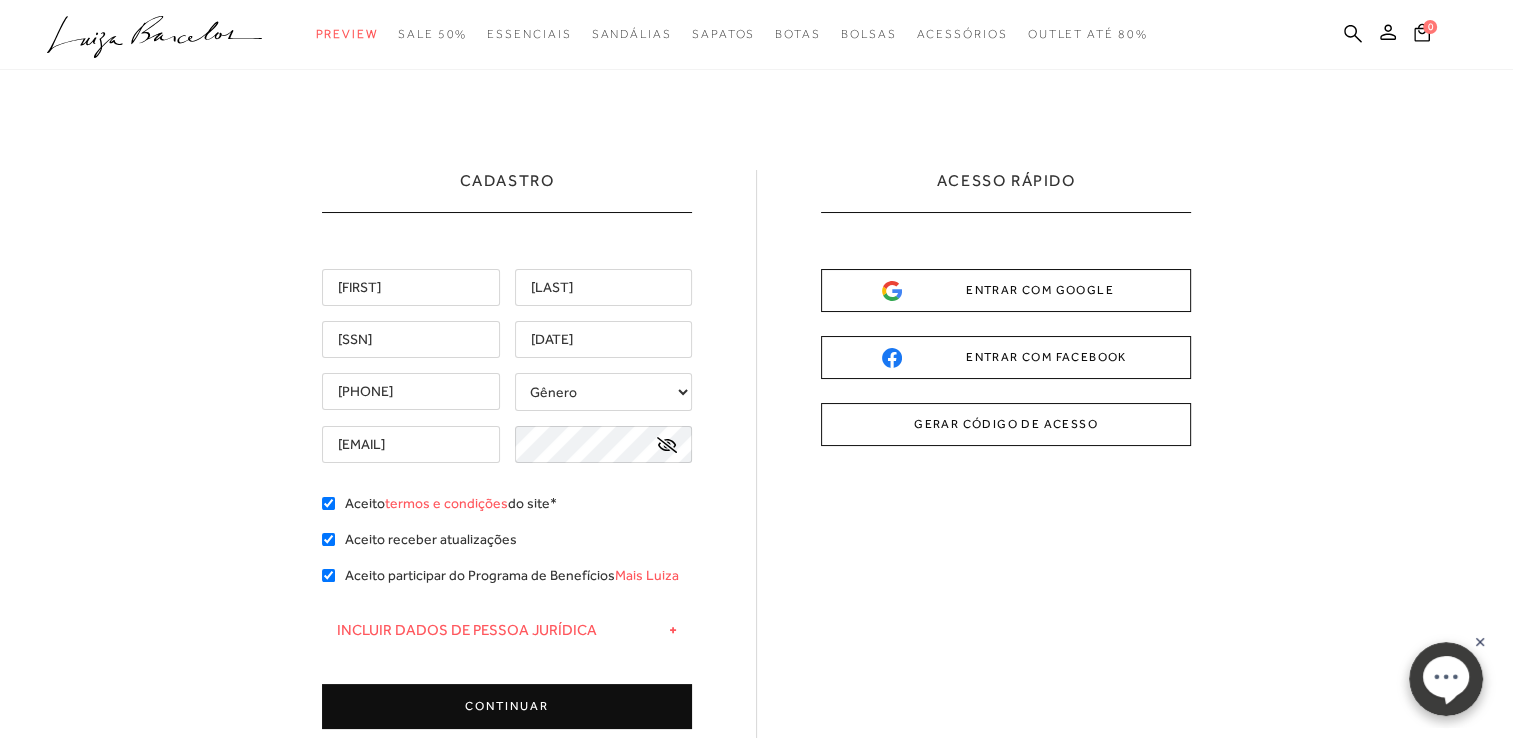 type on "[DATE]" 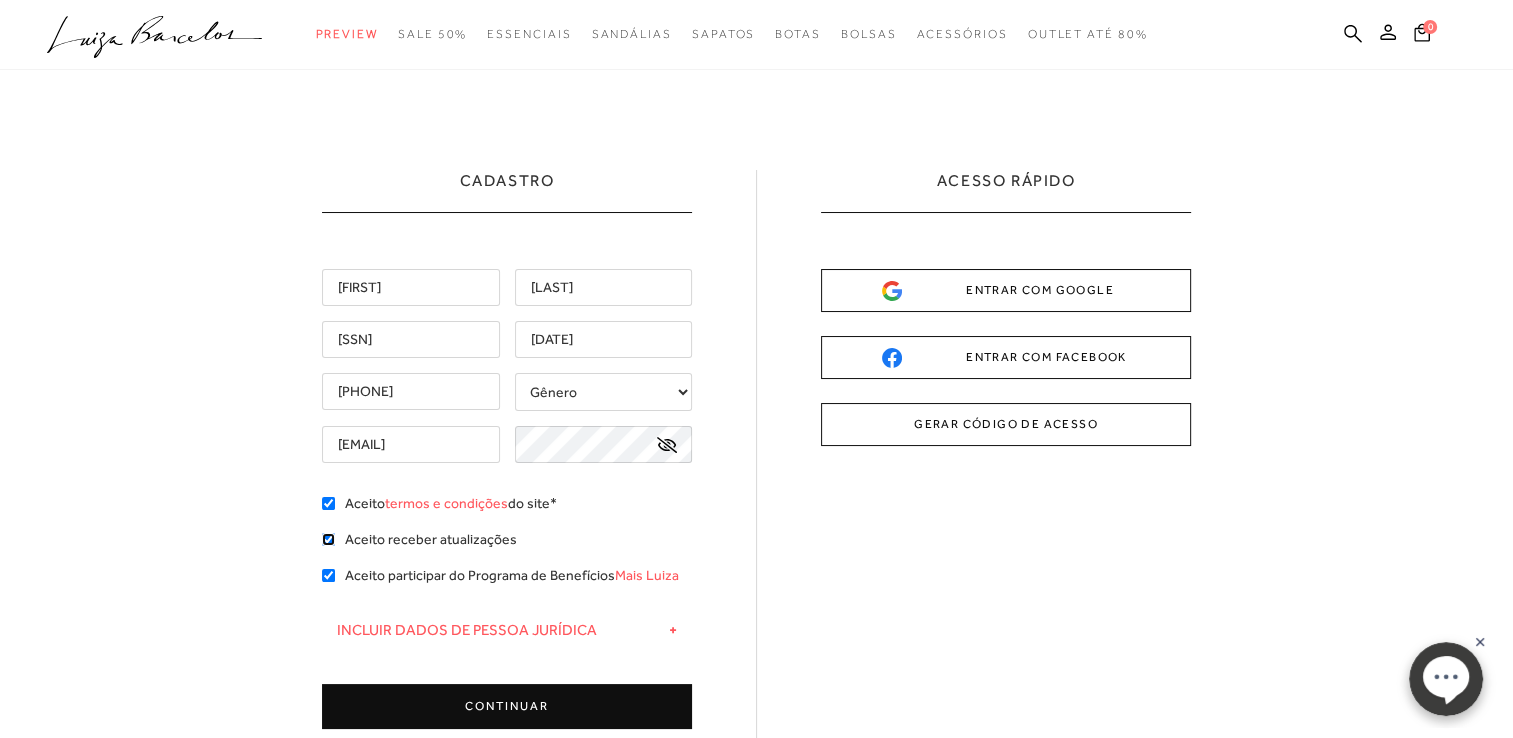 click on "Aceito receber atualizações" at bounding box center [328, 539] 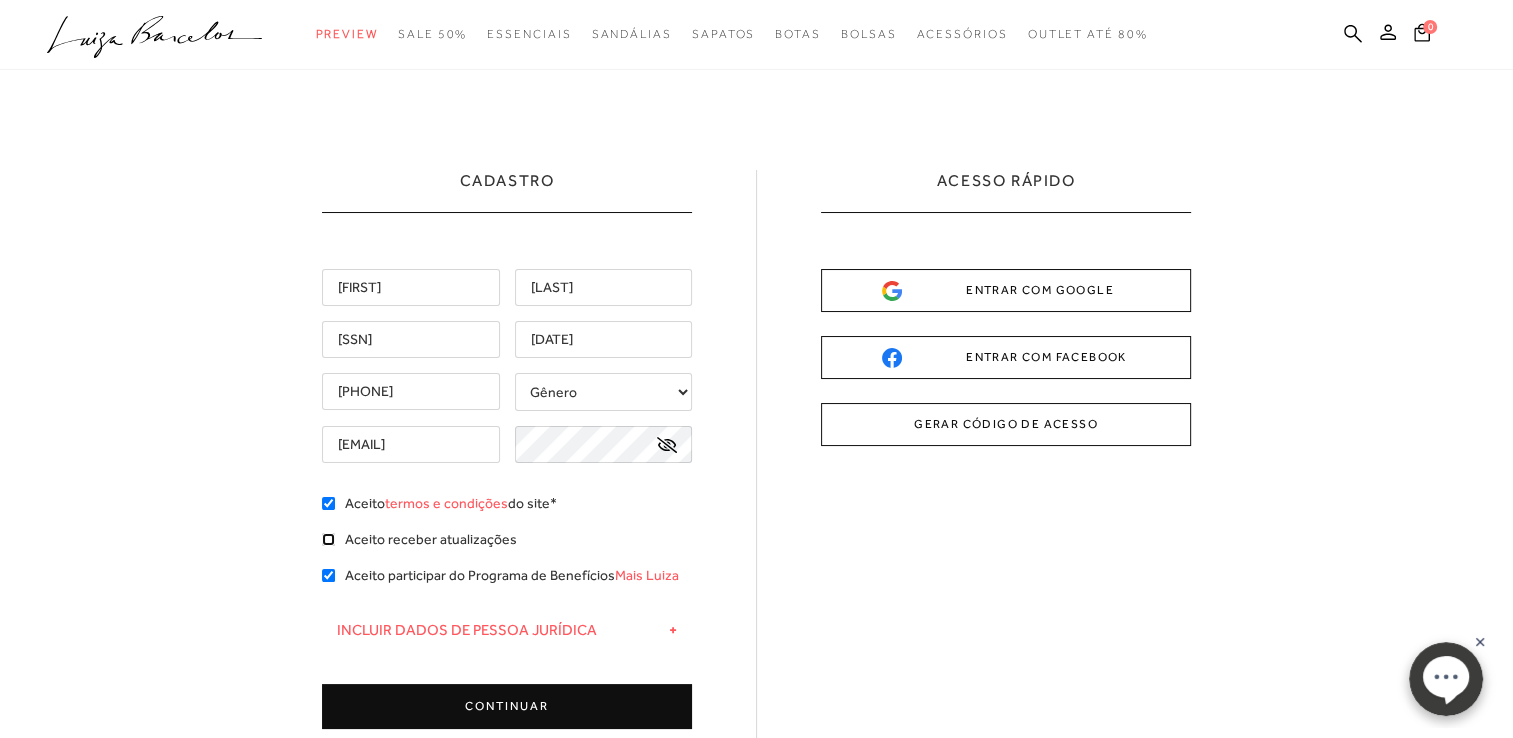 checkbox on "false" 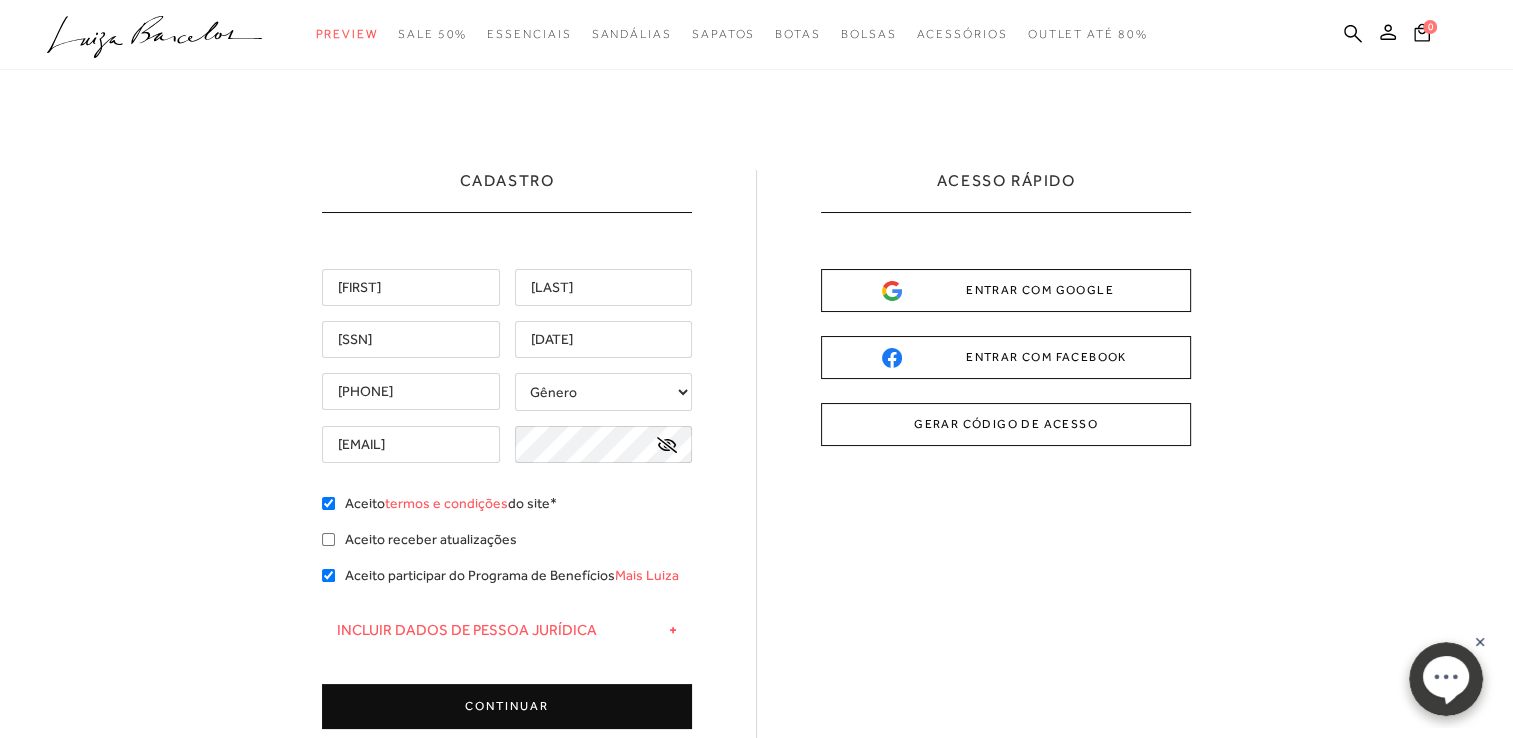 click on "CONTINUAR" at bounding box center (507, 706) 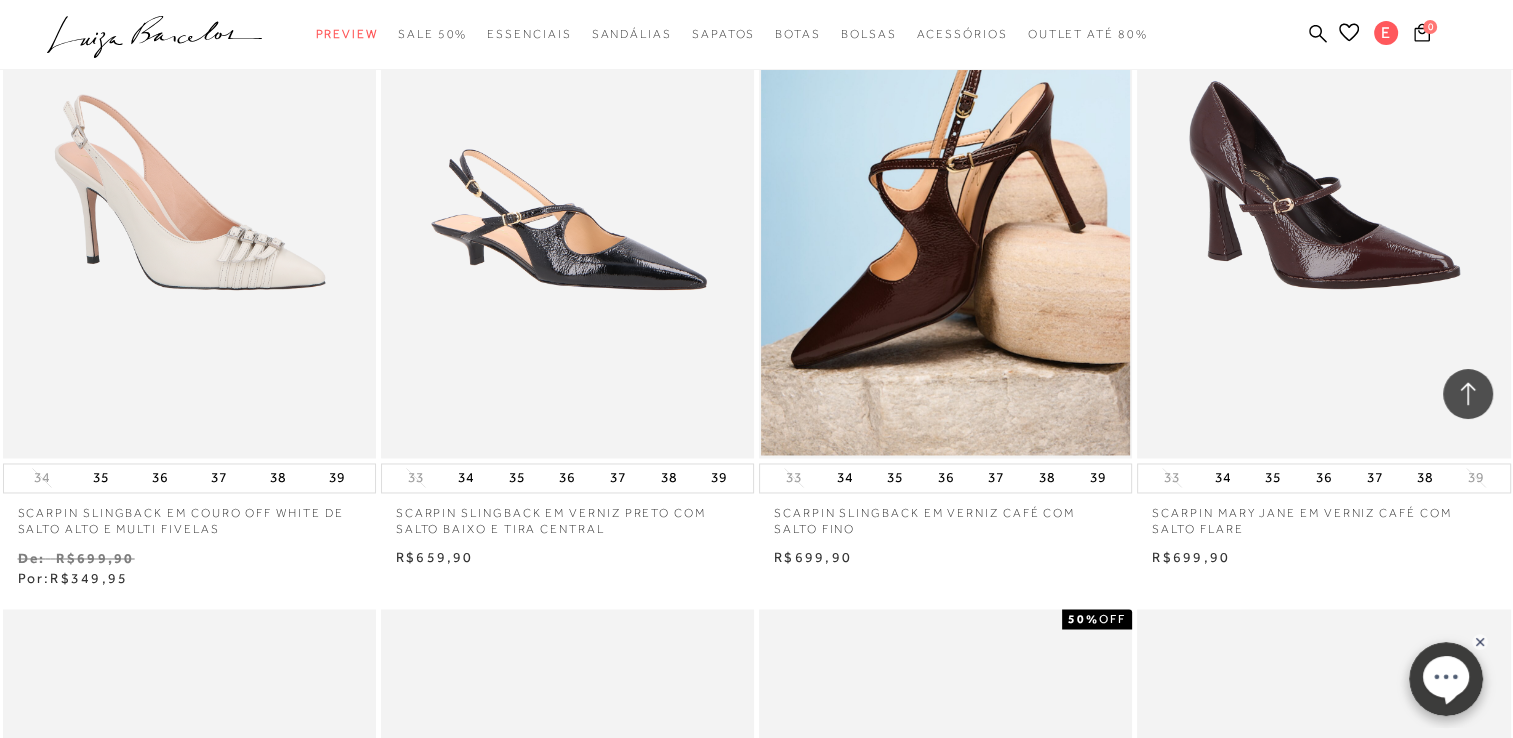 scroll, scrollTop: 3176, scrollLeft: 0, axis: vertical 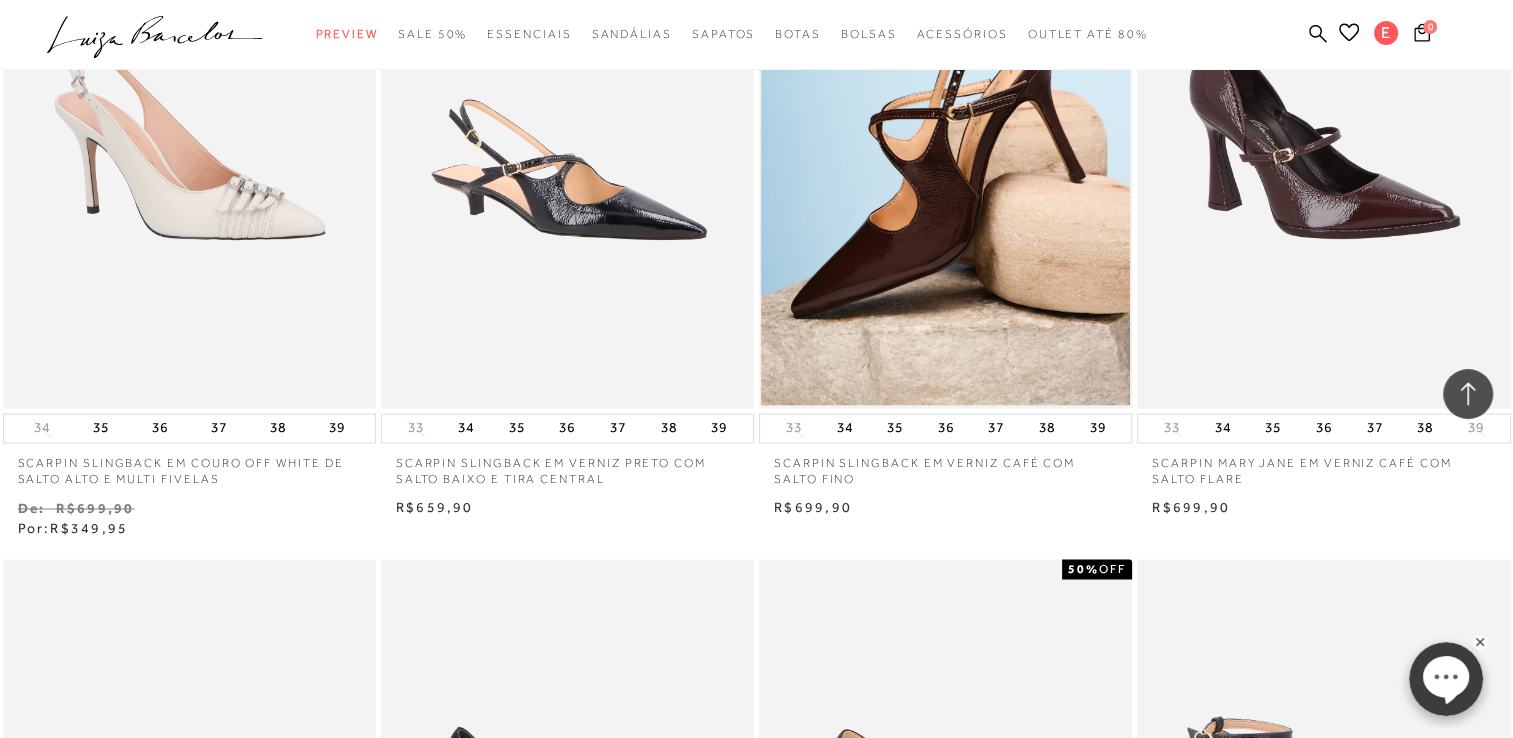 click at bounding box center [945, 128] 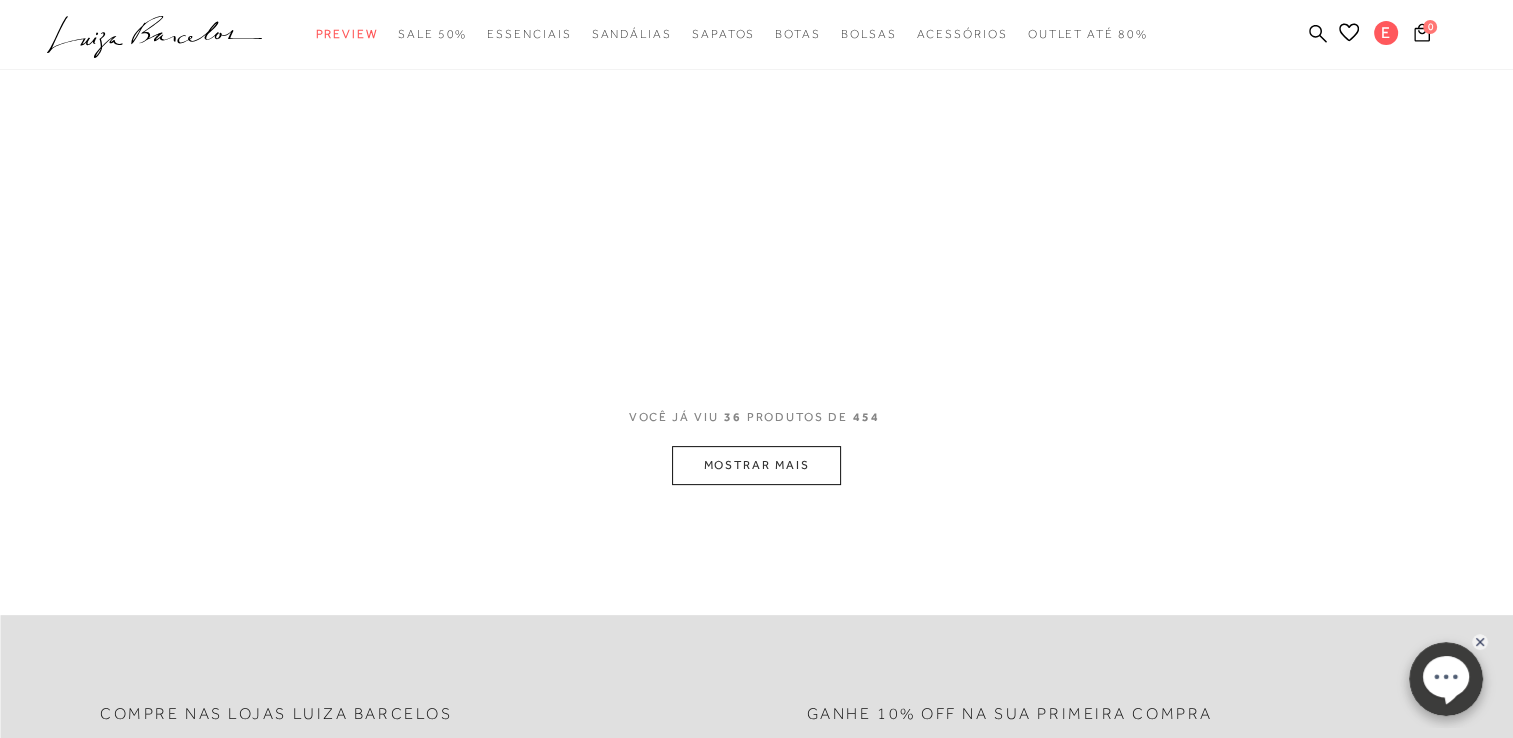 scroll, scrollTop: 0, scrollLeft: 0, axis: both 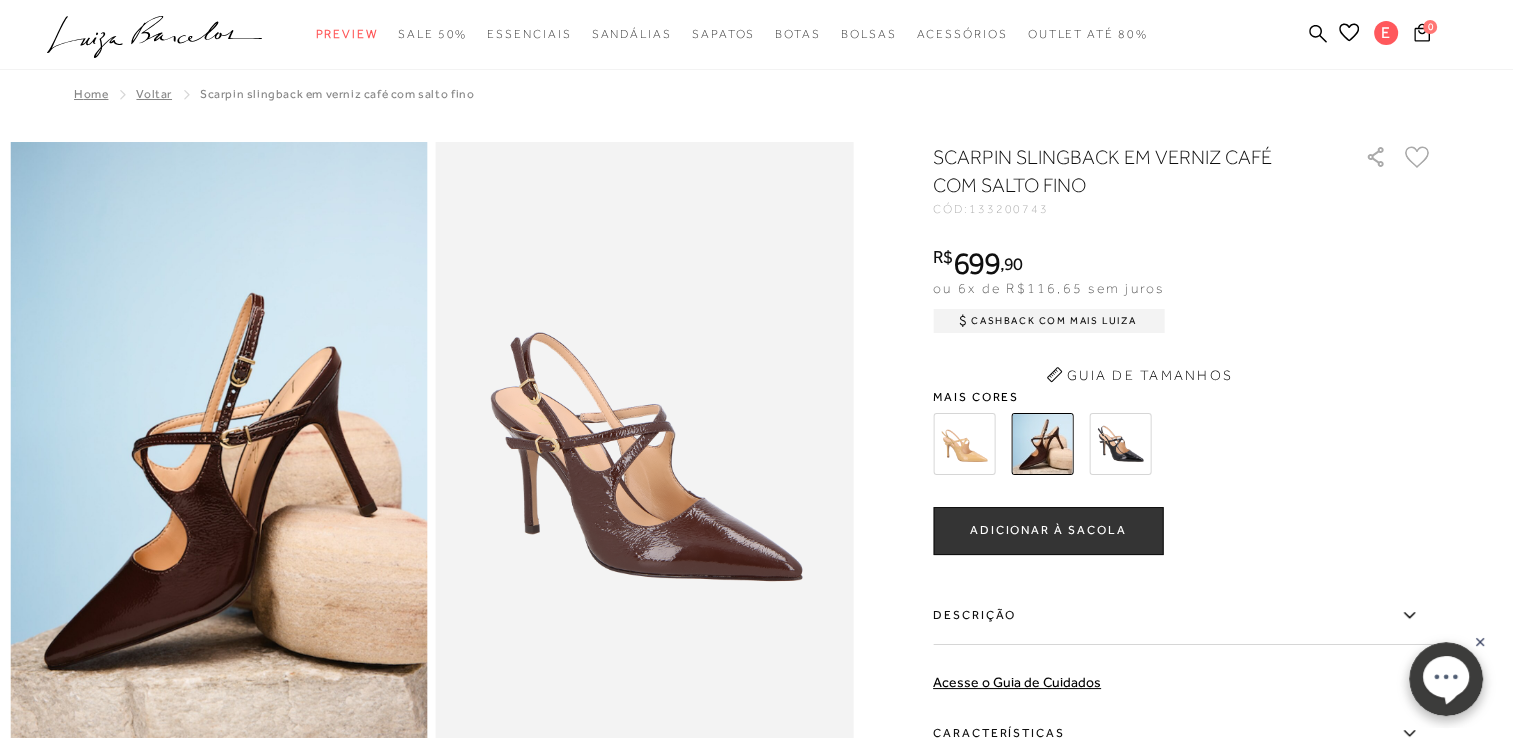 click at bounding box center [1120, 444] 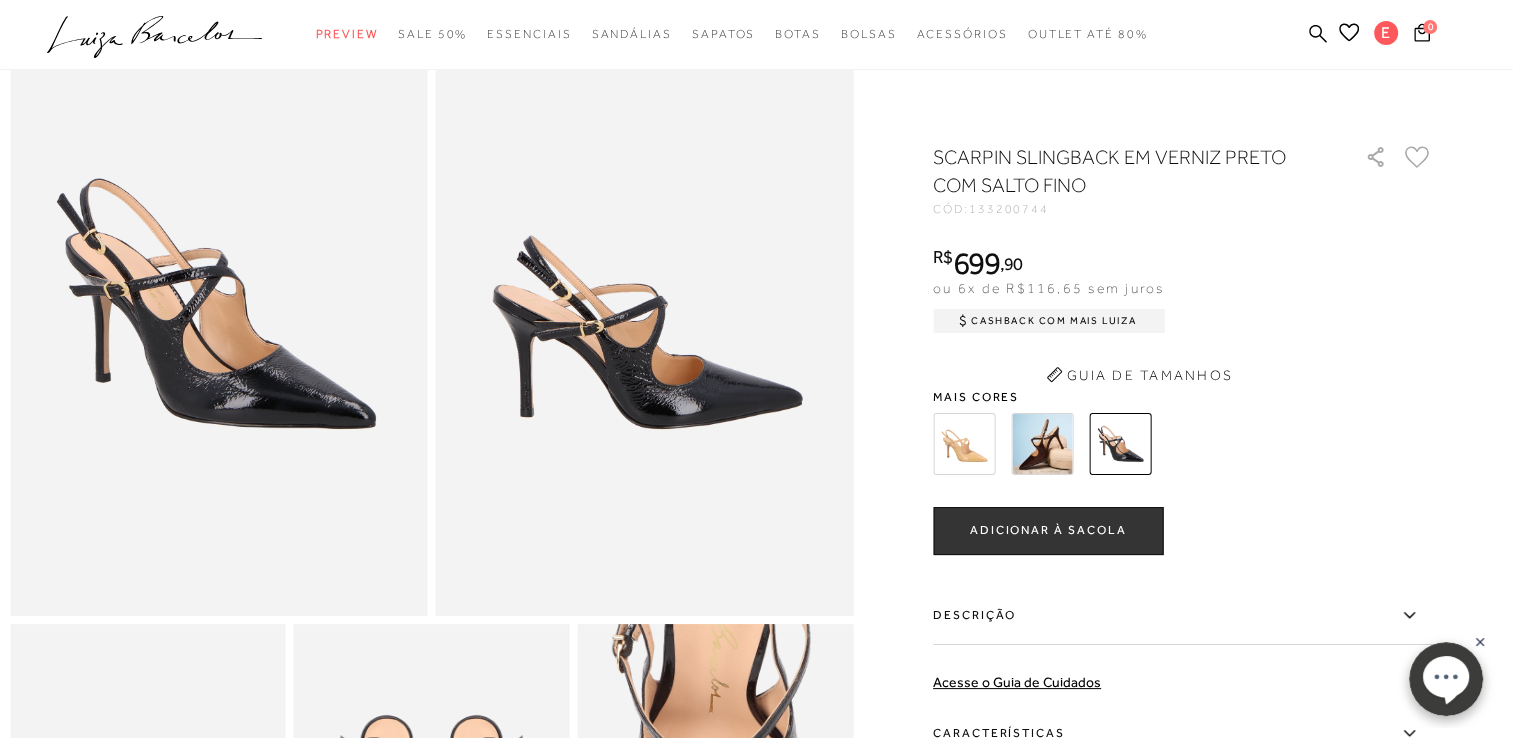 scroll, scrollTop: 320, scrollLeft: 0, axis: vertical 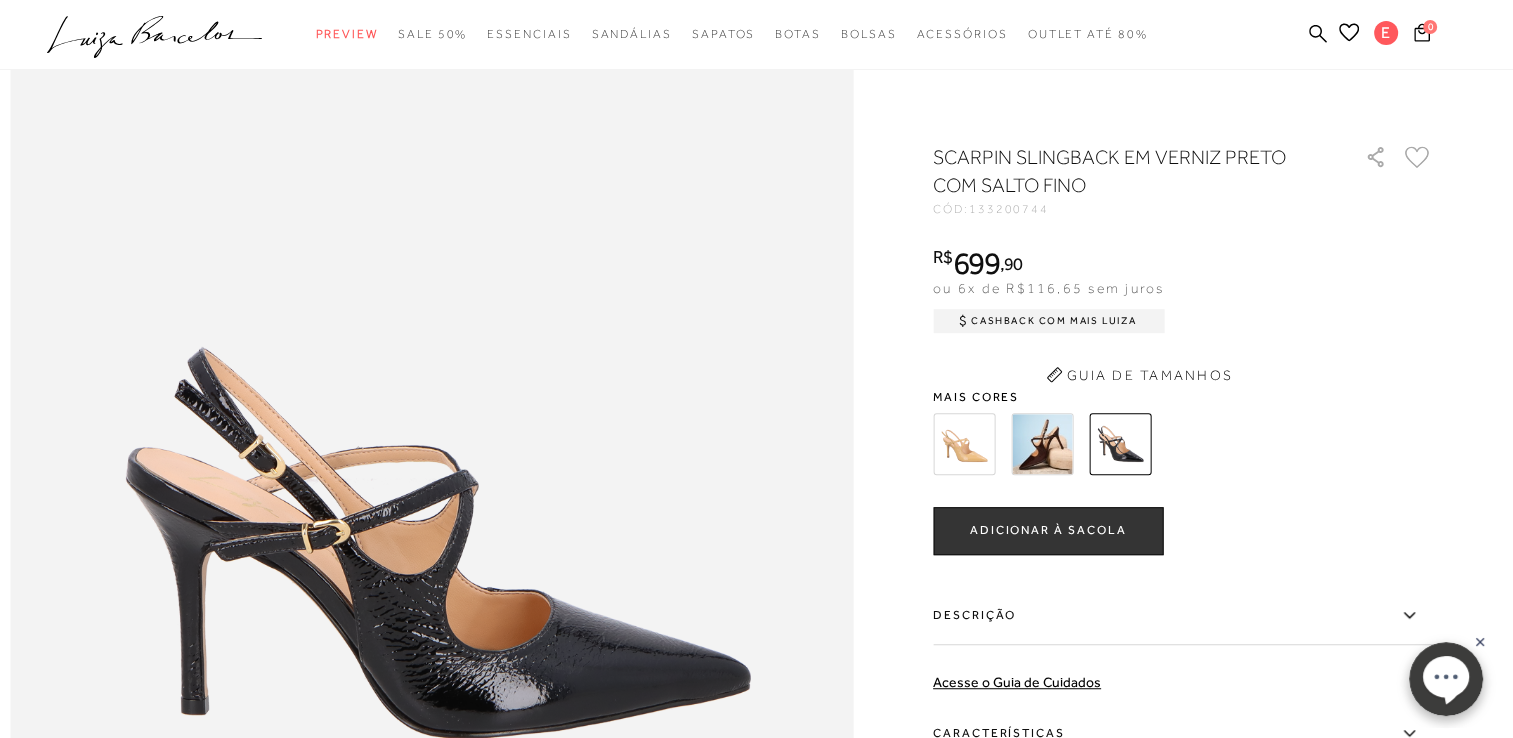 click on "SCARPIN SLINGBACK EM VERNIZ PRETO COM SALTO FINO
CÓD:
133200744
×
É necessário selecionar um tamanho para adicionar o produto como favorito.
R$ 699 , 90
ou 6x de R$116,65 sem juros
Cashback com Mais Luiza
R$699,90" at bounding box center [1183, 549] 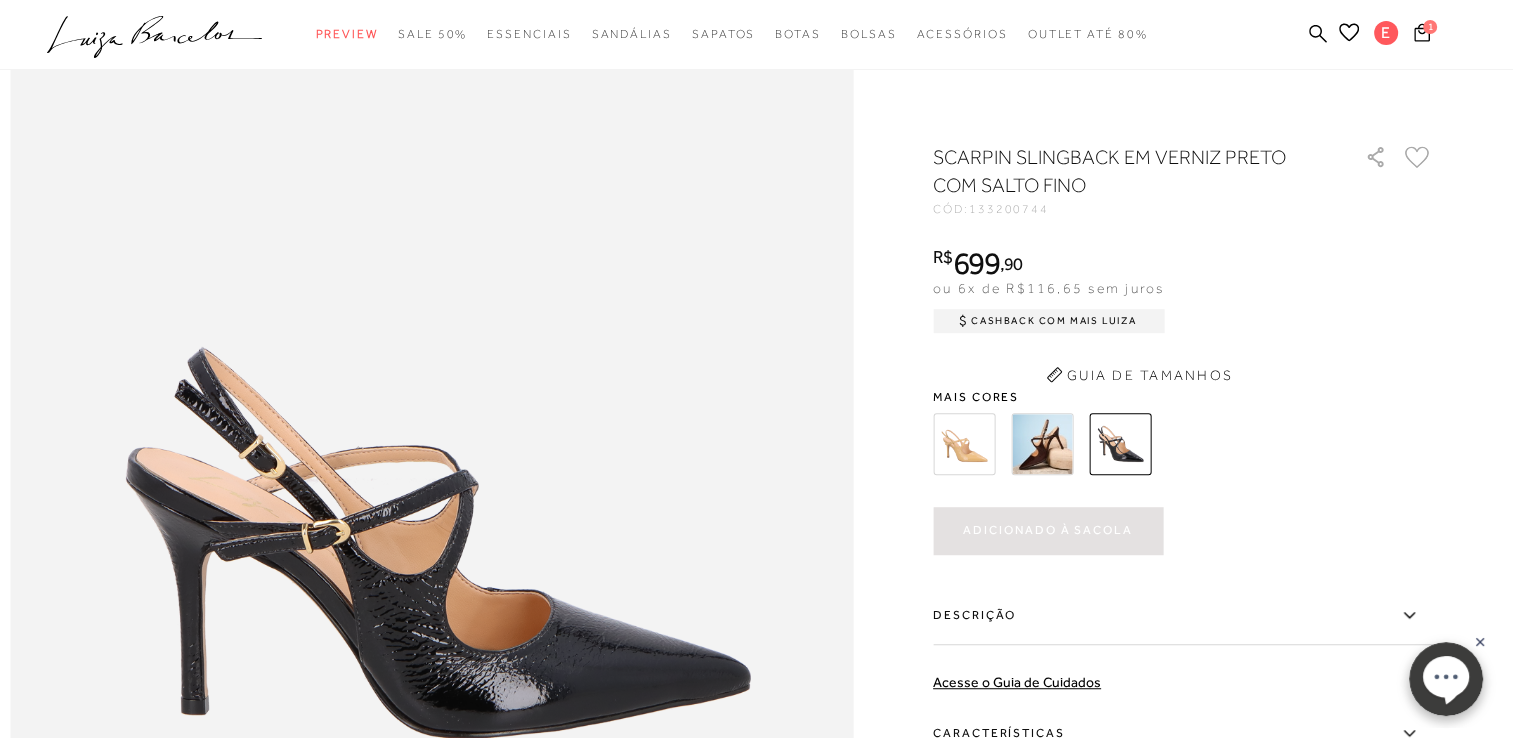 scroll, scrollTop: 0, scrollLeft: 0, axis: both 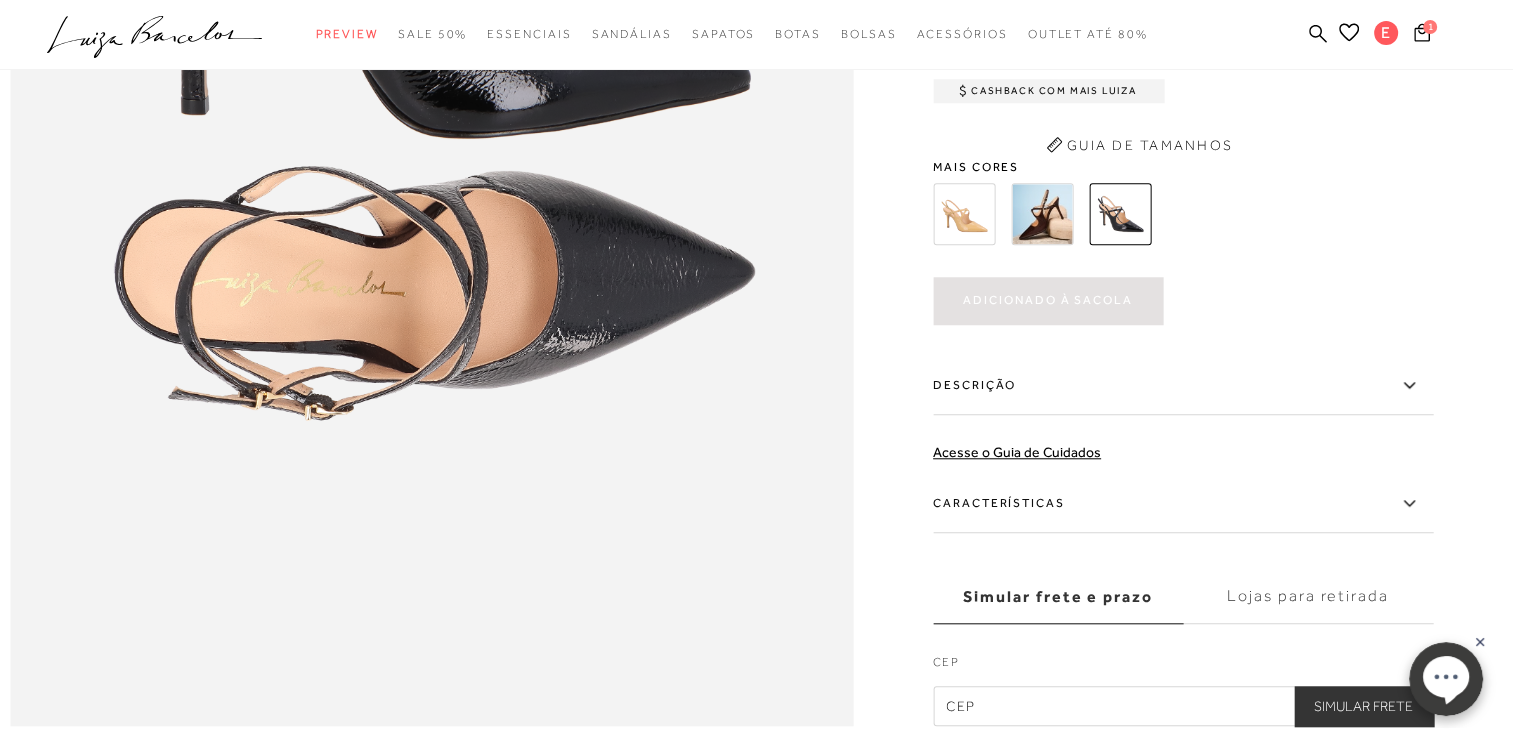 click on "Guia de Tamanhos" at bounding box center [1139, 145] 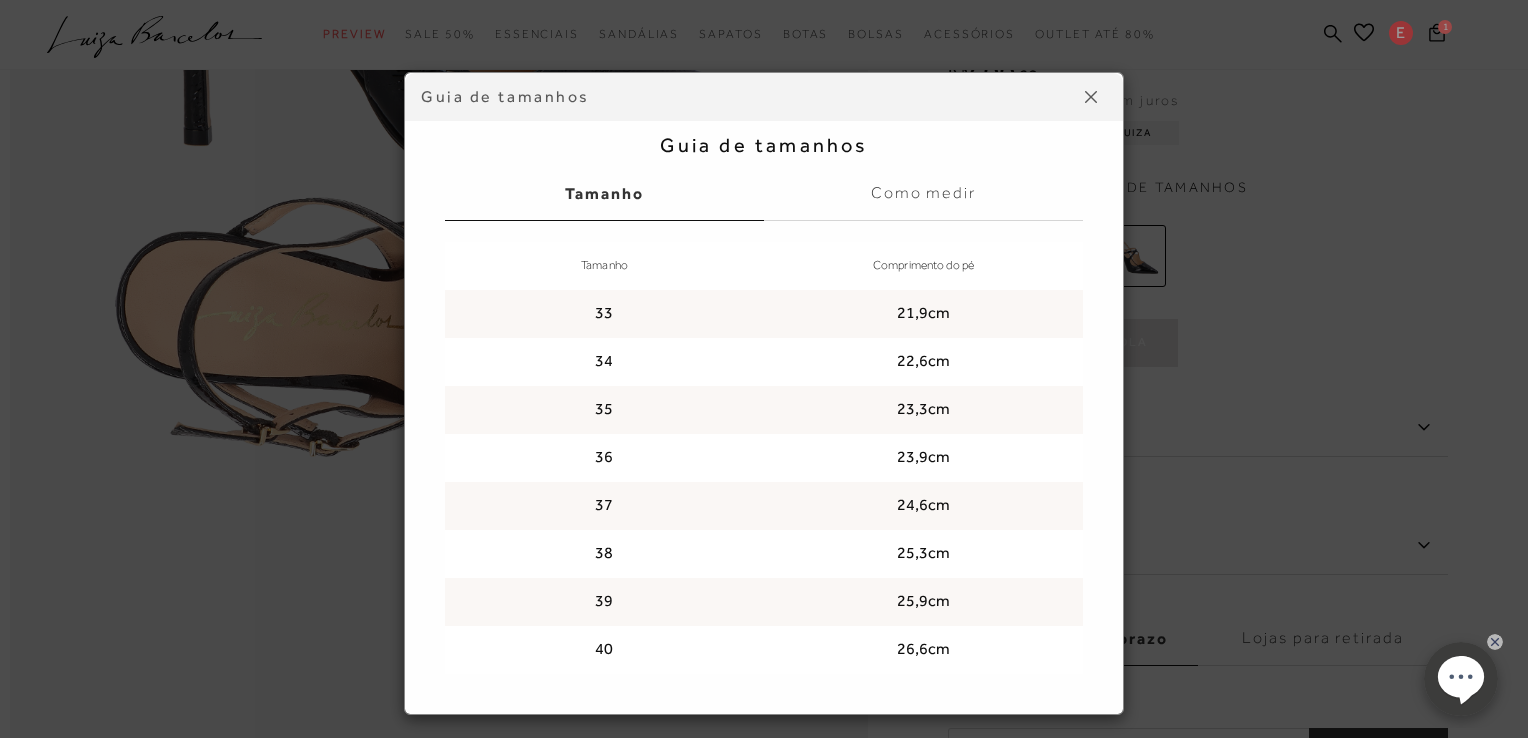 click at bounding box center (1091, 97) 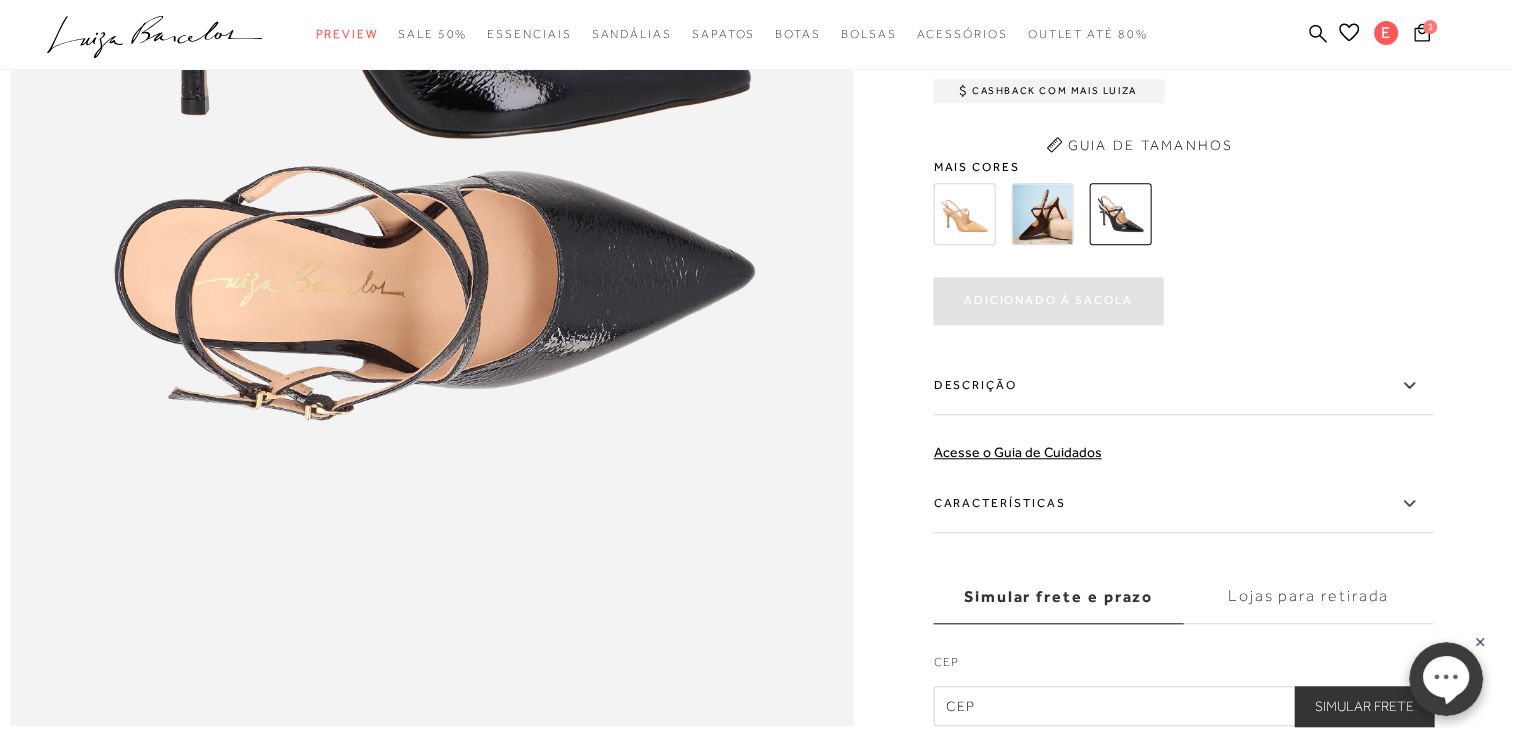 click at bounding box center [1159, 214] 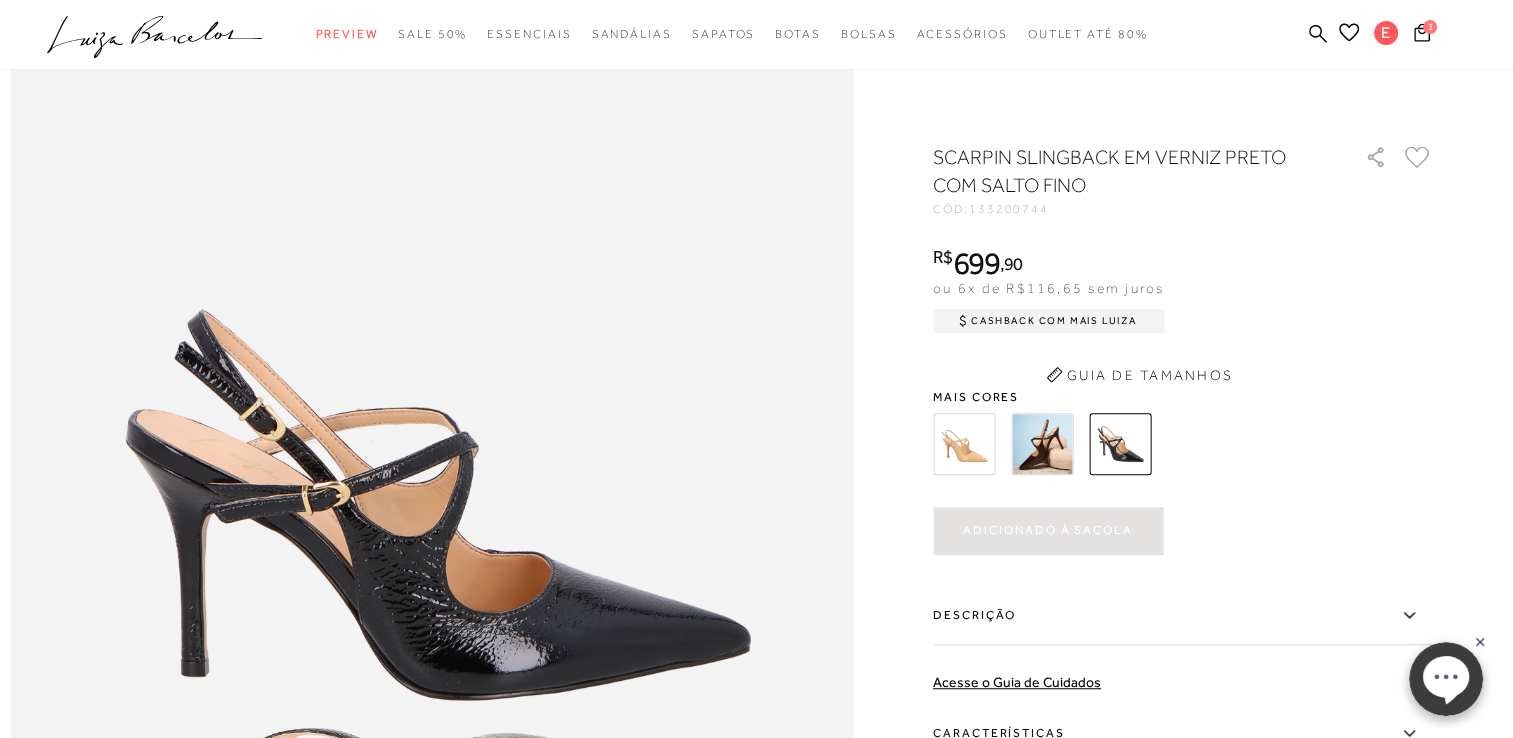 scroll, scrollTop: 1184, scrollLeft: 0, axis: vertical 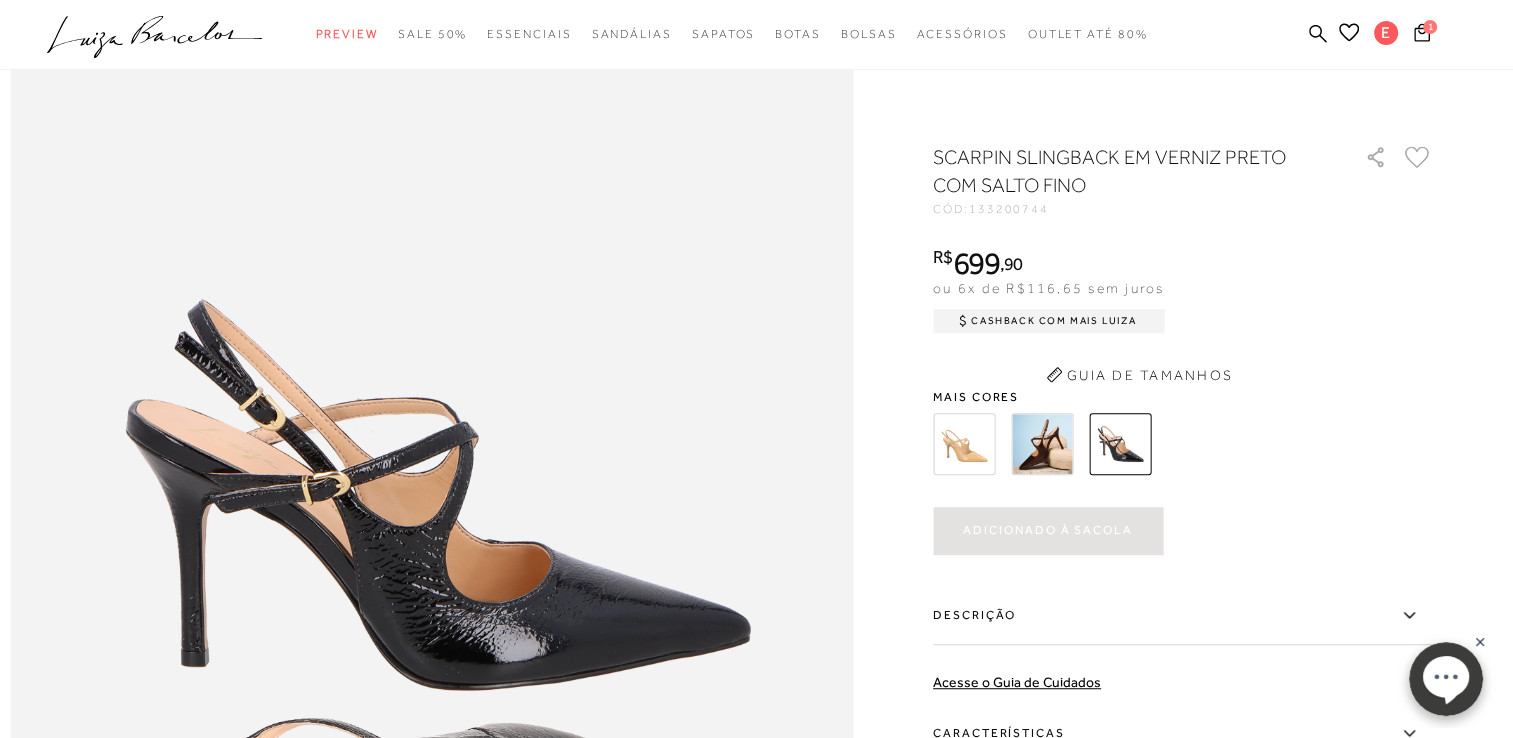 click at bounding box center [1120, 444] 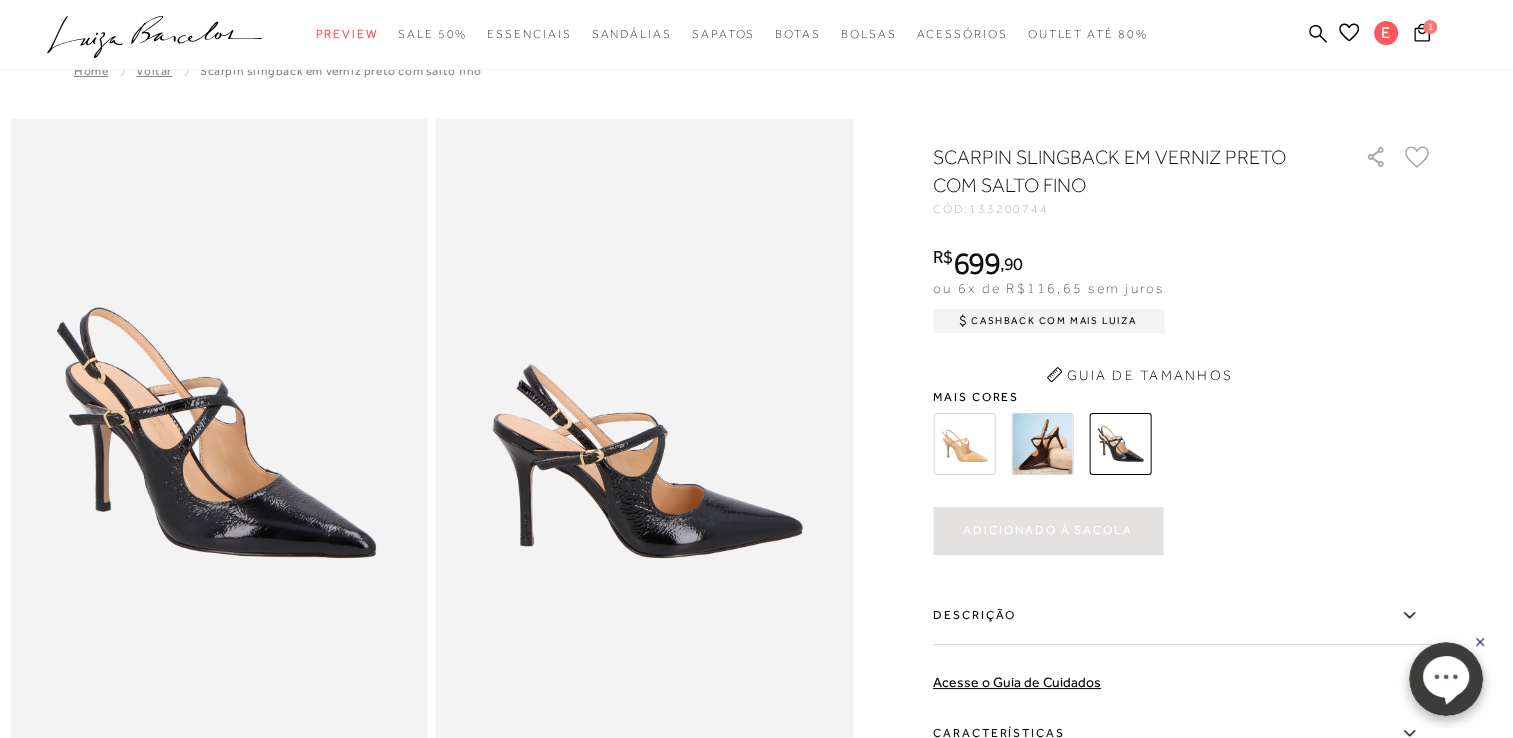 scroll, scrollTop: 0, scrollLeft: 0, axis: both 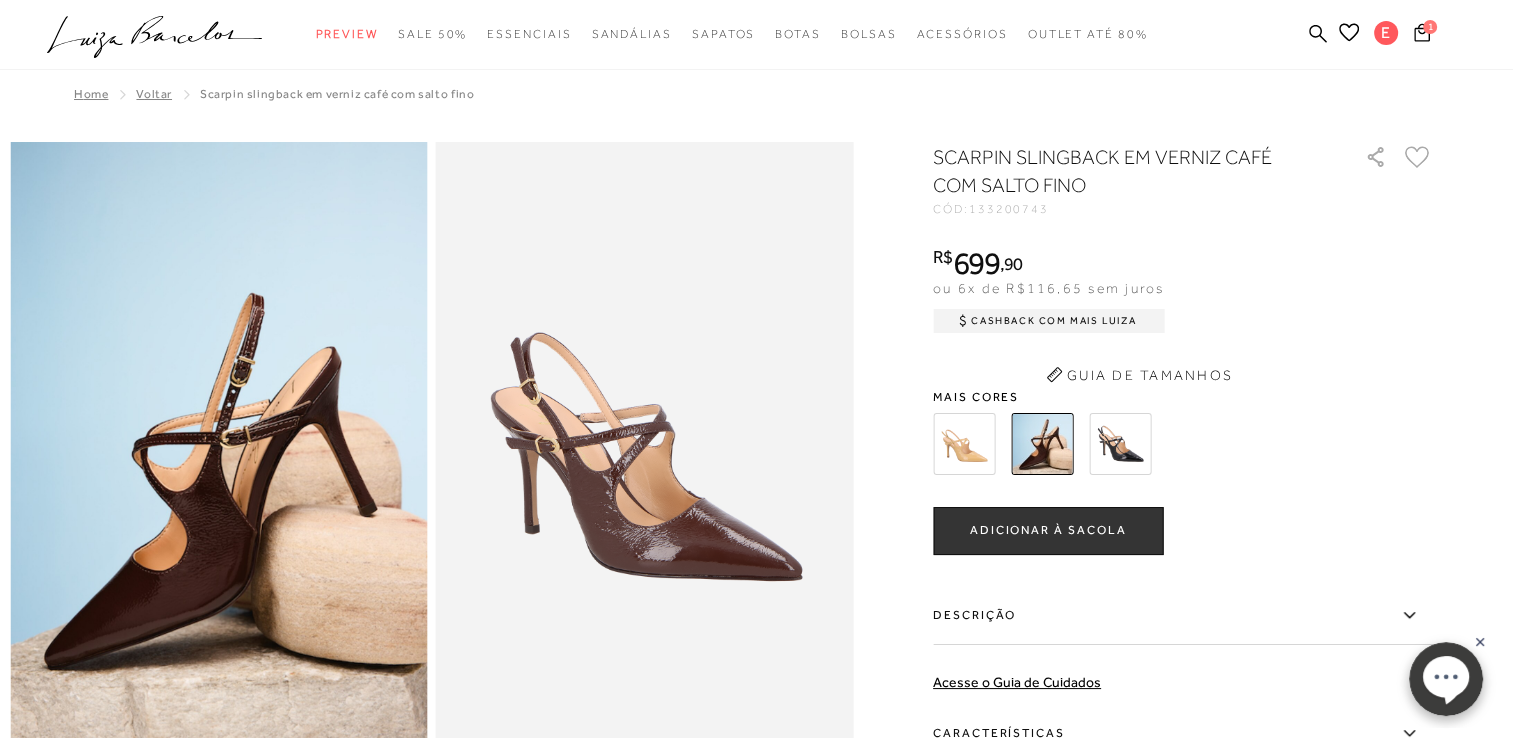 click at bounding box center [1120, 444] 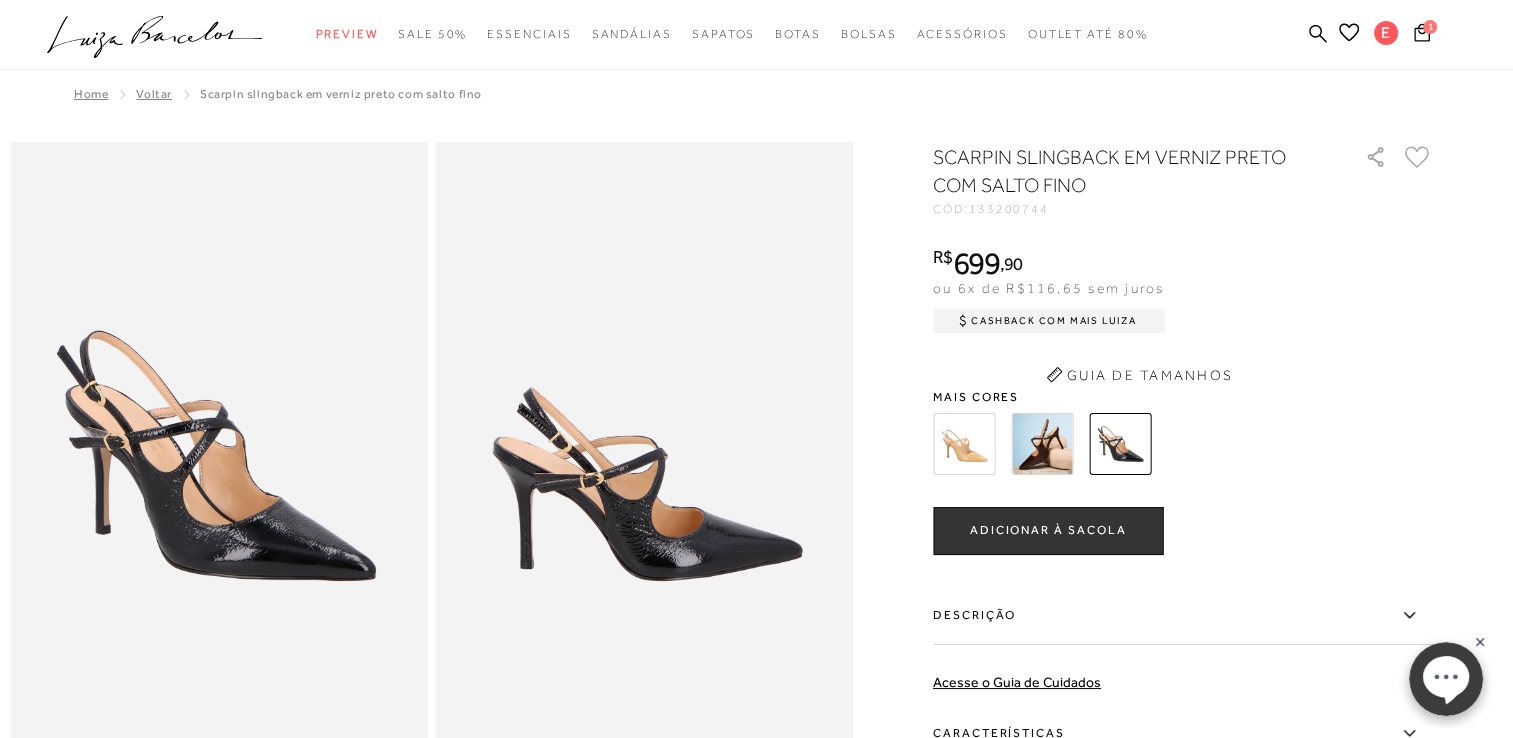 click on "ADICIONAR À SACOLA" at bounding box center (1048, 530) 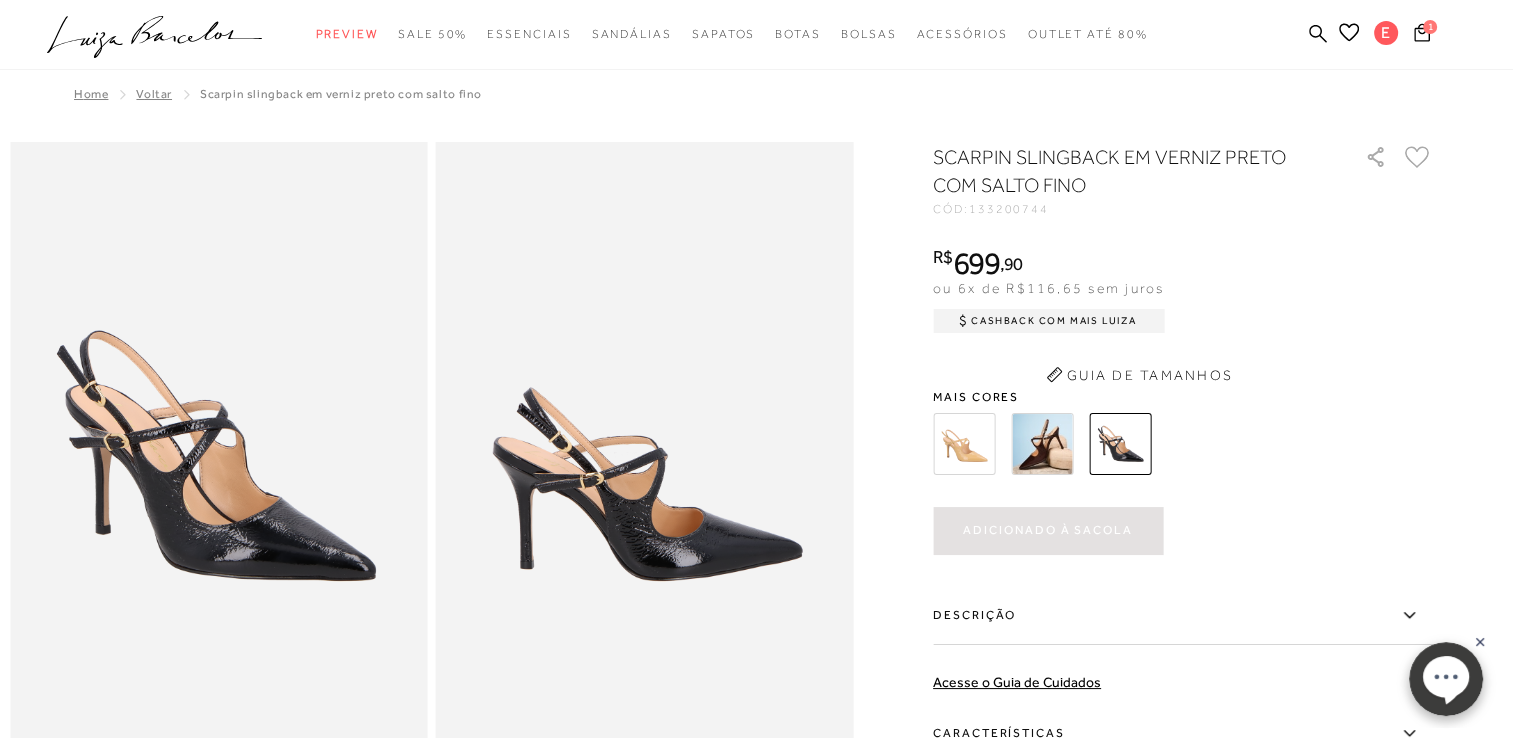 scroll, scrollTop: 0, scrollLeft: 0, axis: both 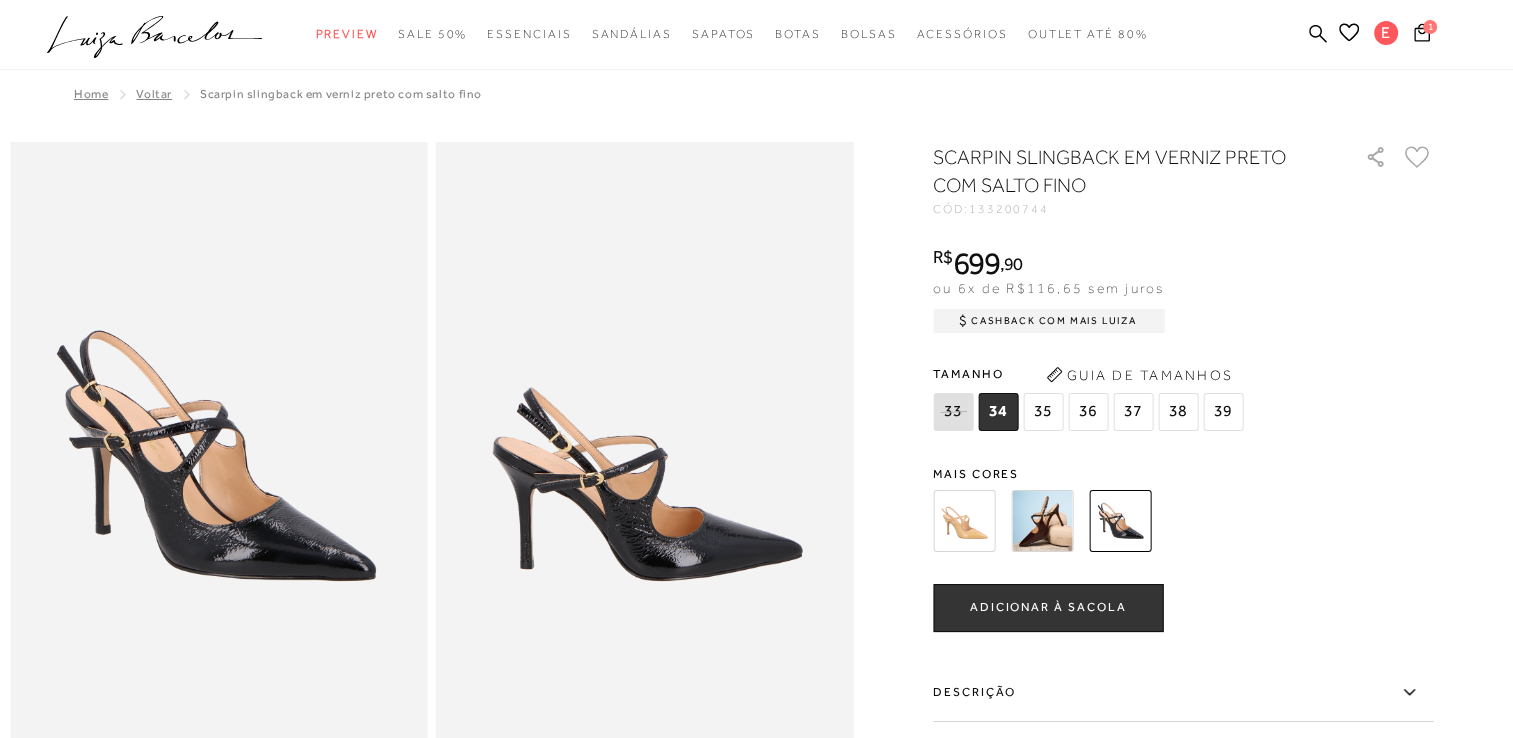 click on "36" at bounding box center [1088, 412] 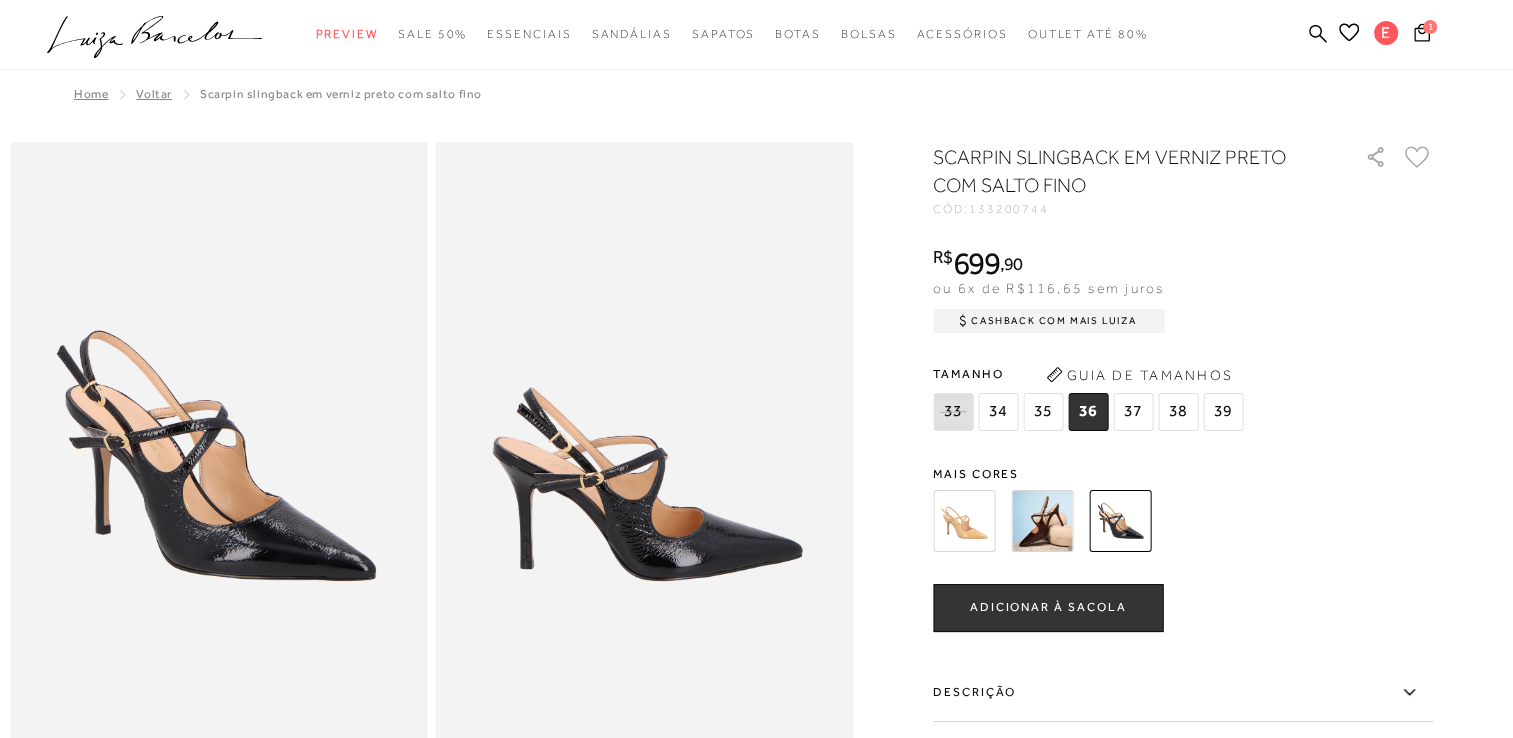 click on "ADICIONAR À SACOLA" at bounding box center (1048, 607) 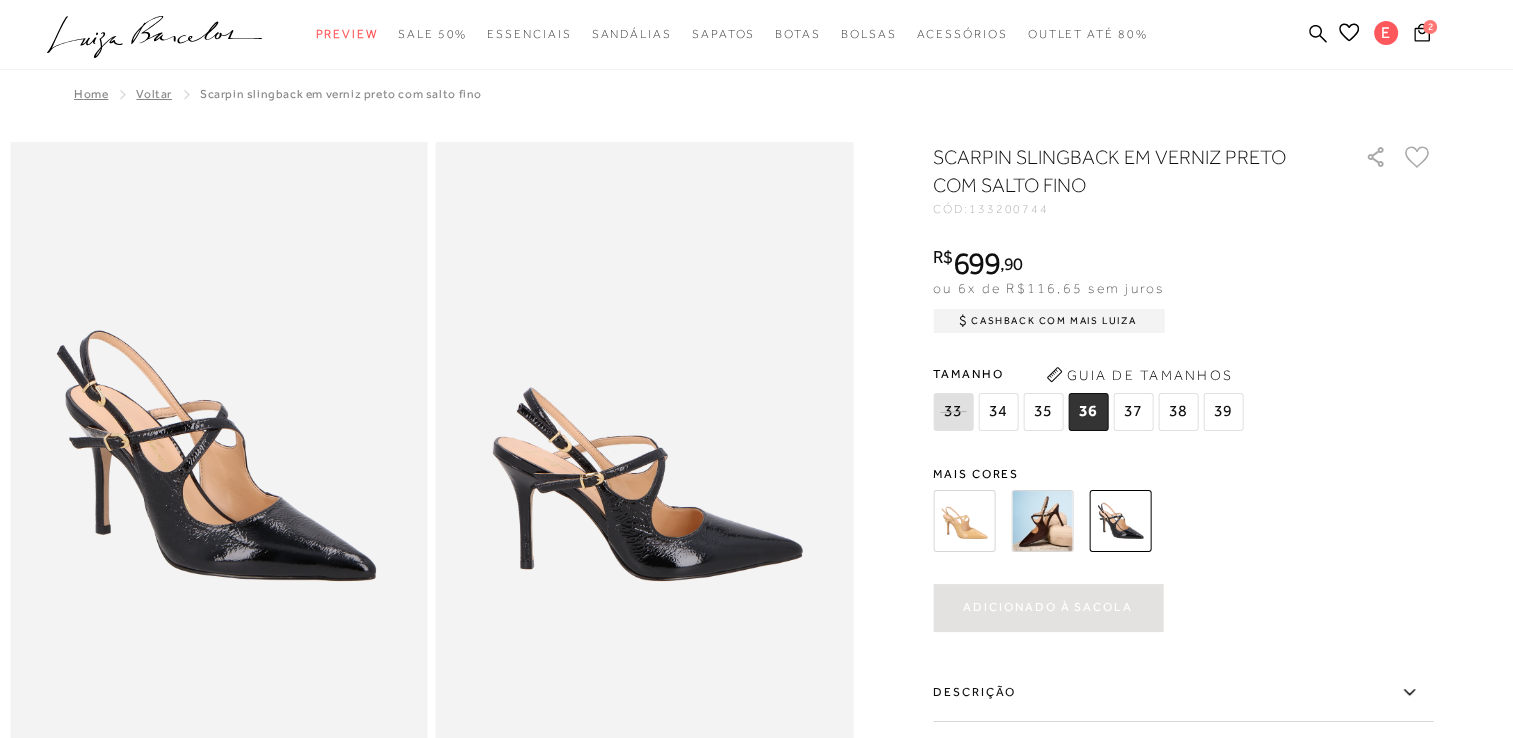 scroll, scrollTop: 0, scrollLeft: 0, axis: both 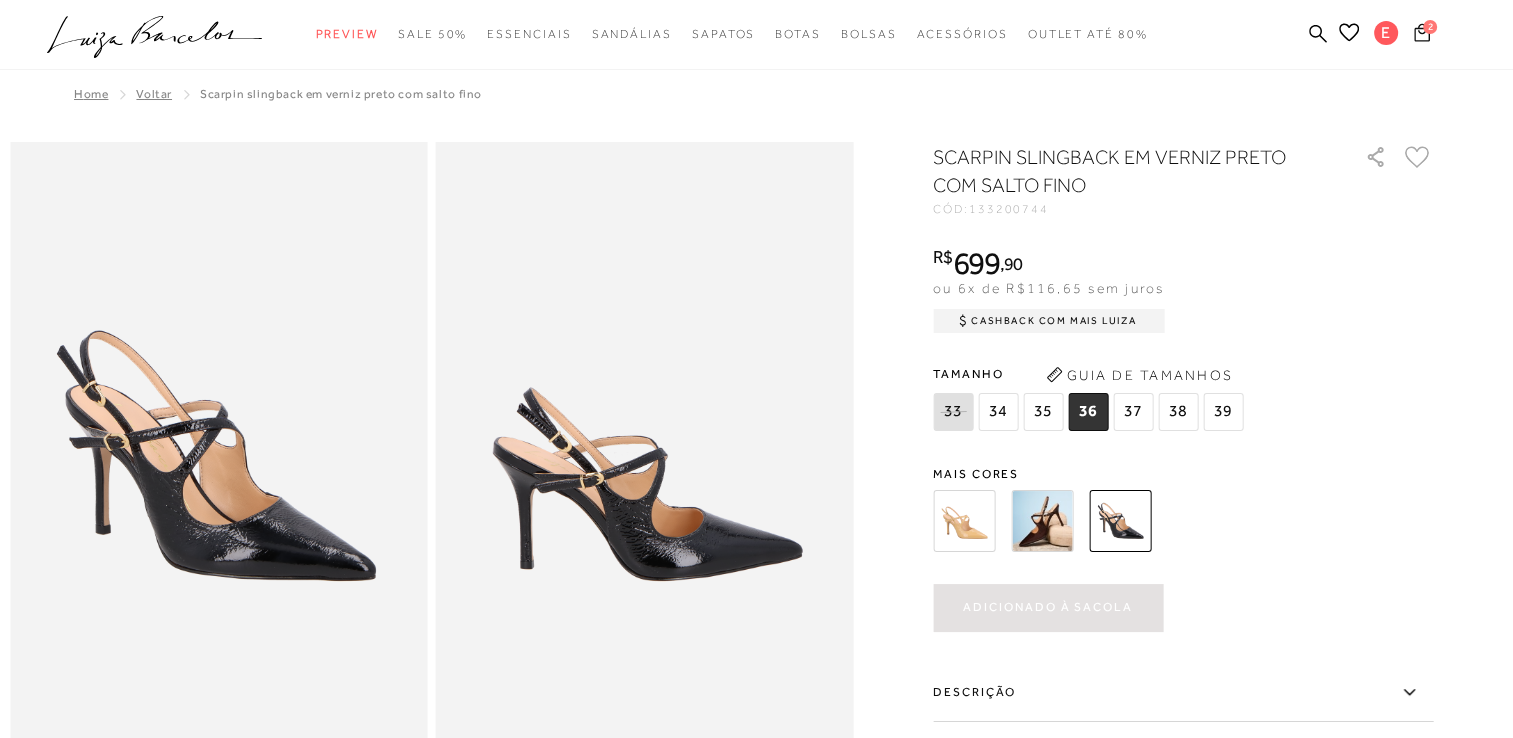 click 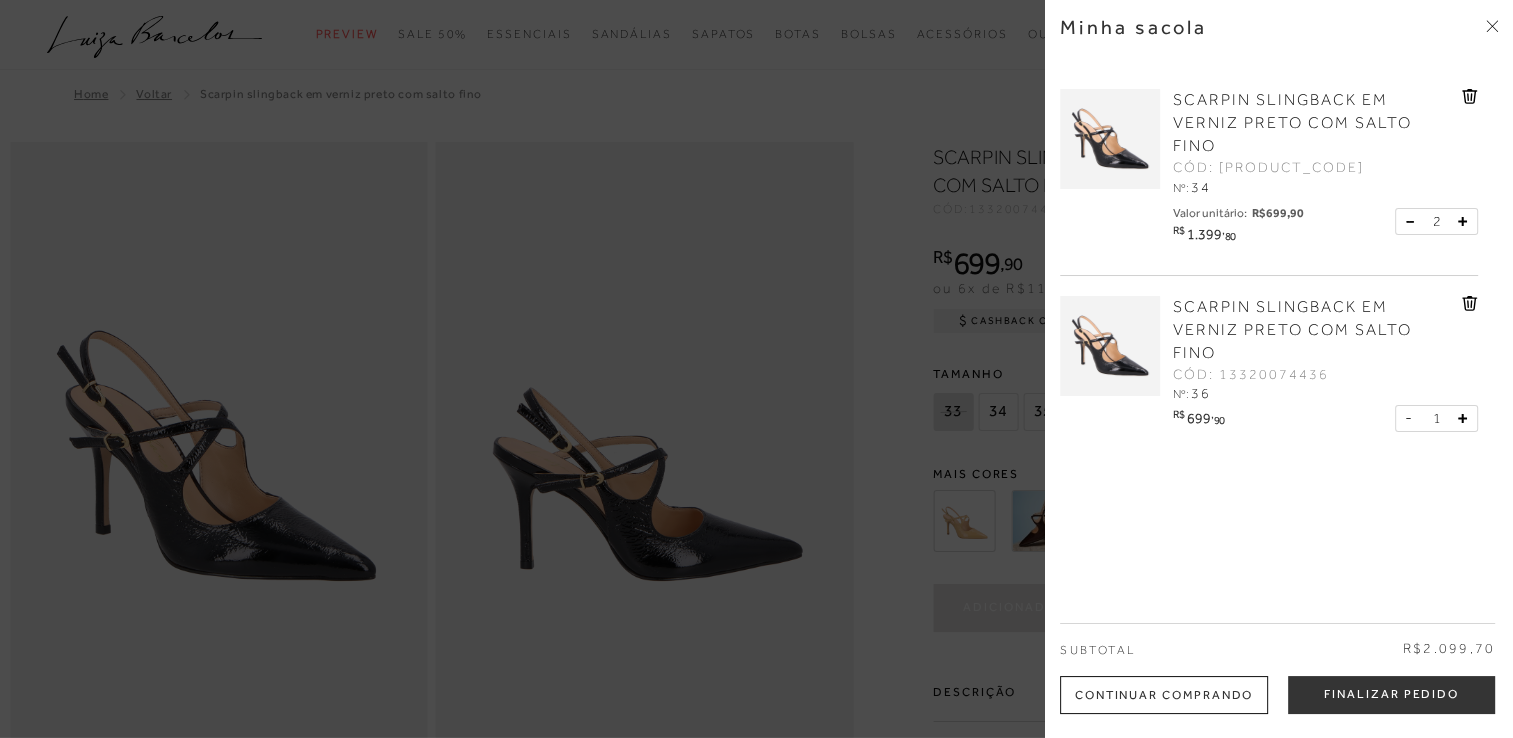 click 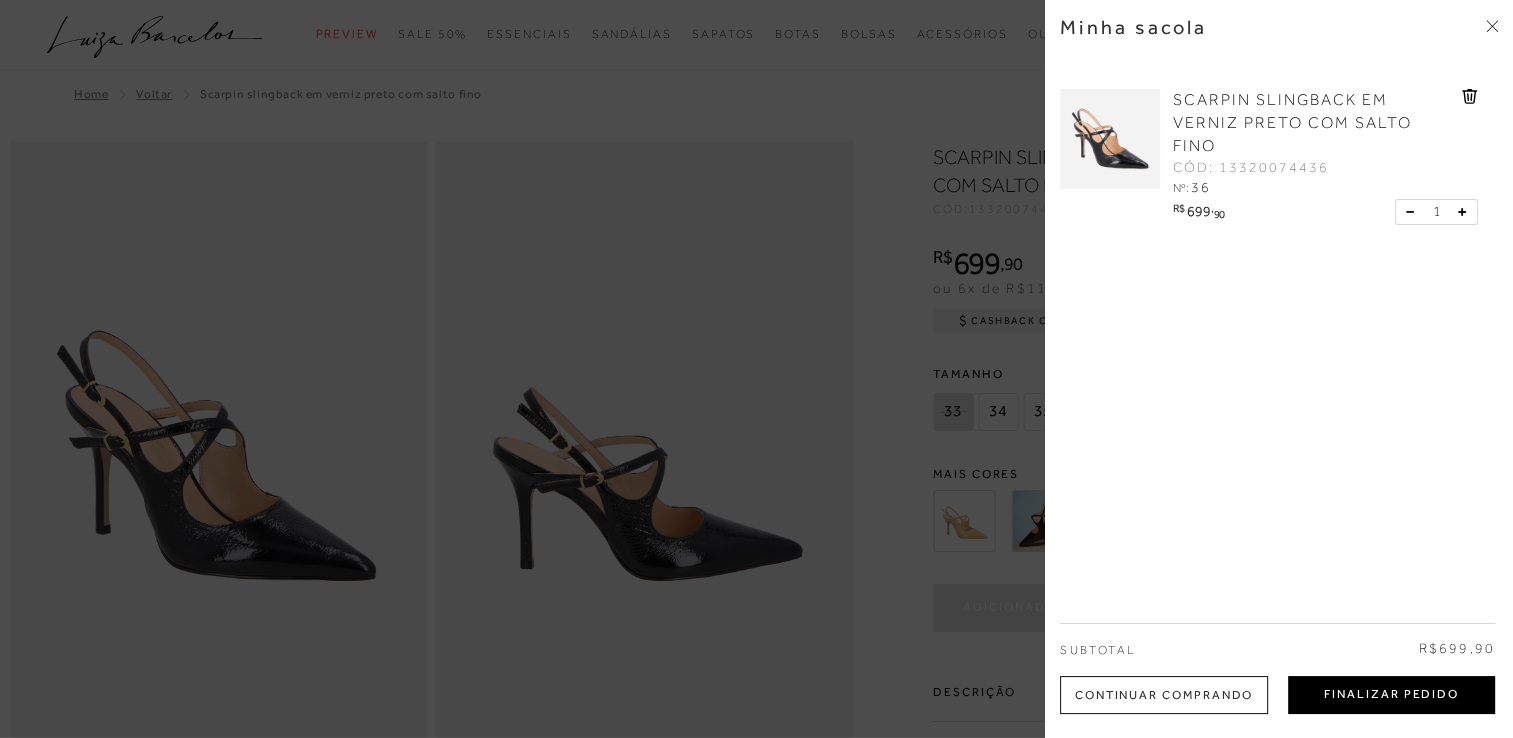 click on "Finalizar Pedido" at bounding box center [1391, 695] 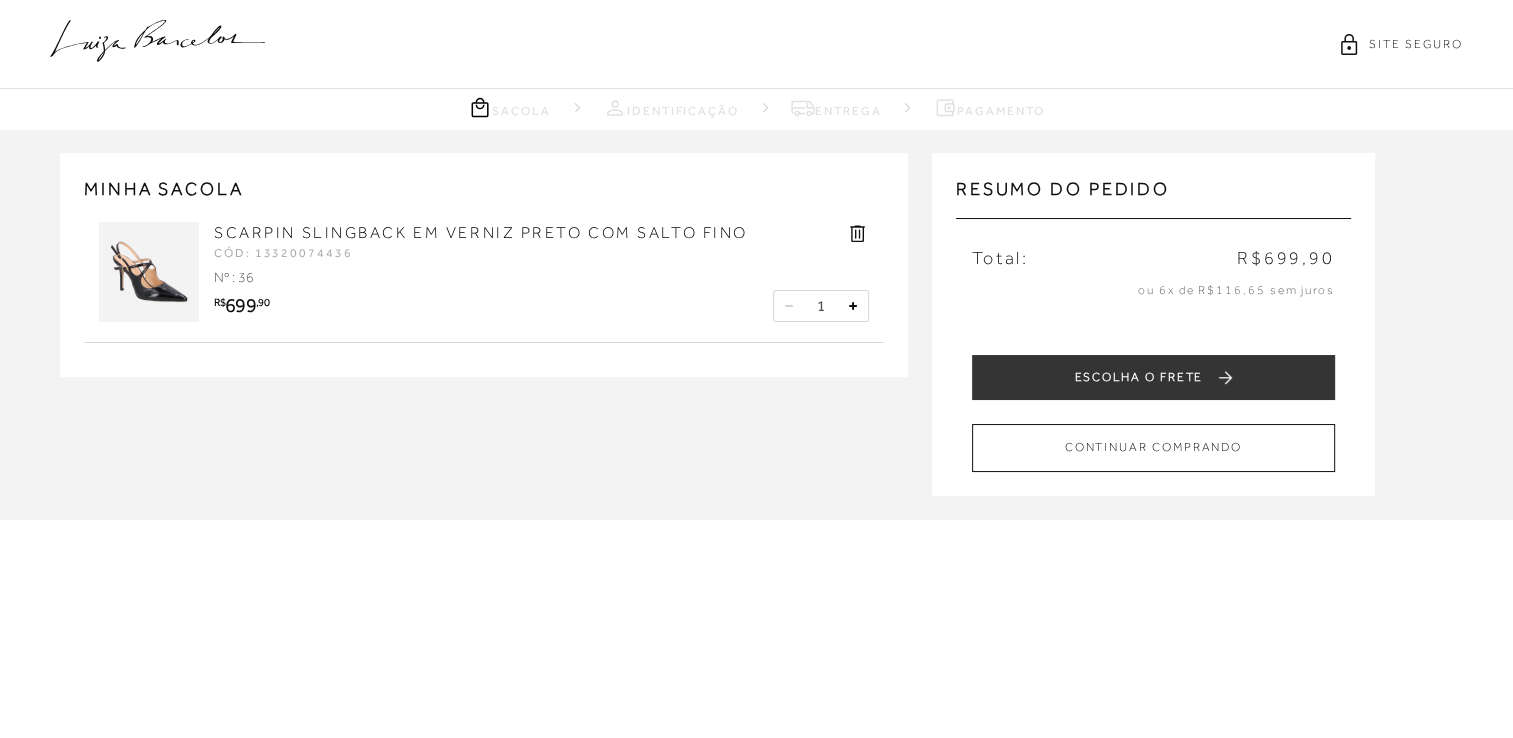 scroll, scrollTop: 0, scrollLeft: 0, axis: both 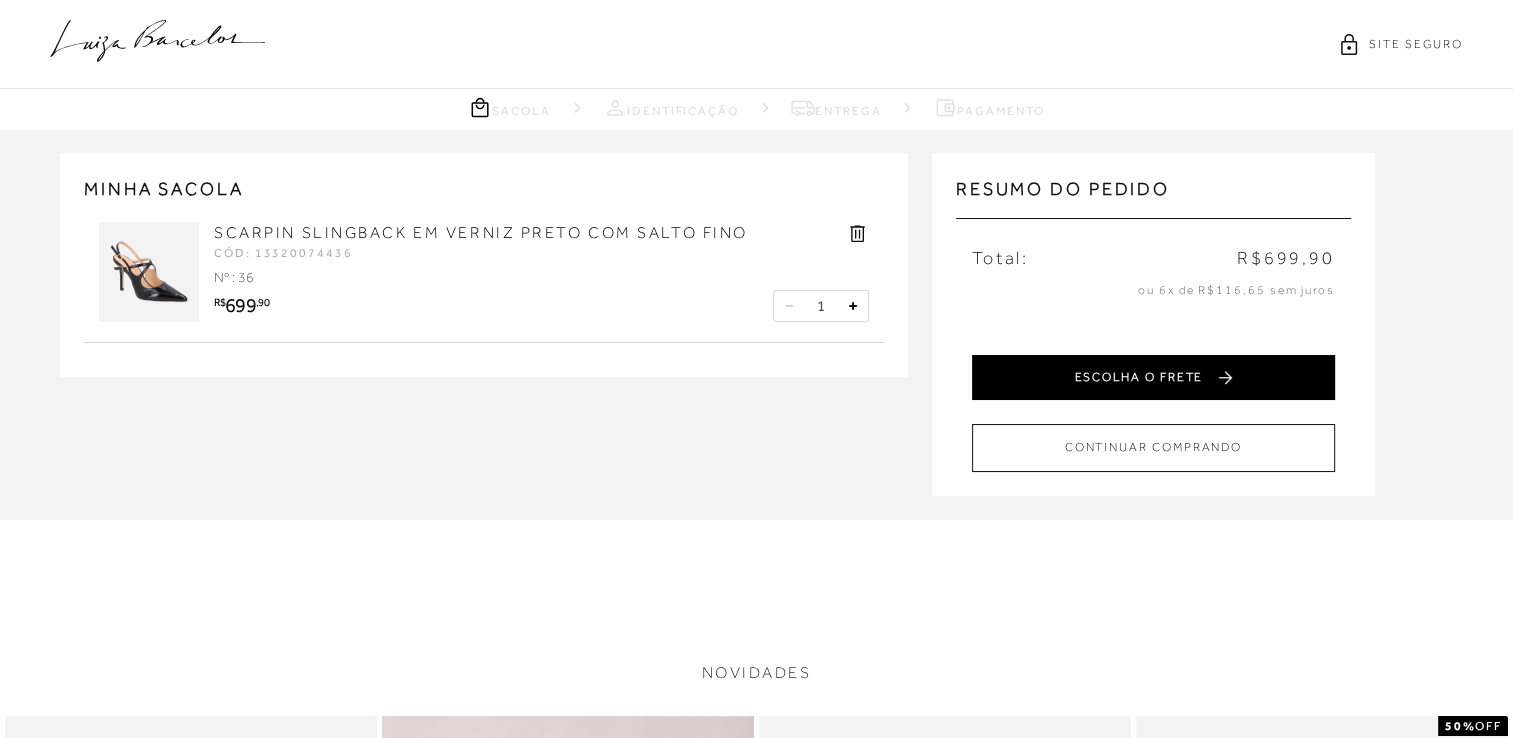 click on "ESCOLHA O FRETE" at bounding box center [1153, 377] 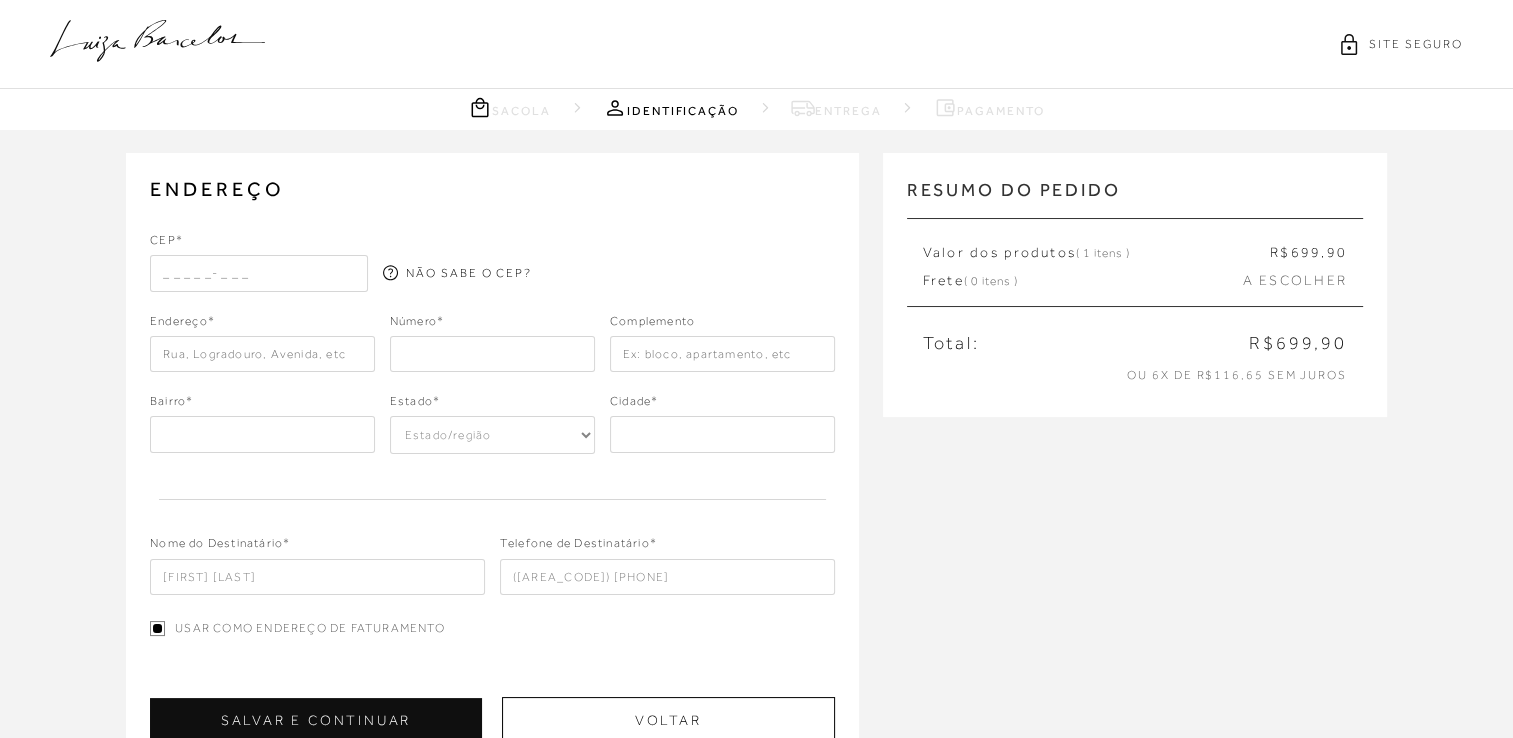 click at bounding box center (259, 273) 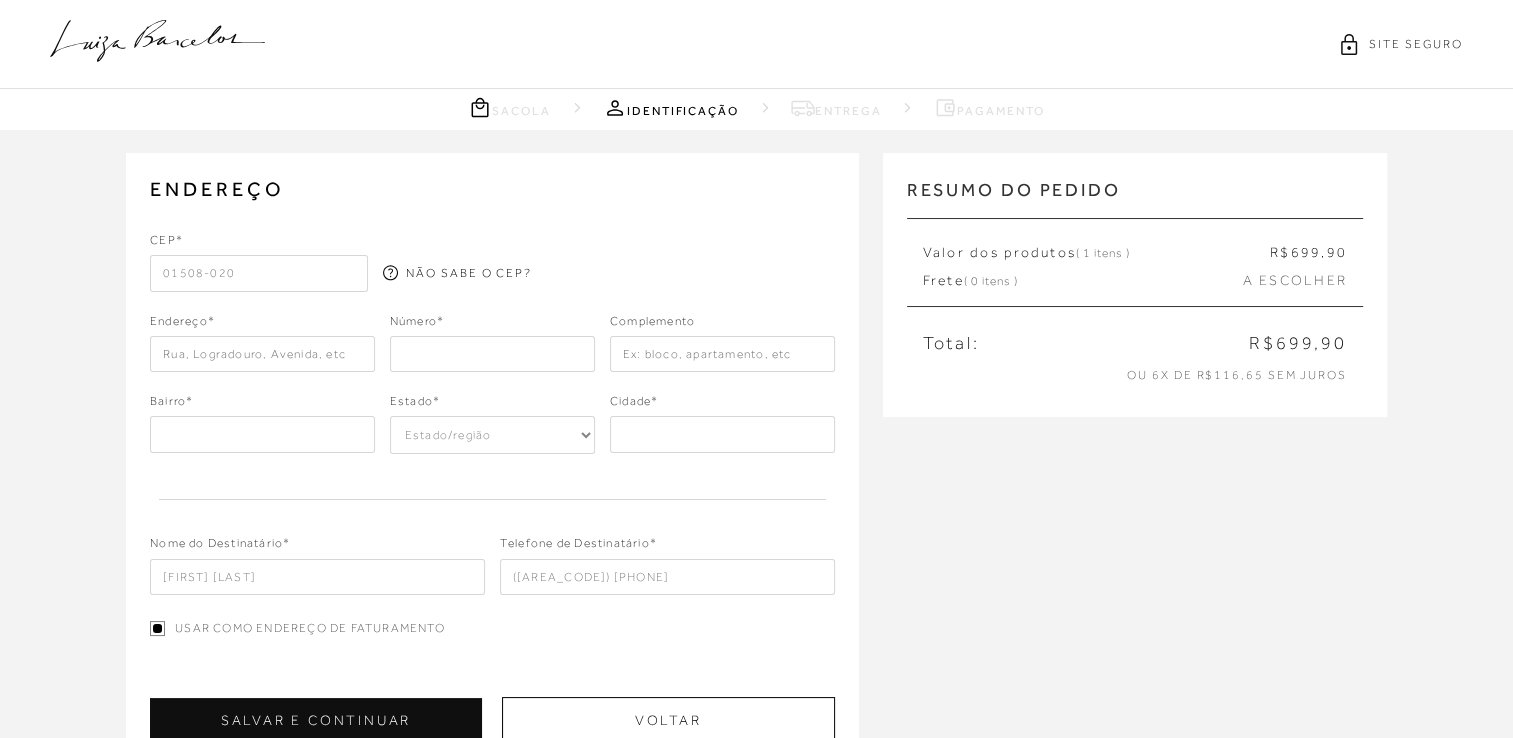 type on "50" 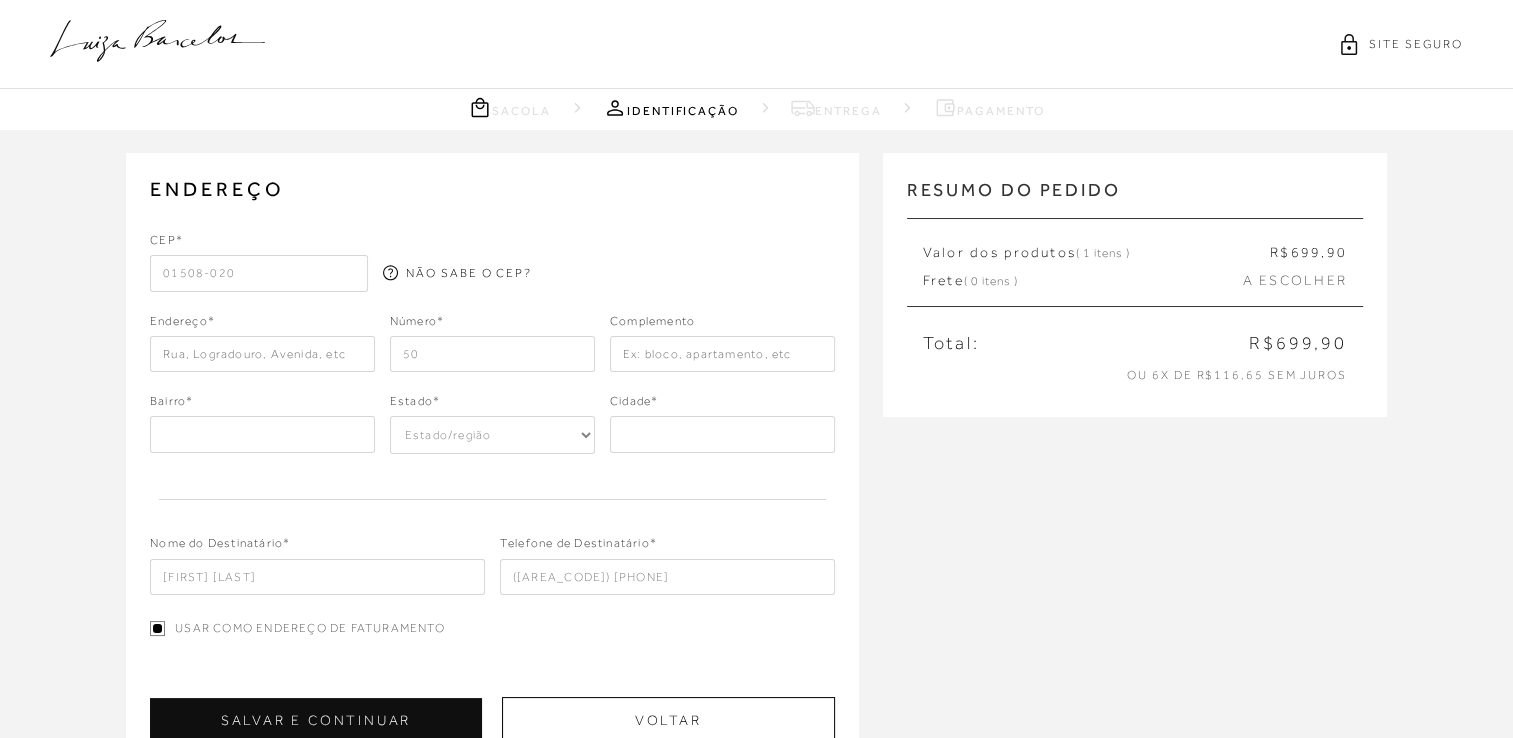 type on "50" 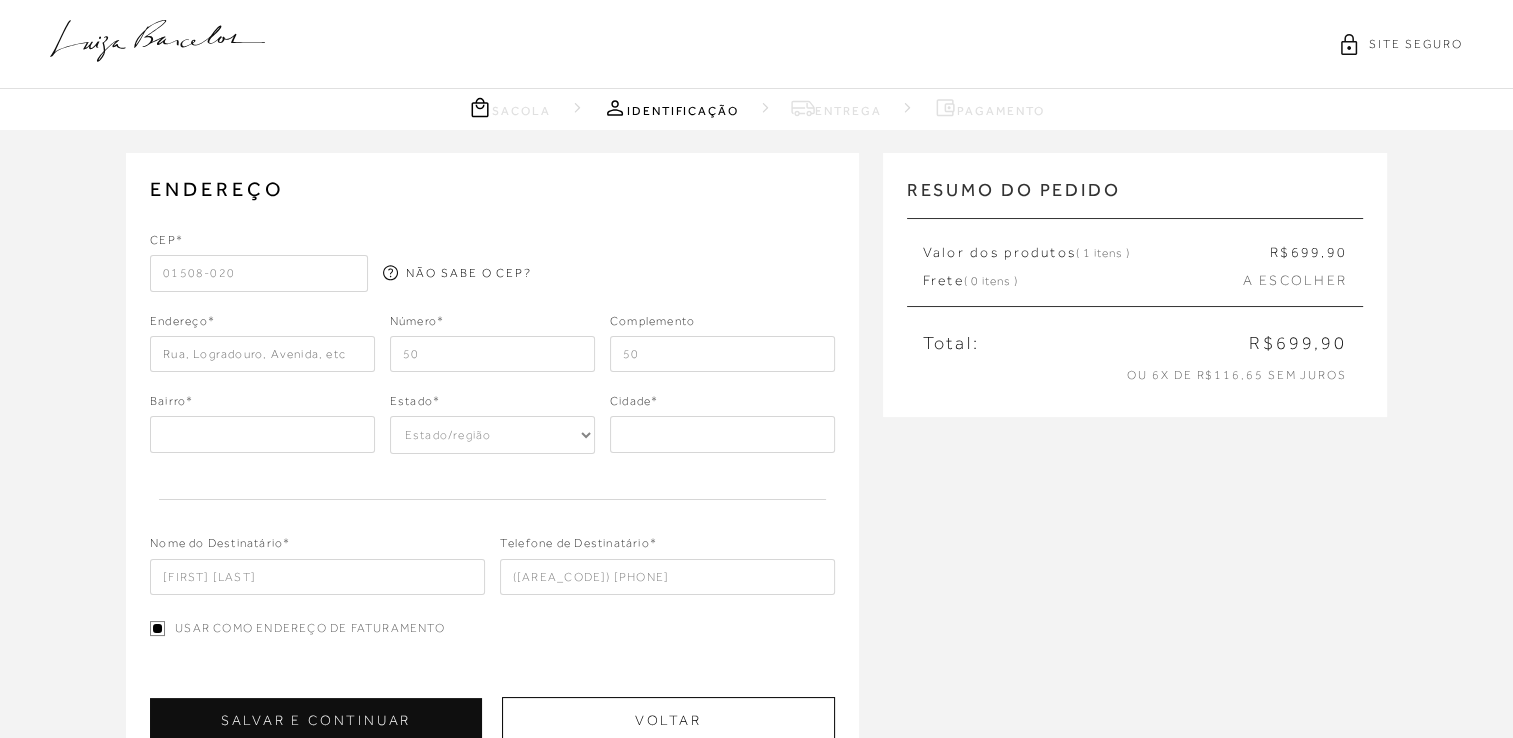 type on "Rua Pirapitingui" 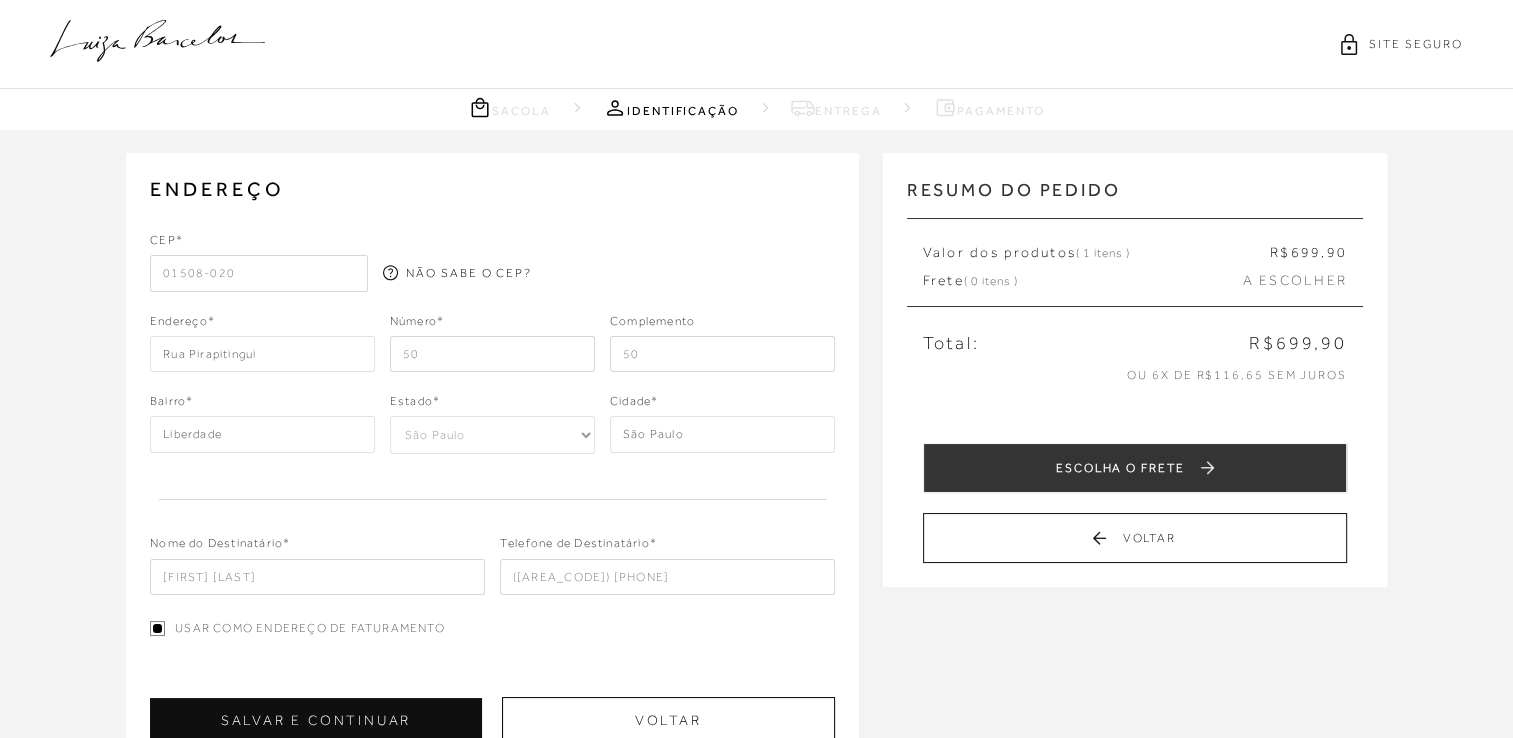 click on "RESUMO DO PEDIDO
SCARPIN SLINGBACK EM VERNIZ PRETO COM SALTO FINO
CÓD: 13320074436
Tamanho : 36
Quantidade 1
R$ 699 ,90
Valor dos produtos   ( 1 itens )
R$ 699 ,90
Frete   ( 0 itens )
A ESCOLHER" at bounding box center (1135, 370) 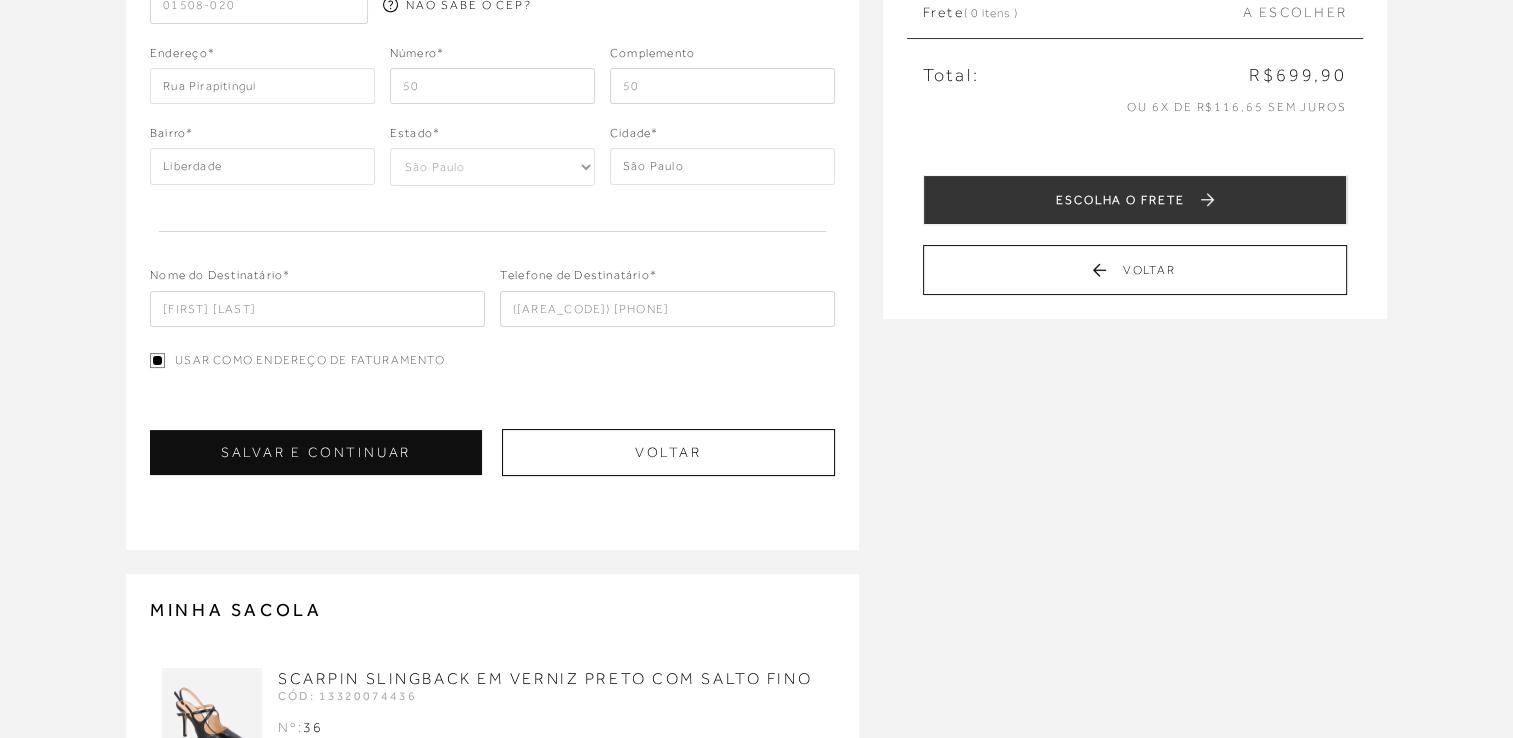 scroll, scrollTop: 280, scrollLeft: 0, axis: vertical 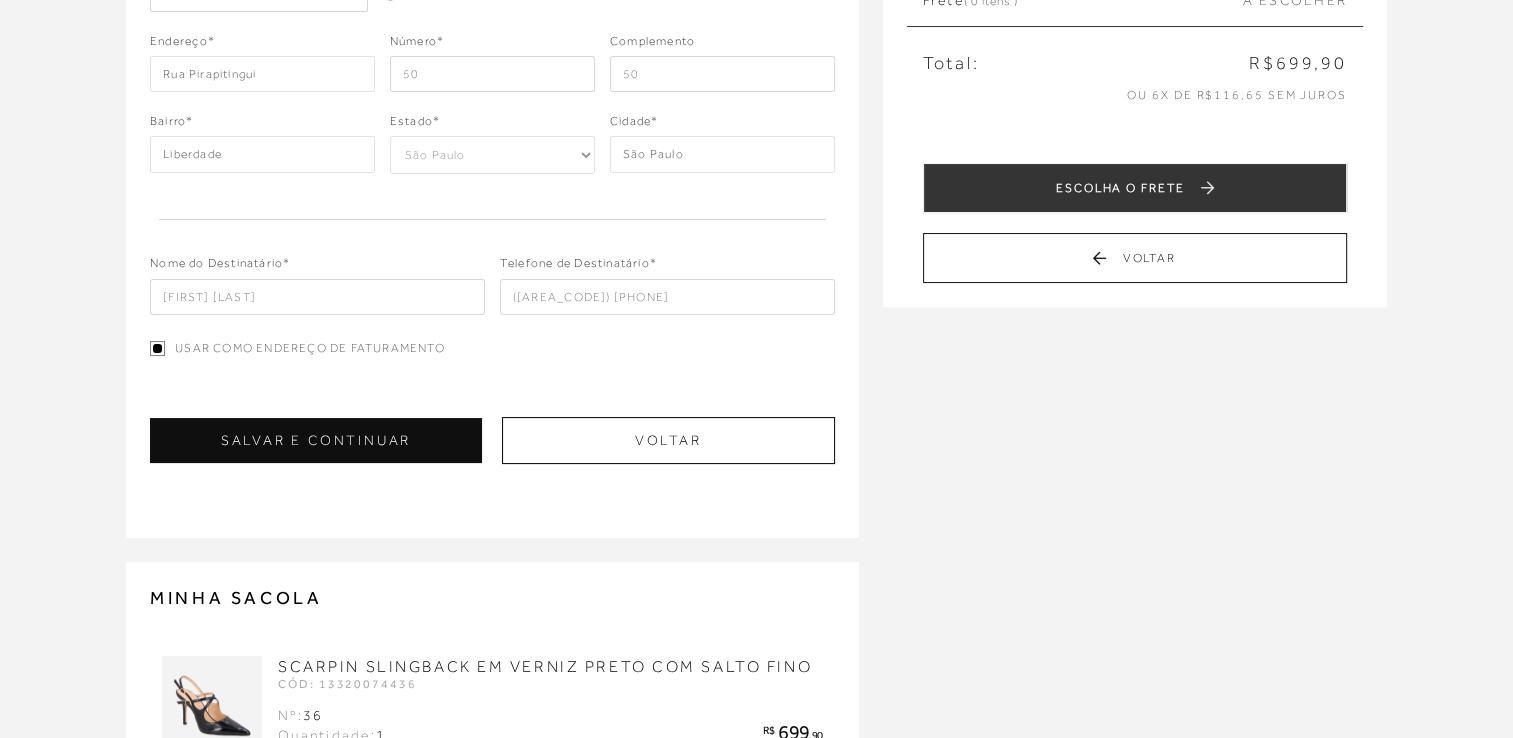 drag, startPoint x: 203, startPoint y: 294, endPoint x: 158, endPoint y: 337, distance: 62.241467 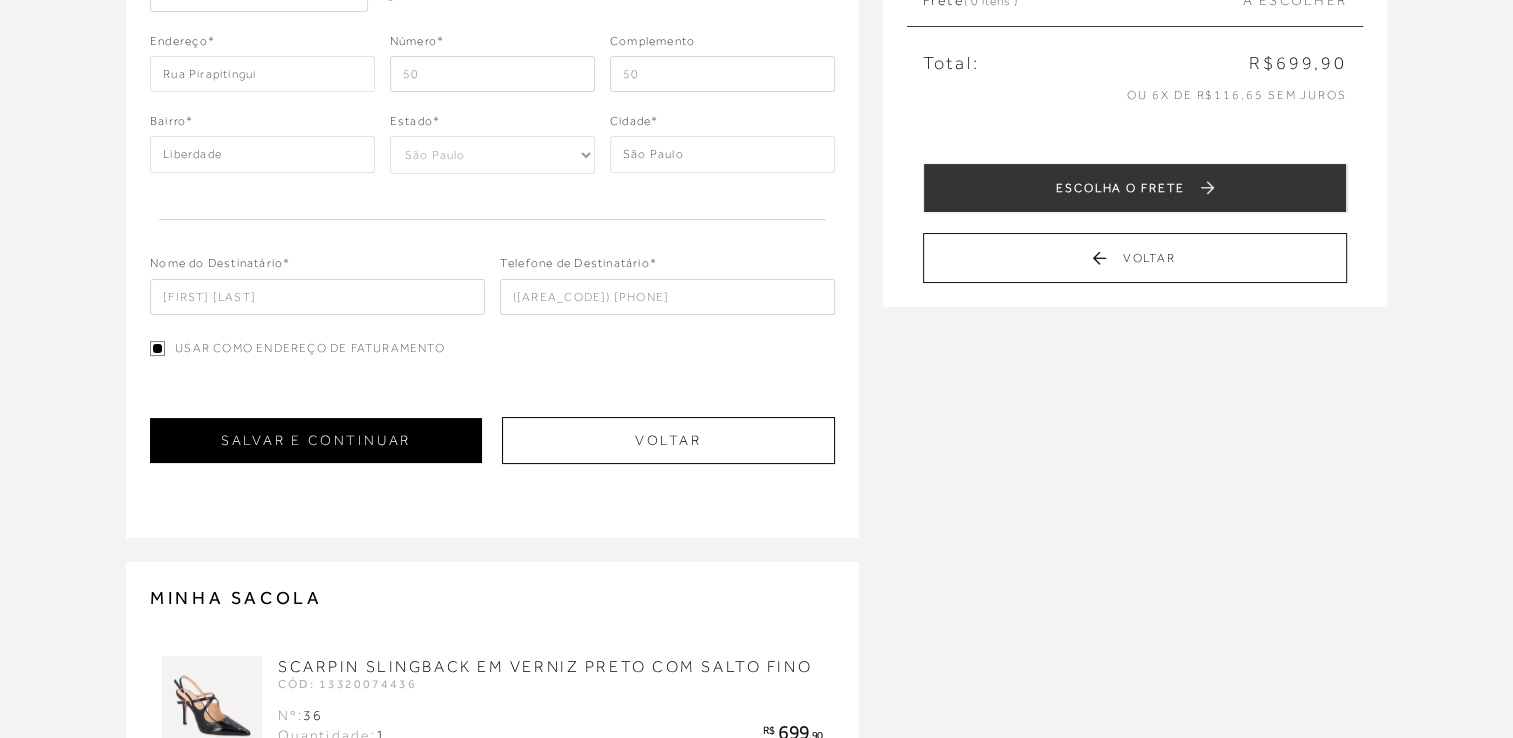 click on "SALVAR E CONTINUAR" at bounding box center [316, 440] 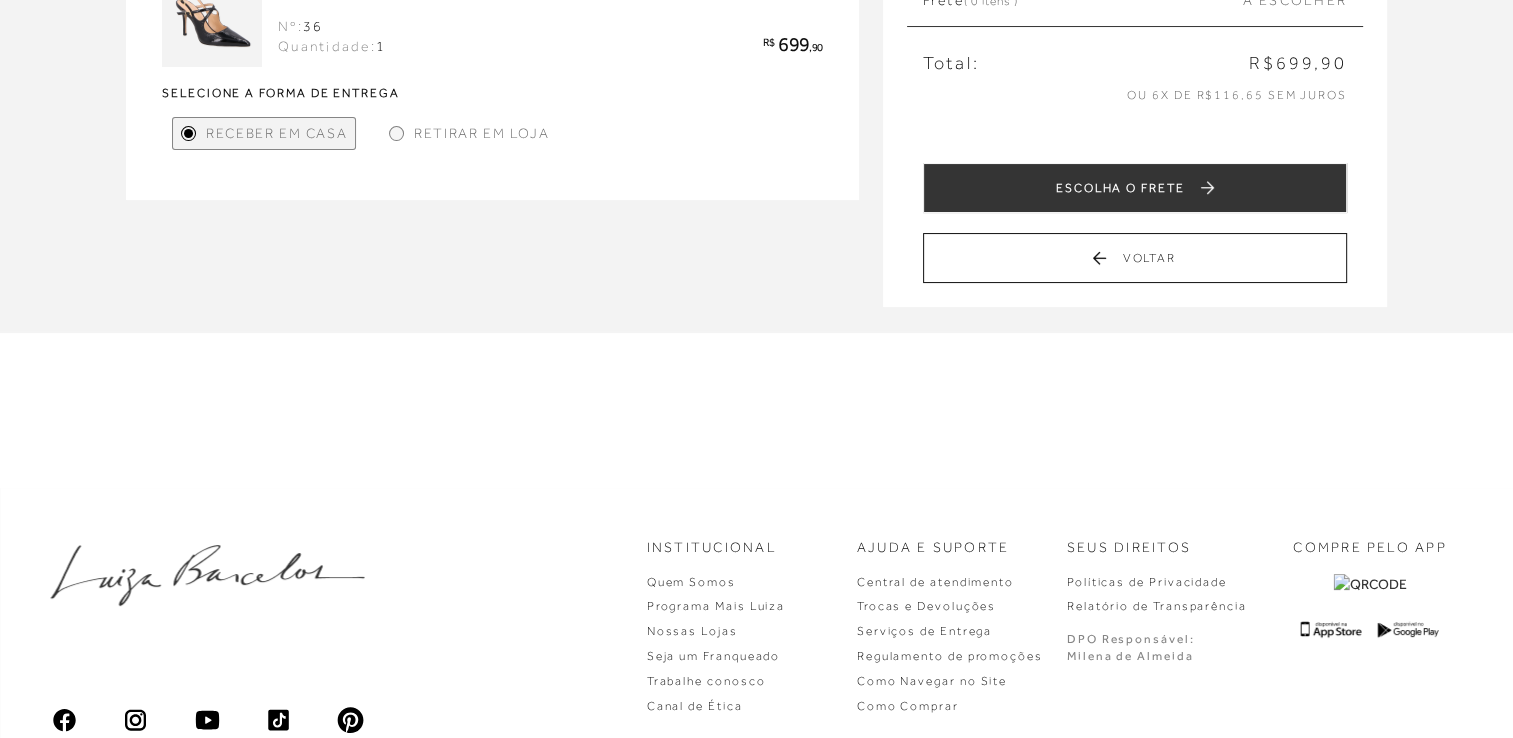 scroll, scrollTop: 0, scrollLeft: 0, axis: both 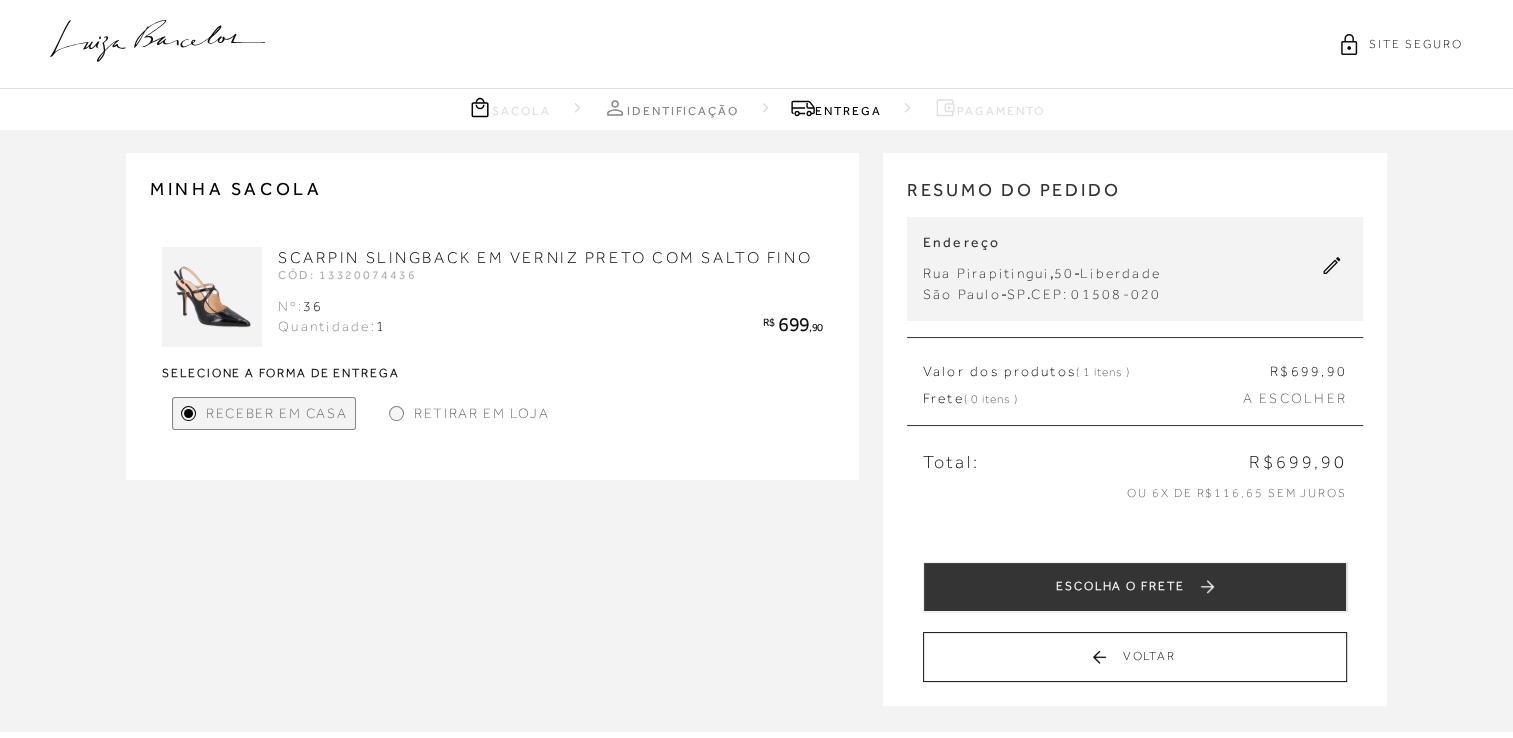 click on "Receber em Casa" at bounding box center [276, 413] 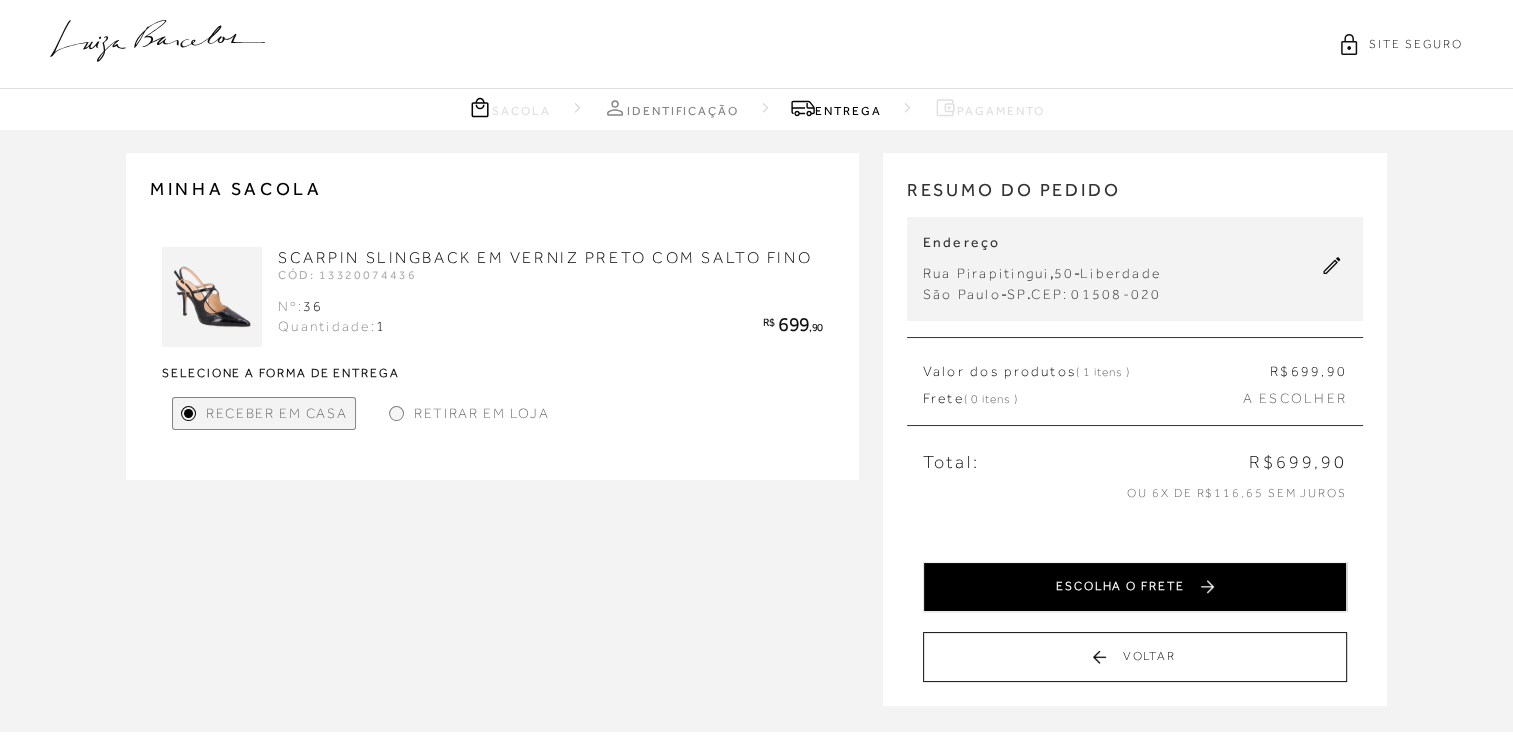 click on "ESCOLHA O FRETE" at bounding box center (1135, 587) 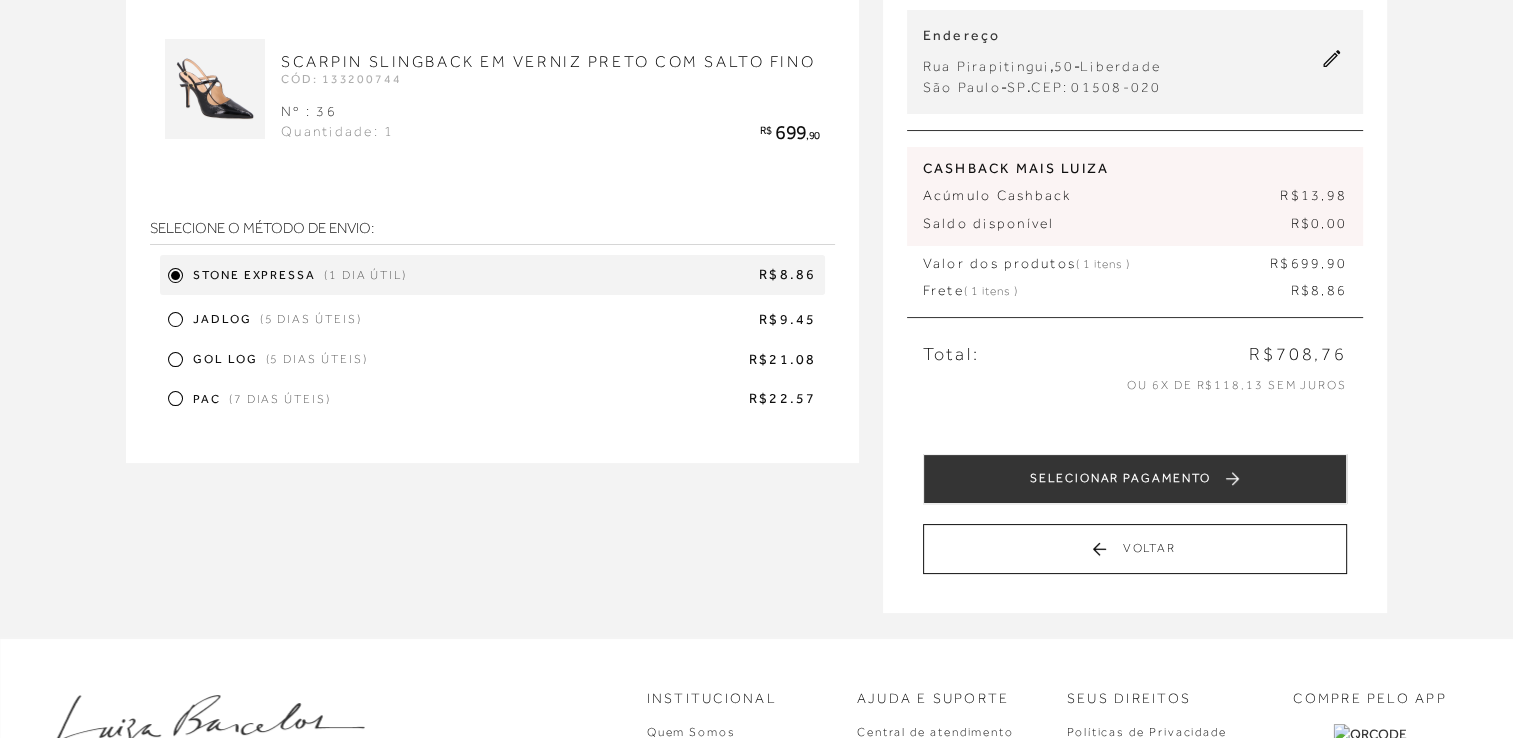 scroll, scrollTop: 240, scrollLeft: 0, axis: vertical 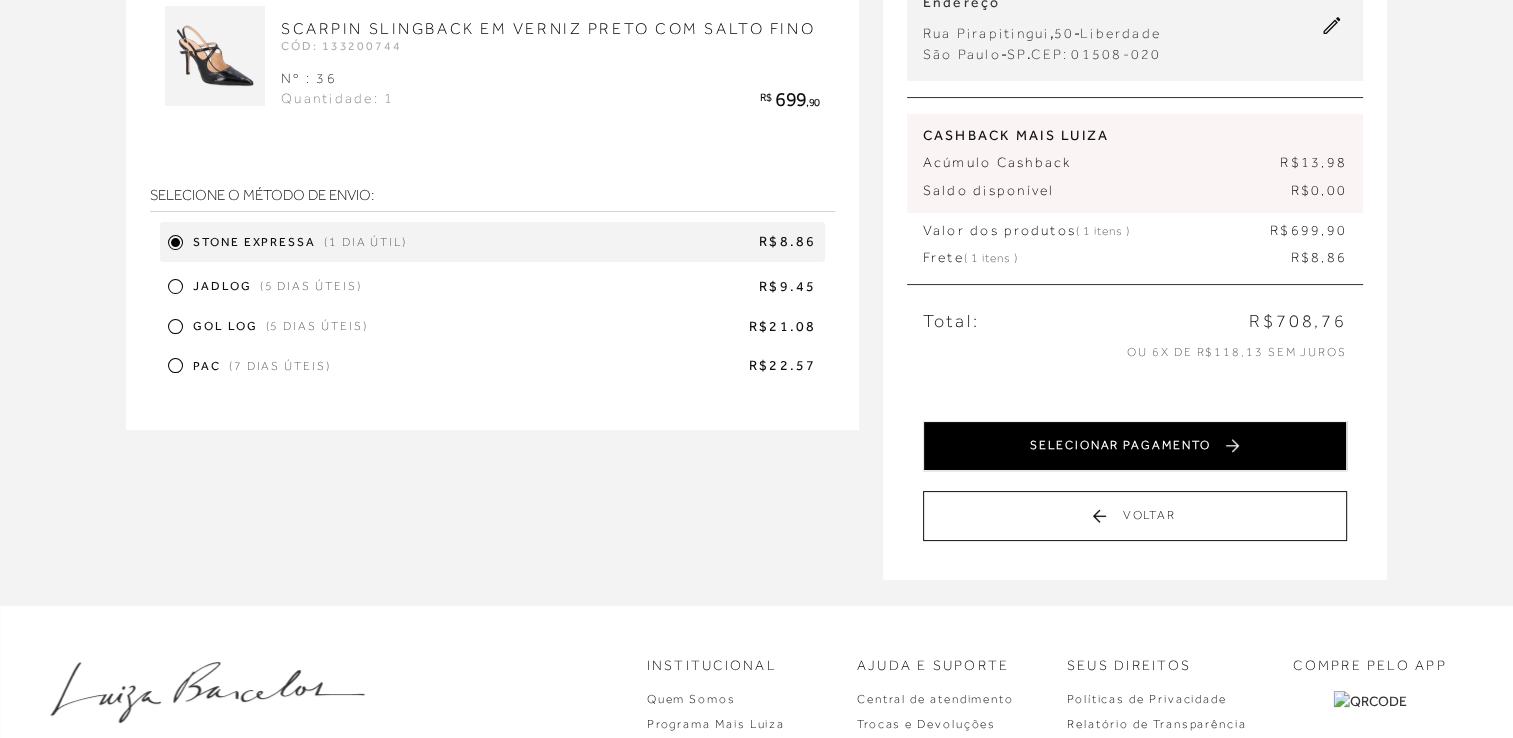 click on "SELECIONAR PAGAMENTO" at bounding box center [1135, 446] 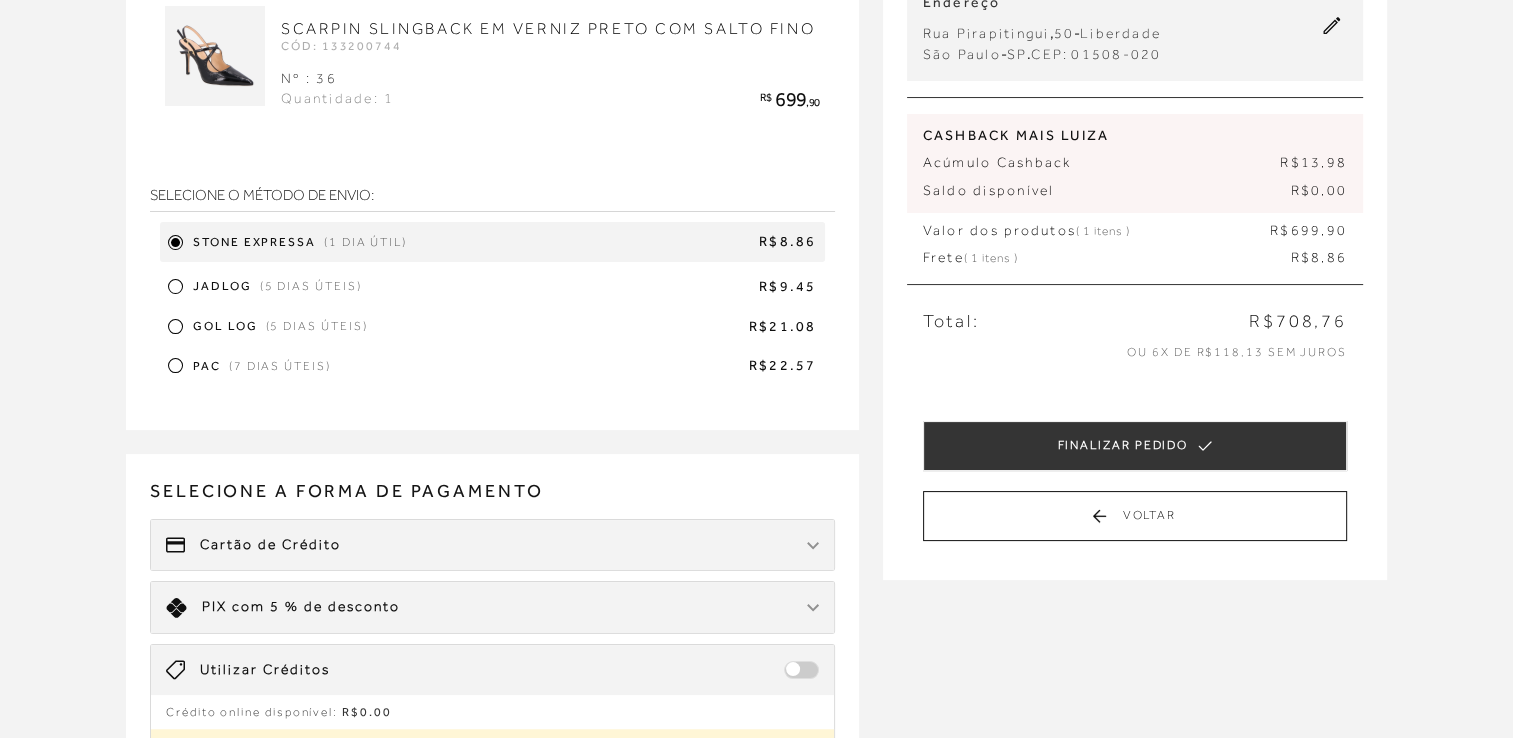 scroll, scrollTop: 0, scrollLeft: 0, axis: both 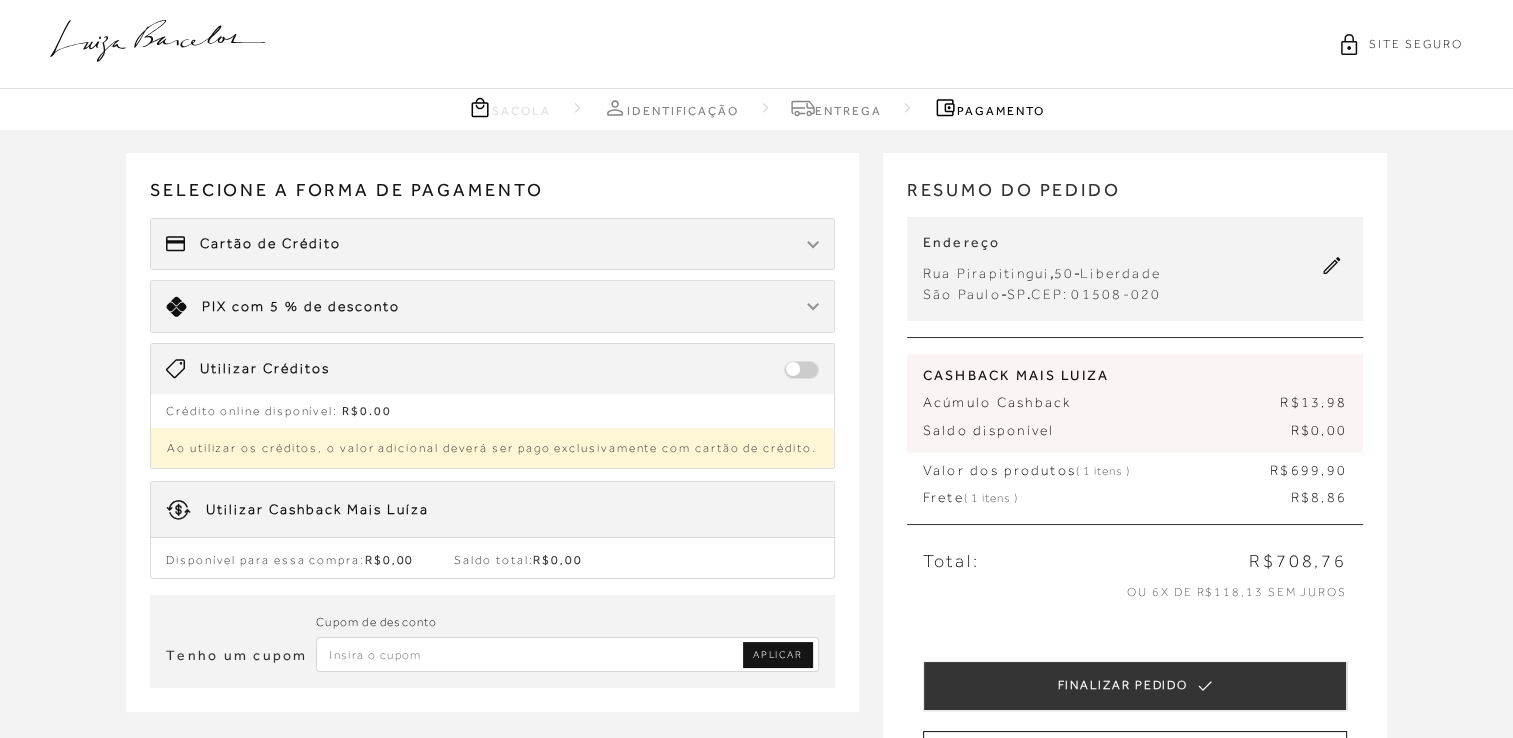 click on "Limite: R$ 5.000,00
PIX
com 5 % de desconto" at bounding box center [492, 306] 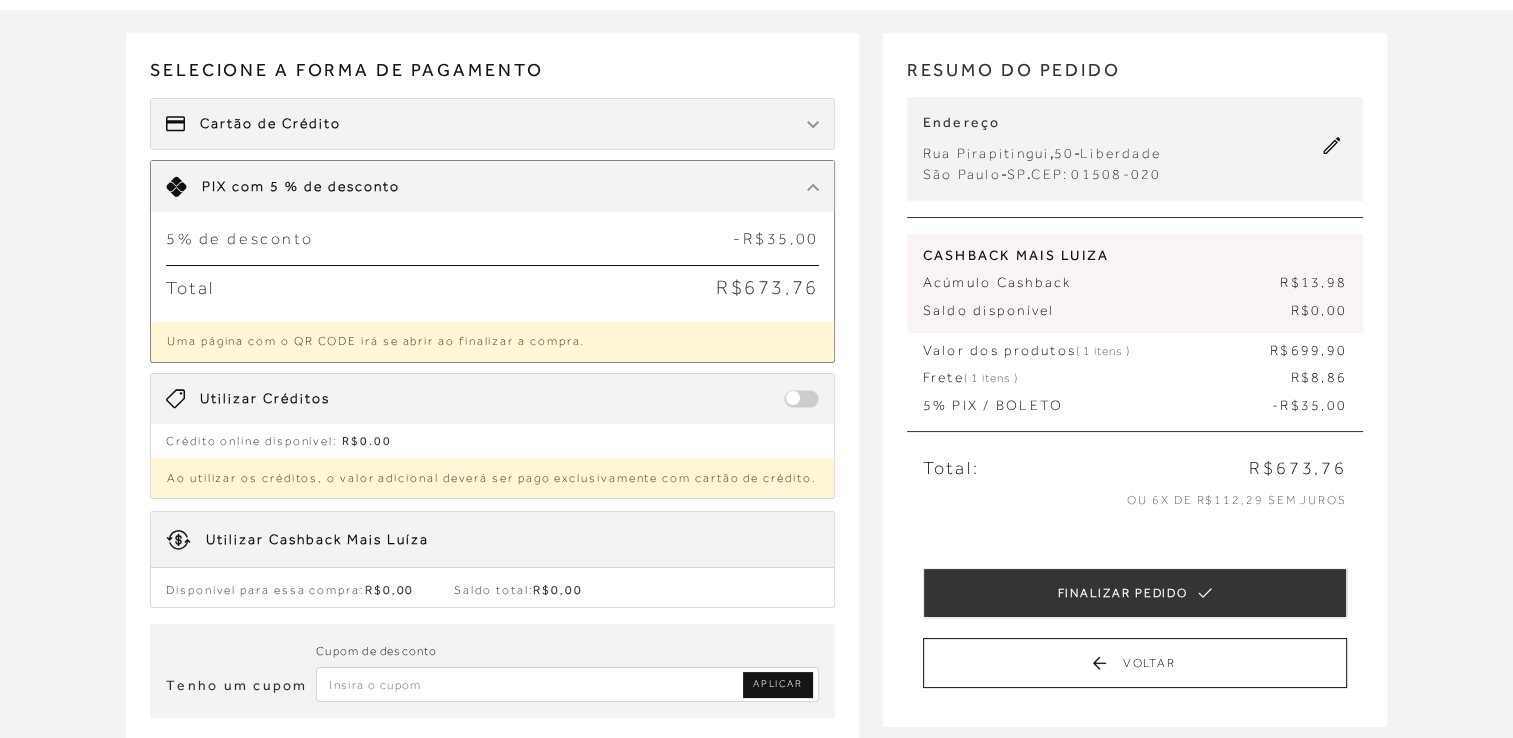 scroll, scrollTop: 160, scrollLeft: 0, axis: vertical 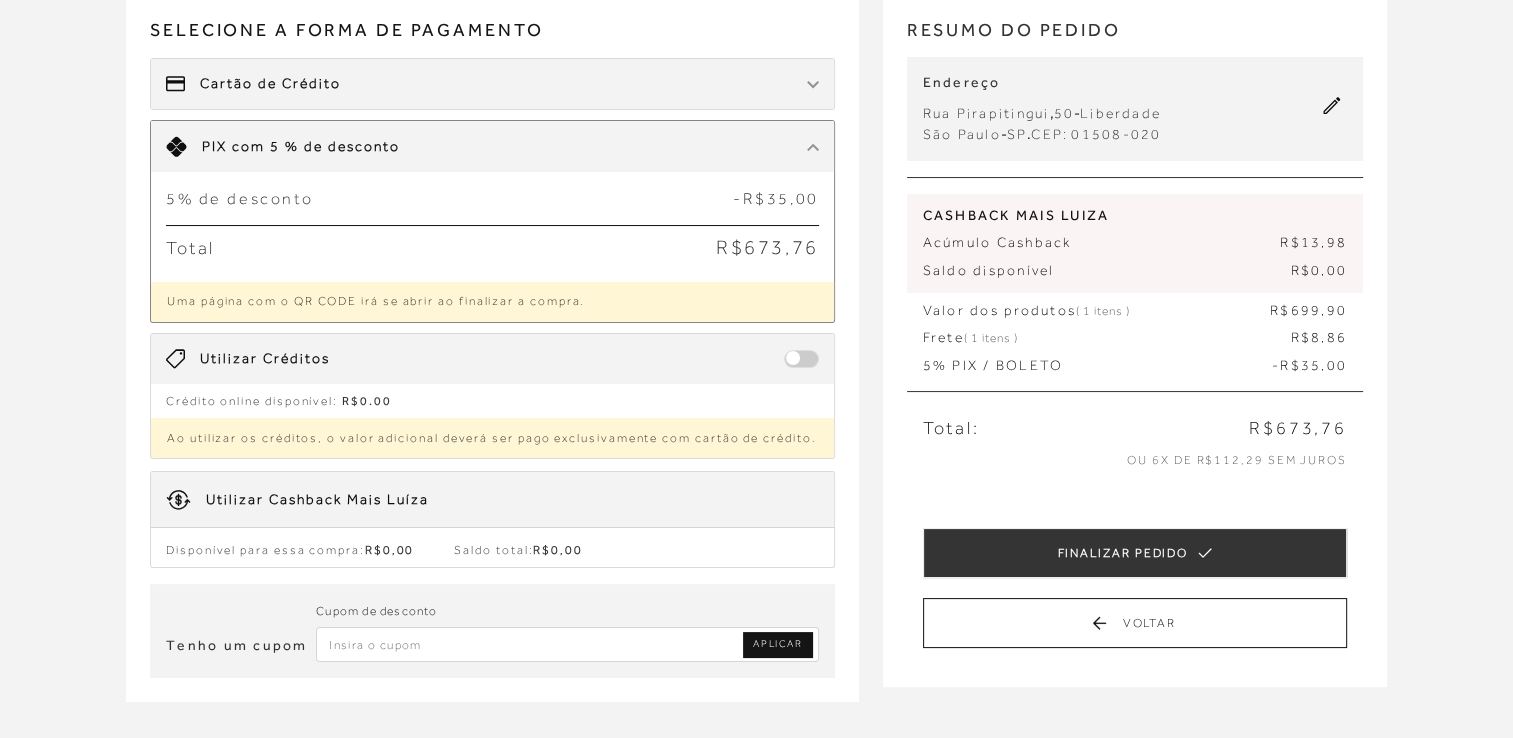 click at bounding box center (567, 644) 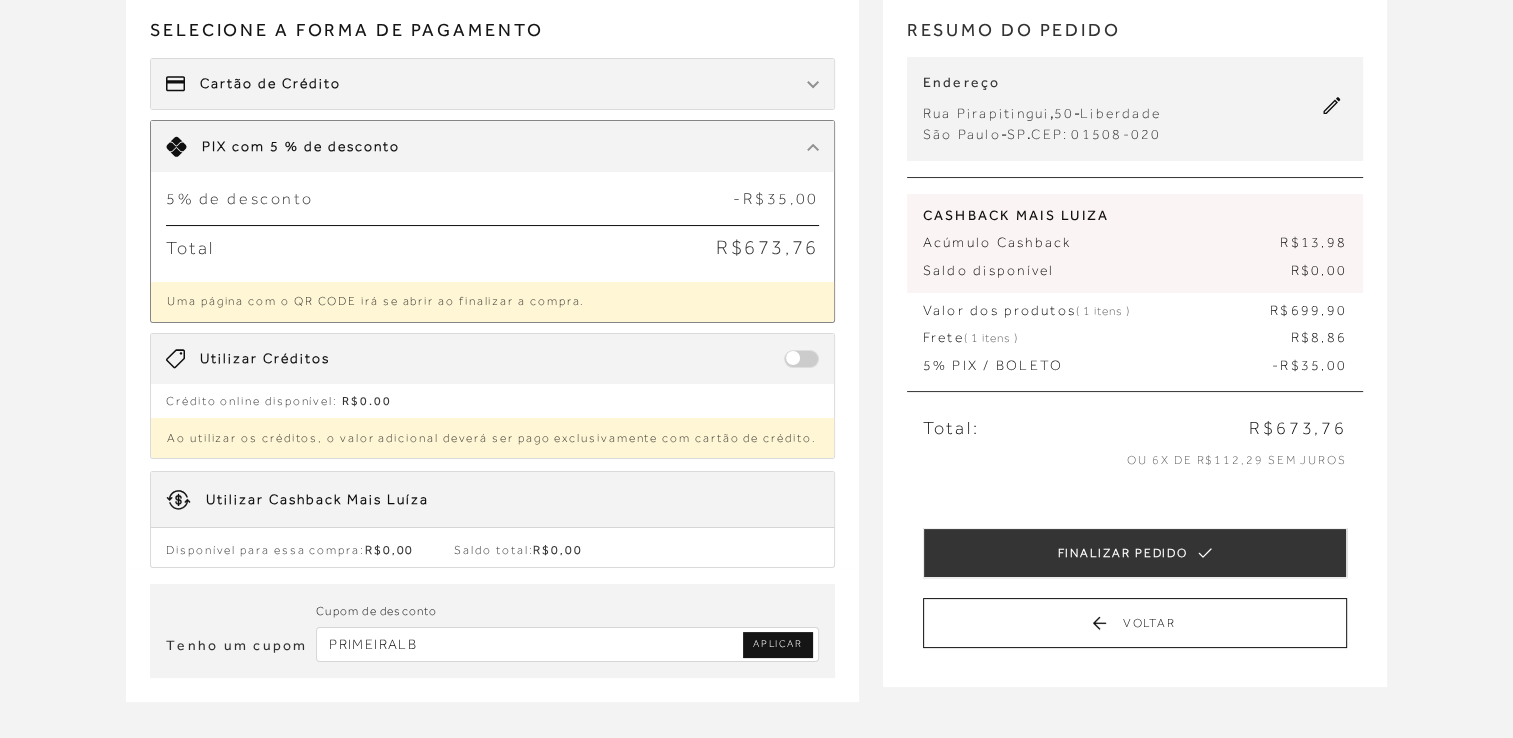 type on "PRIMEIRALB" 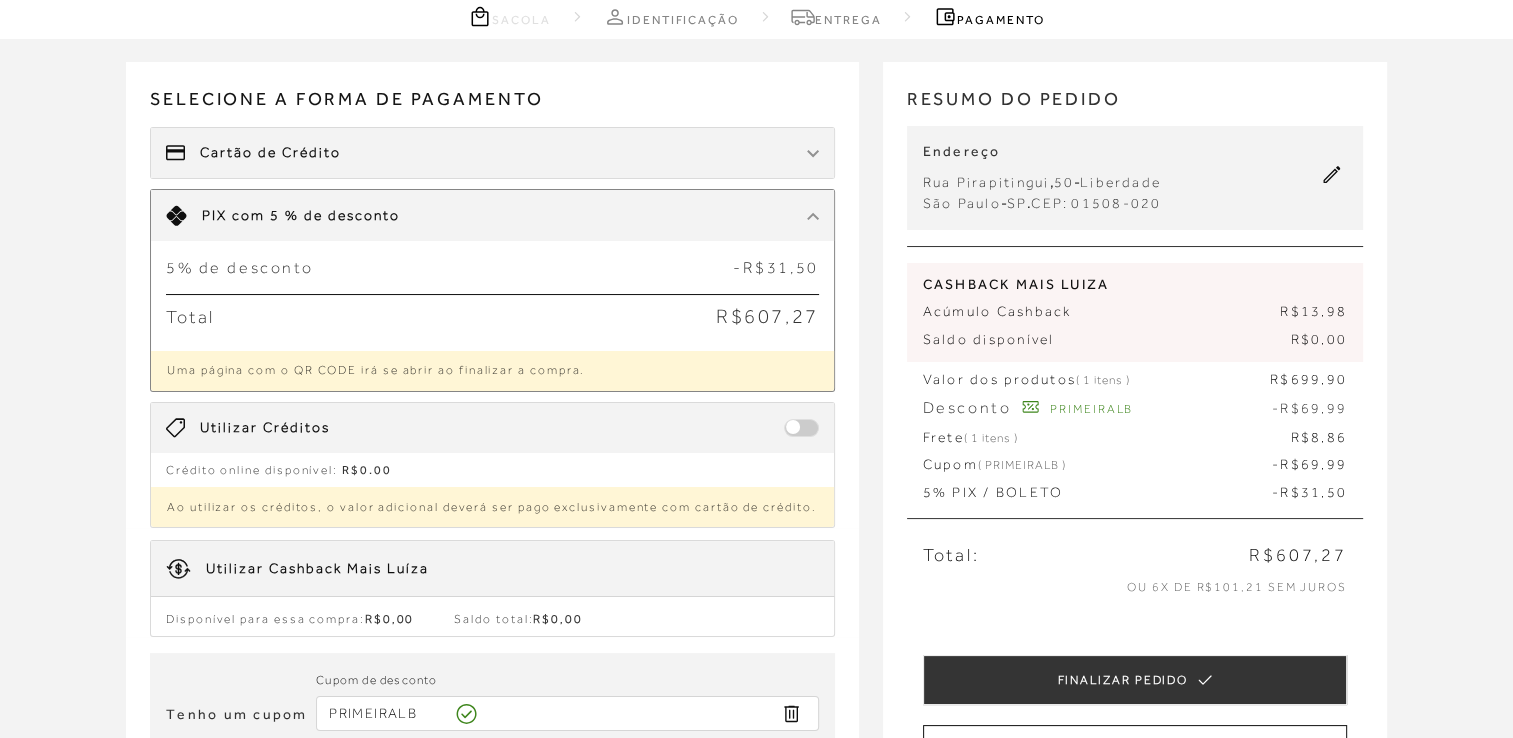 scroll, scrollTop: 0, scrollLeft: 0, axis: both 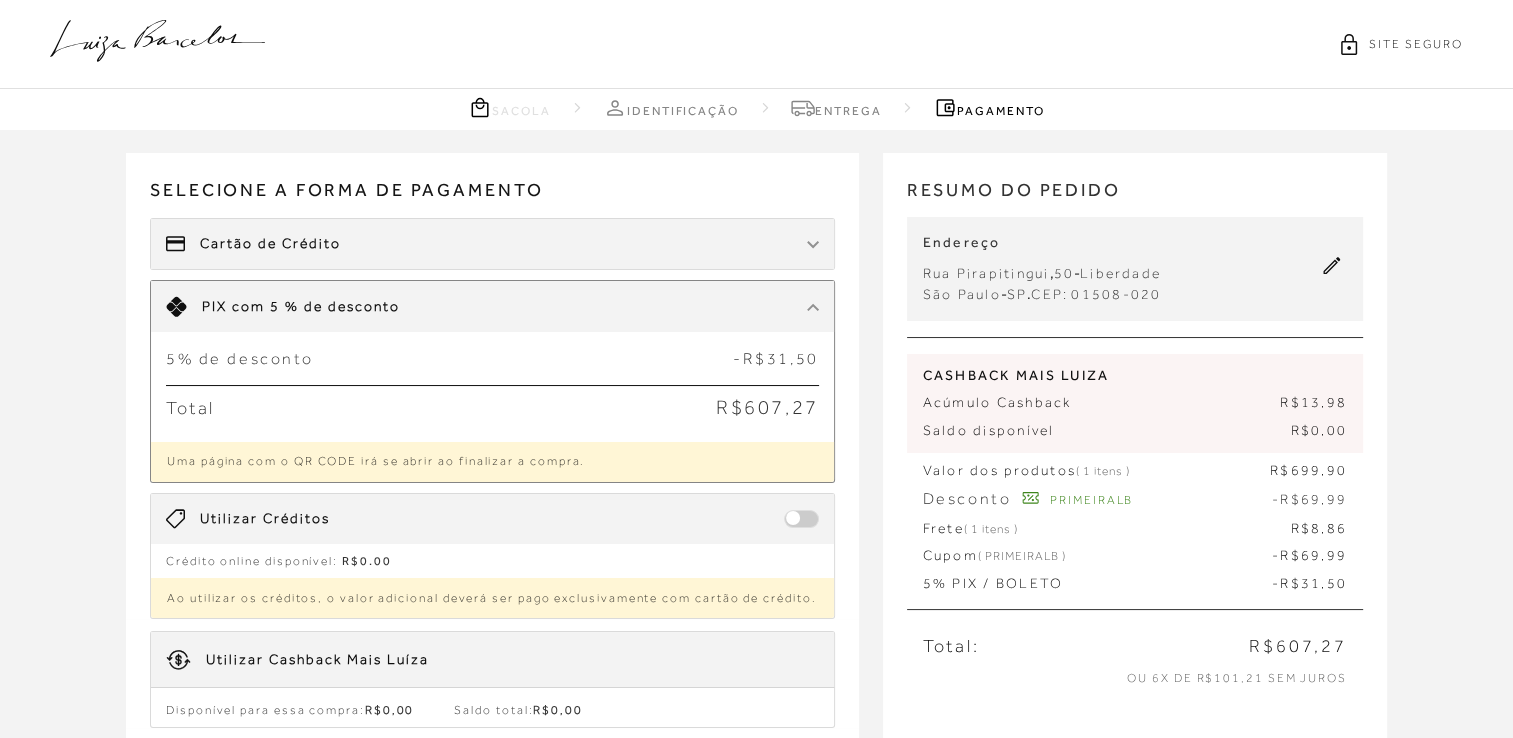 click 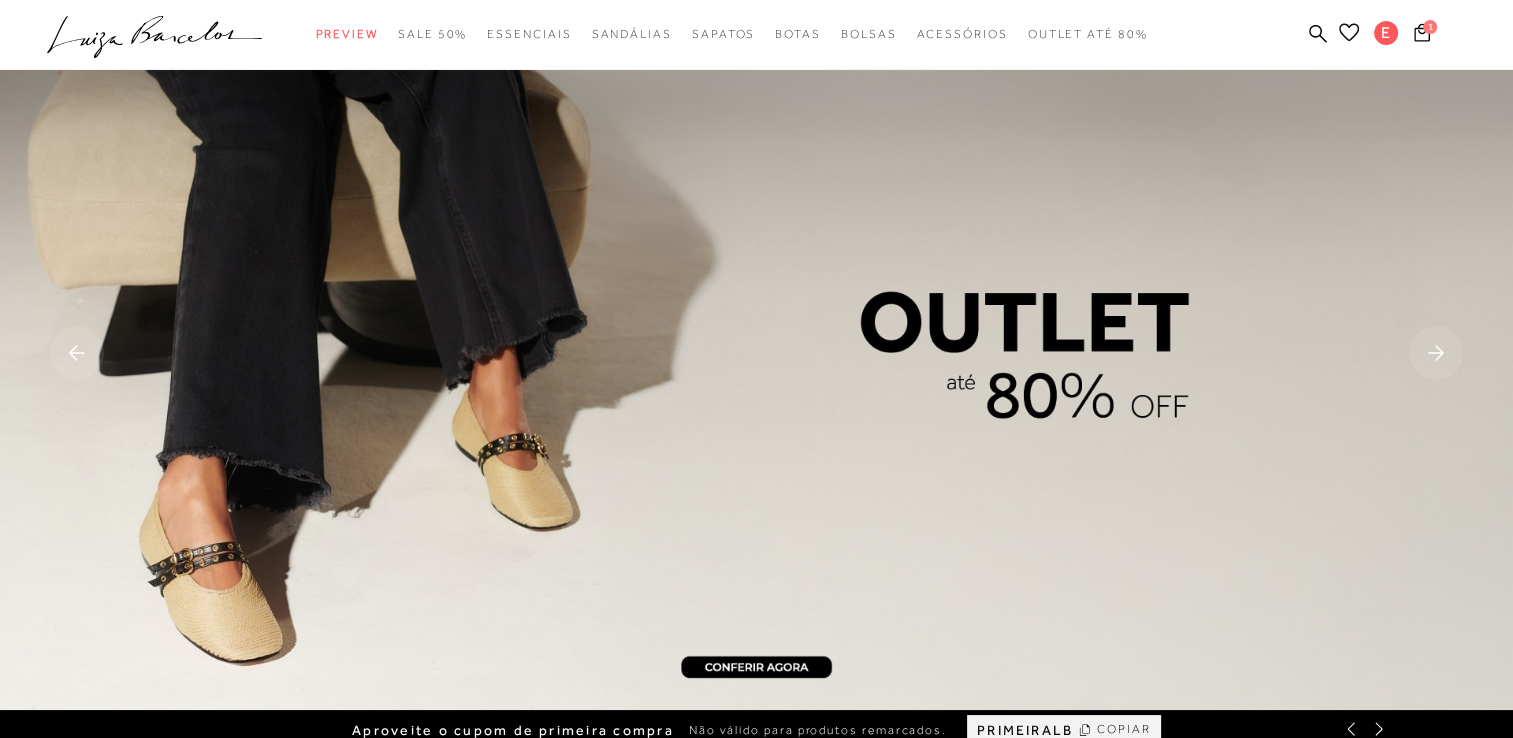 scroll, scrollTop: 0, scrollLeft: 0, axis: both 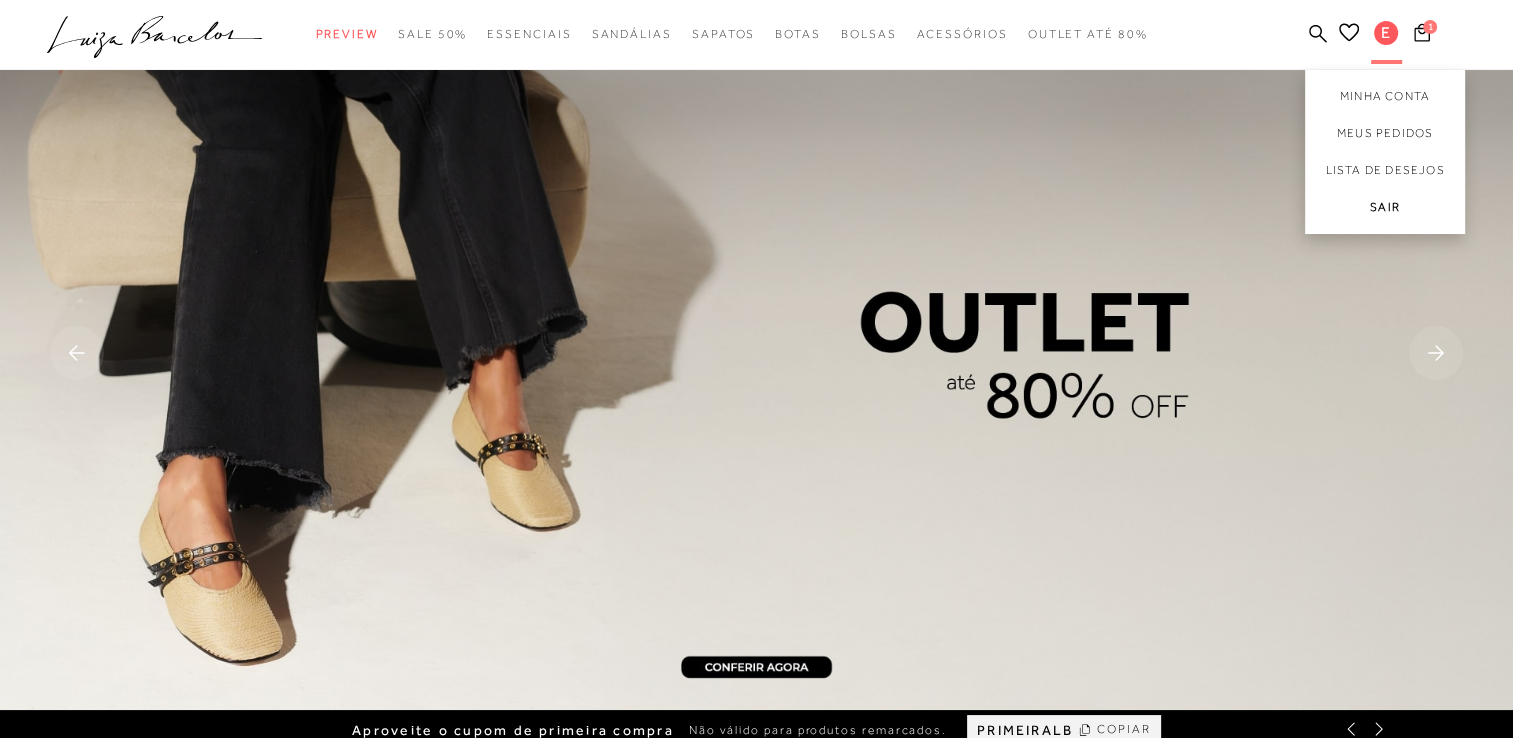 click on "Sair" at bounding box center (1385, 211) 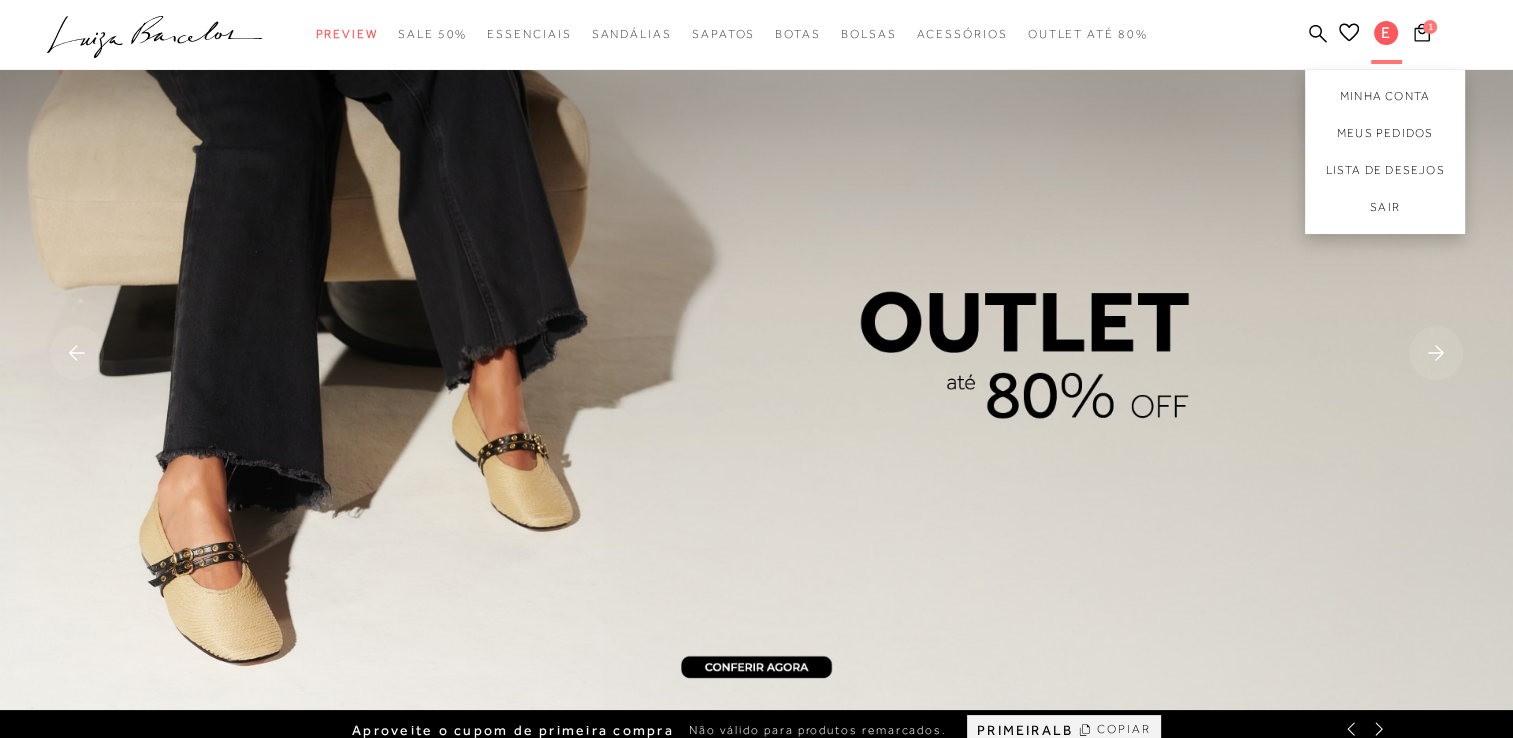 click on "E" at bounding box center (1386, 33) 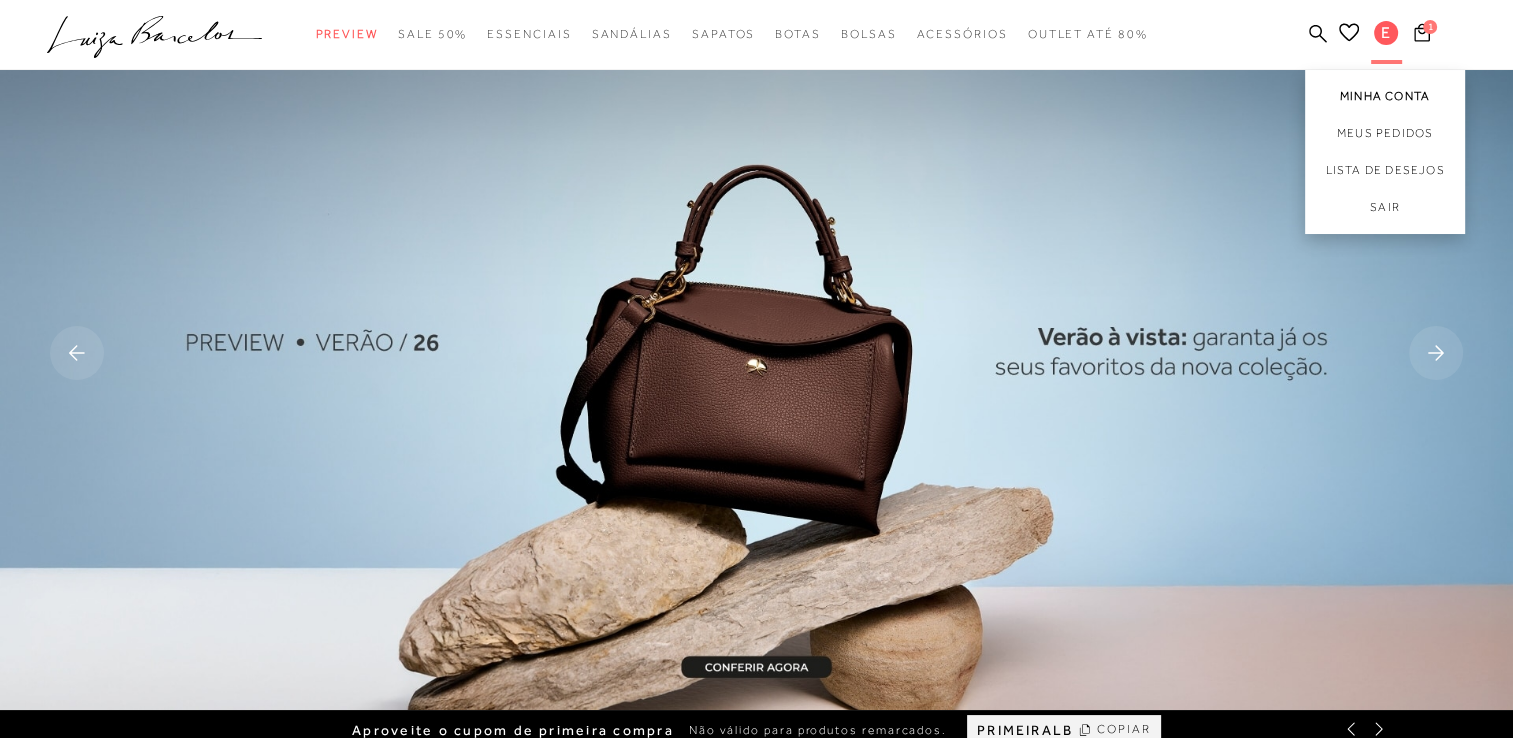 click on "Minha Conta" at bounding box center [1385, 92] 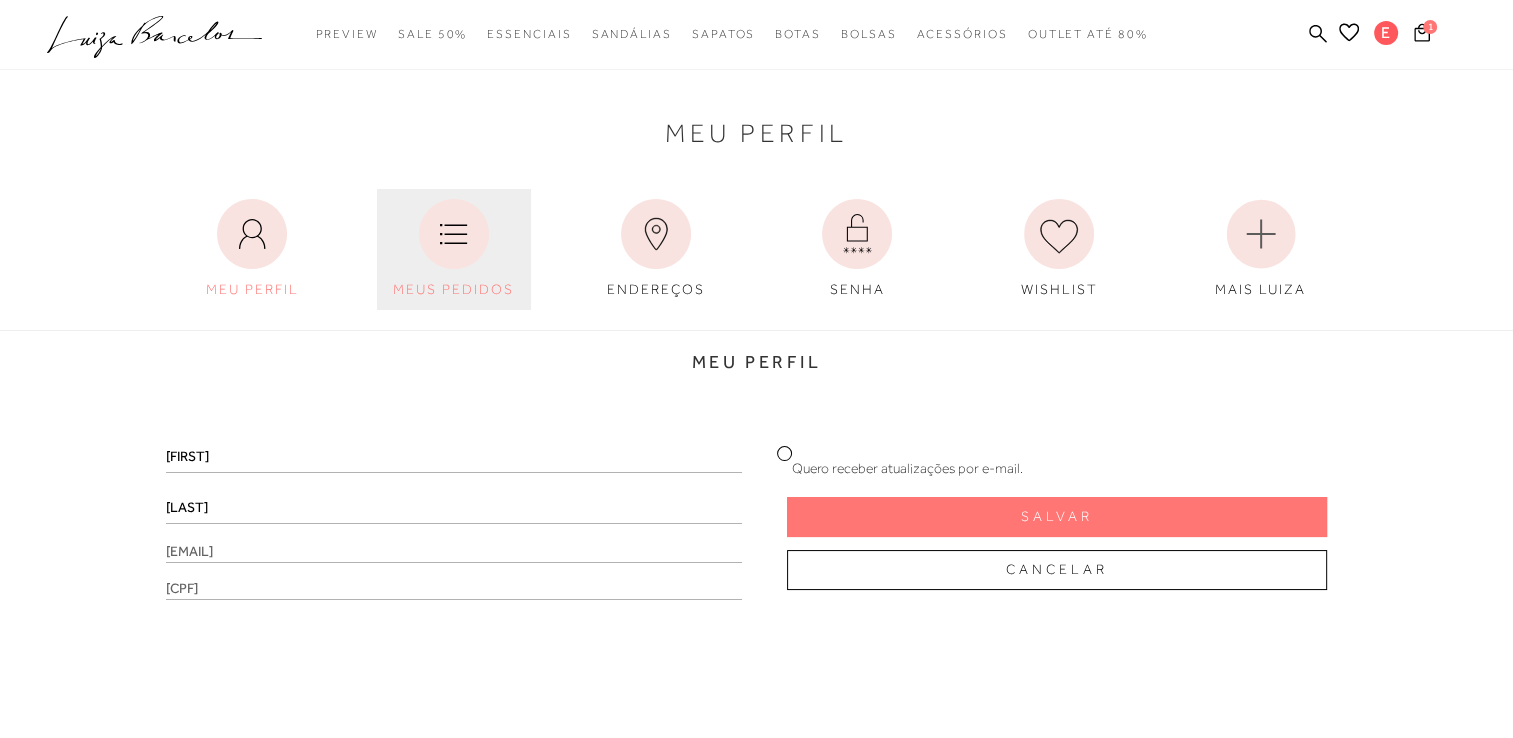 scroll, scrollTop: 0, scrollLeft: 0, axis: both 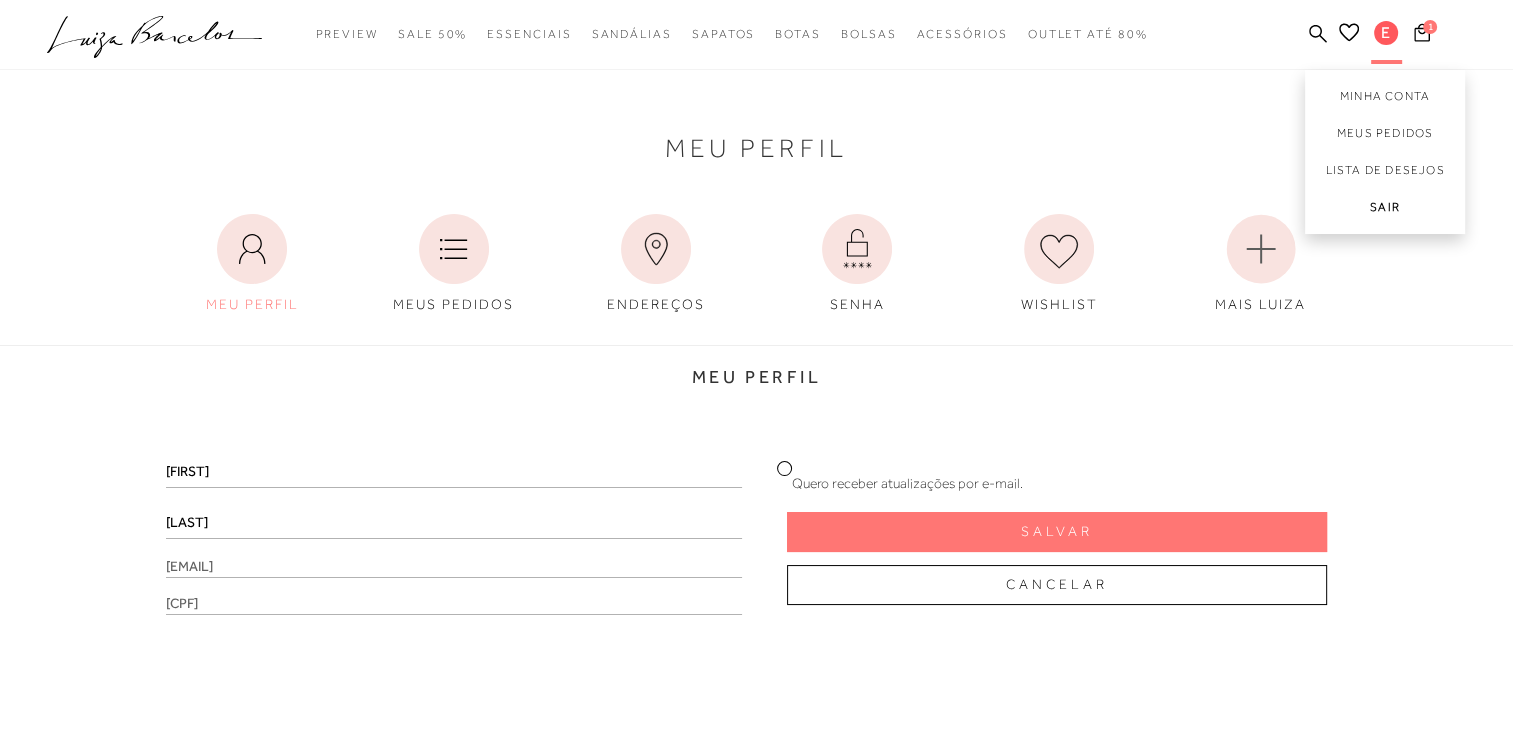 click on "Sair" at bounding box center (1385, 211) 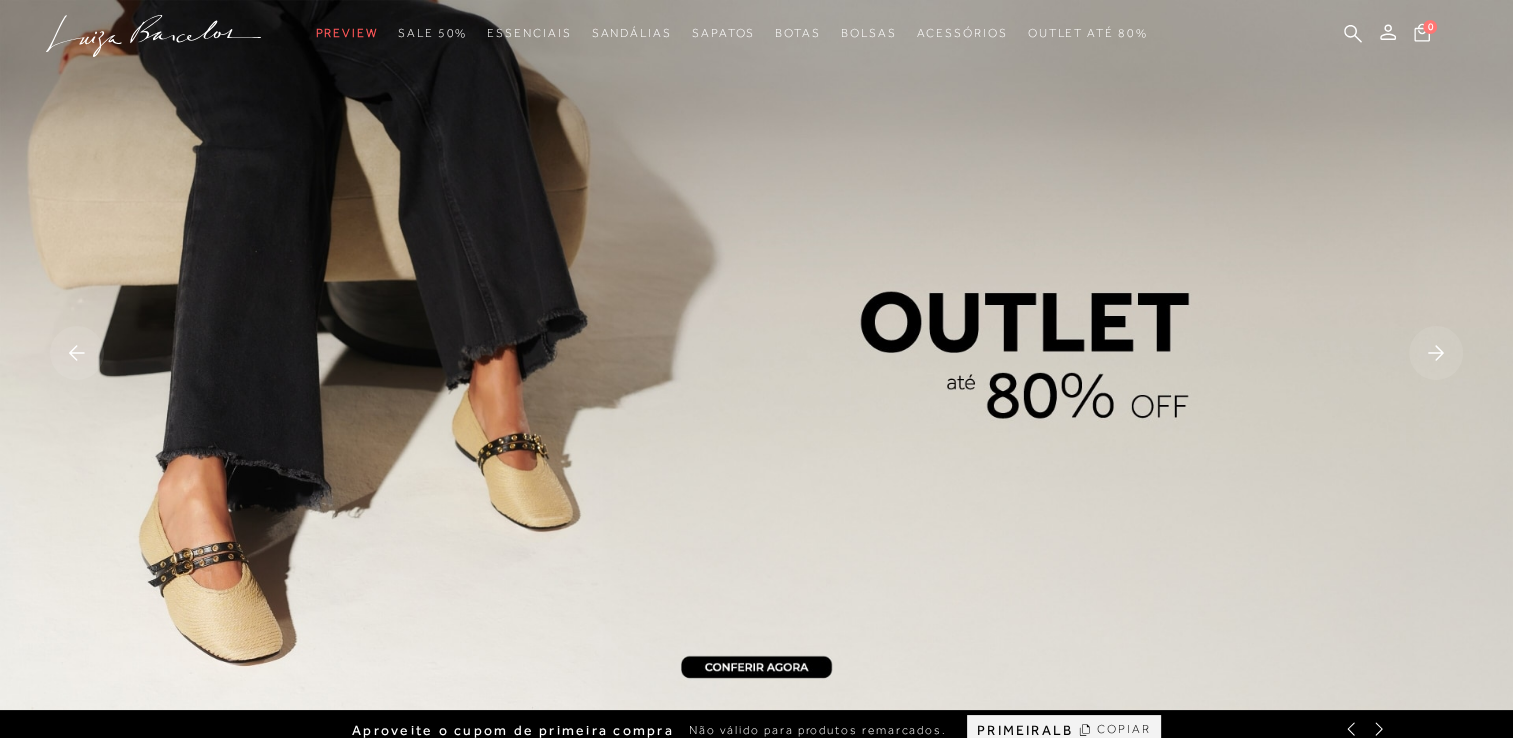 scroll, scrollTop: 0, scrollLeft: 0, axis: both 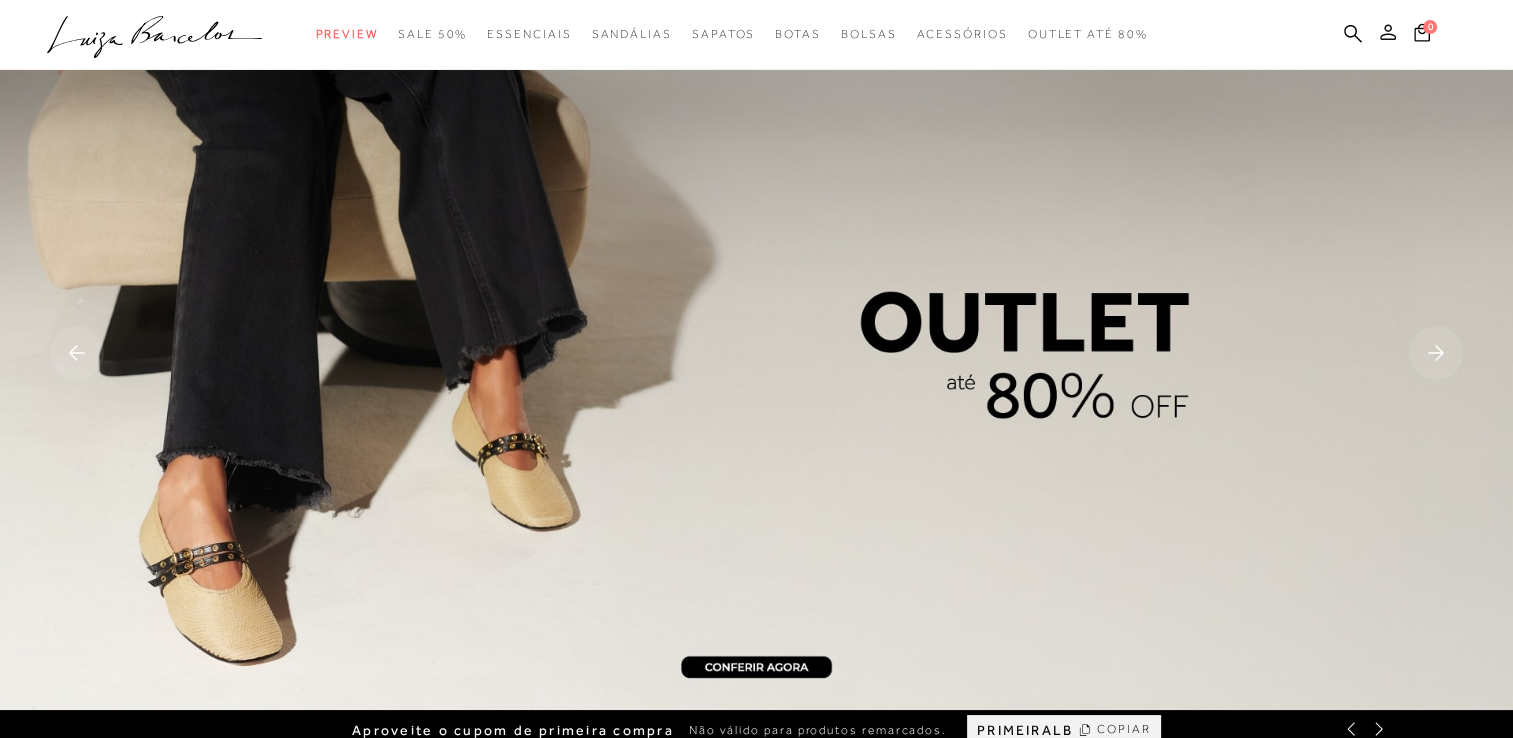 click 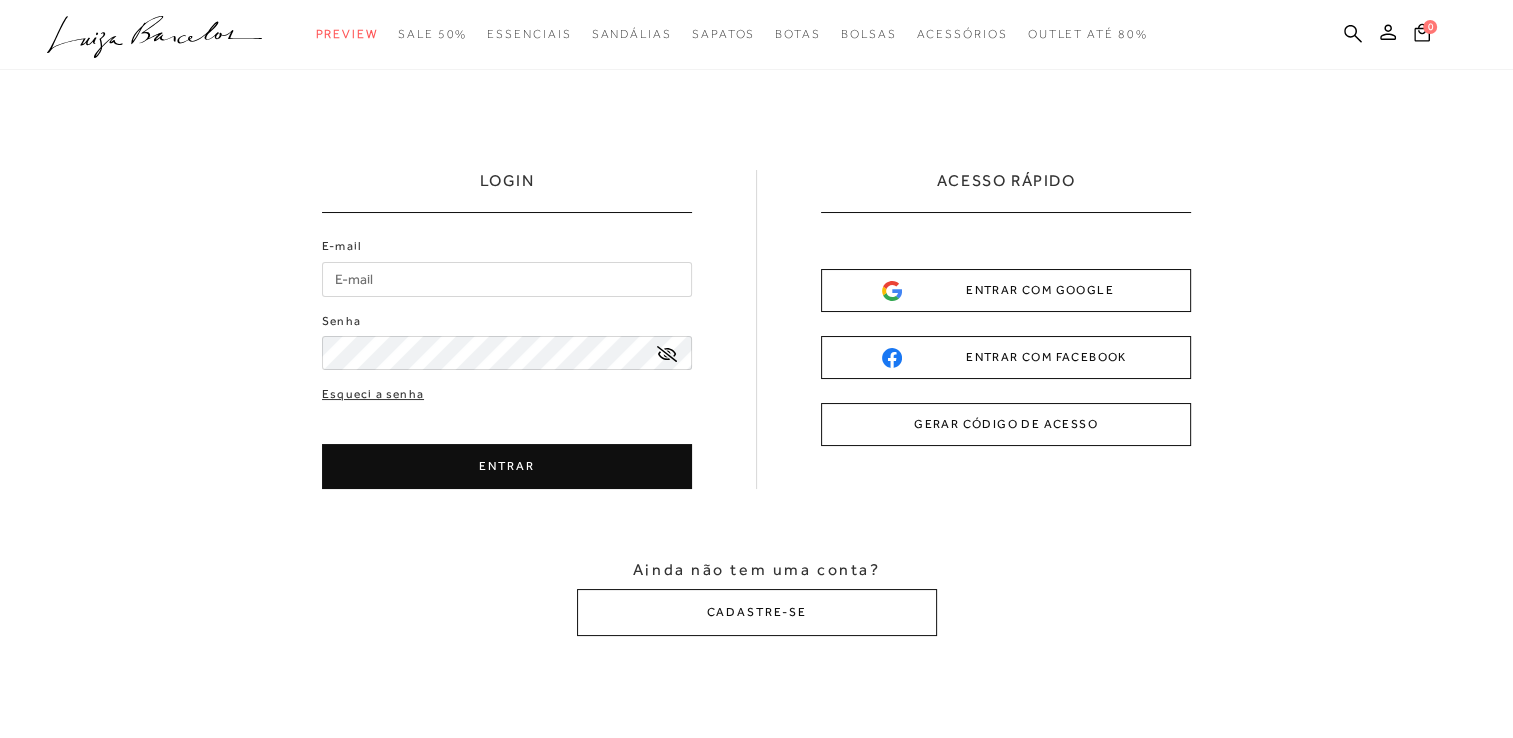 scroll, scrollTop: 0, scrollLeft: 0, axis: both 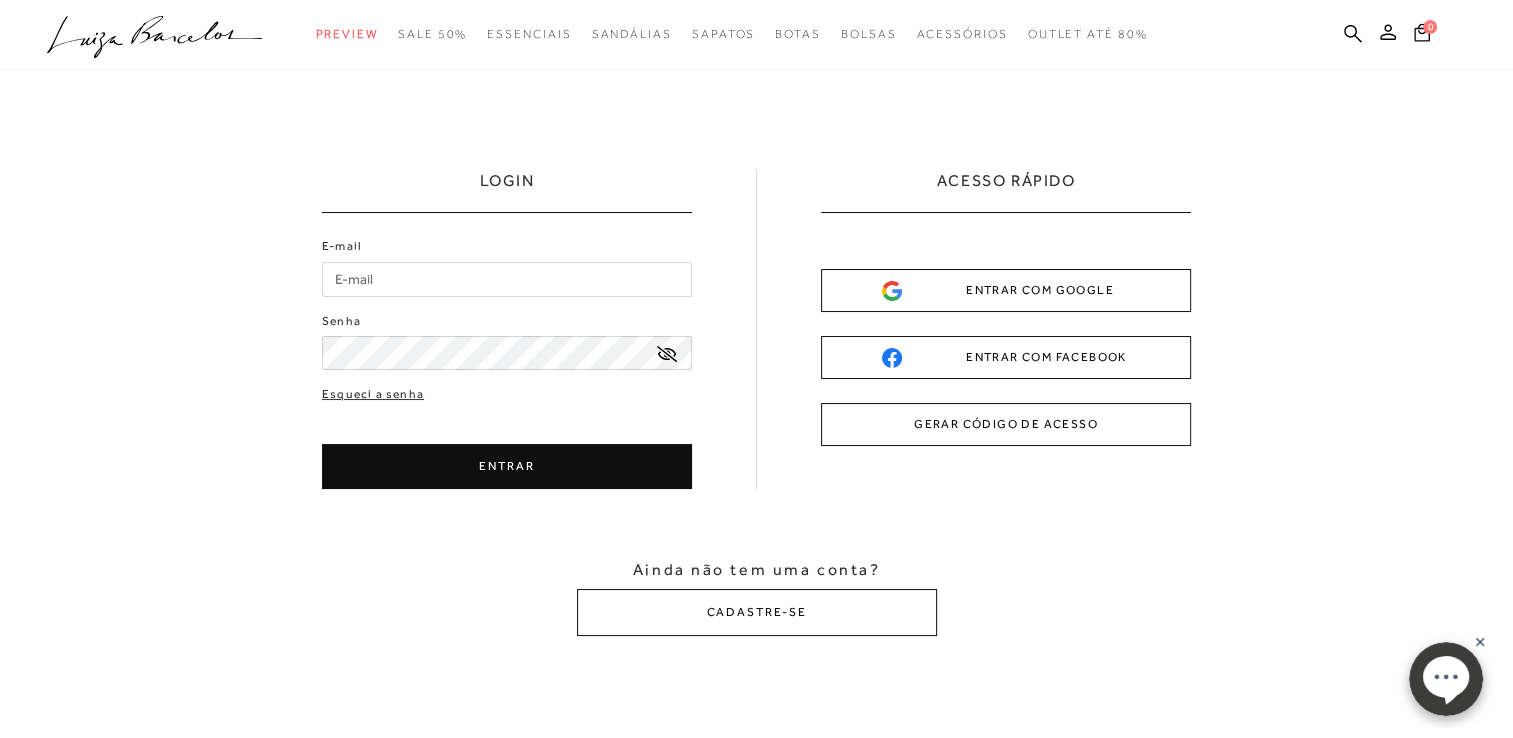 click on "E-mail" at bounding box center [507, 279] 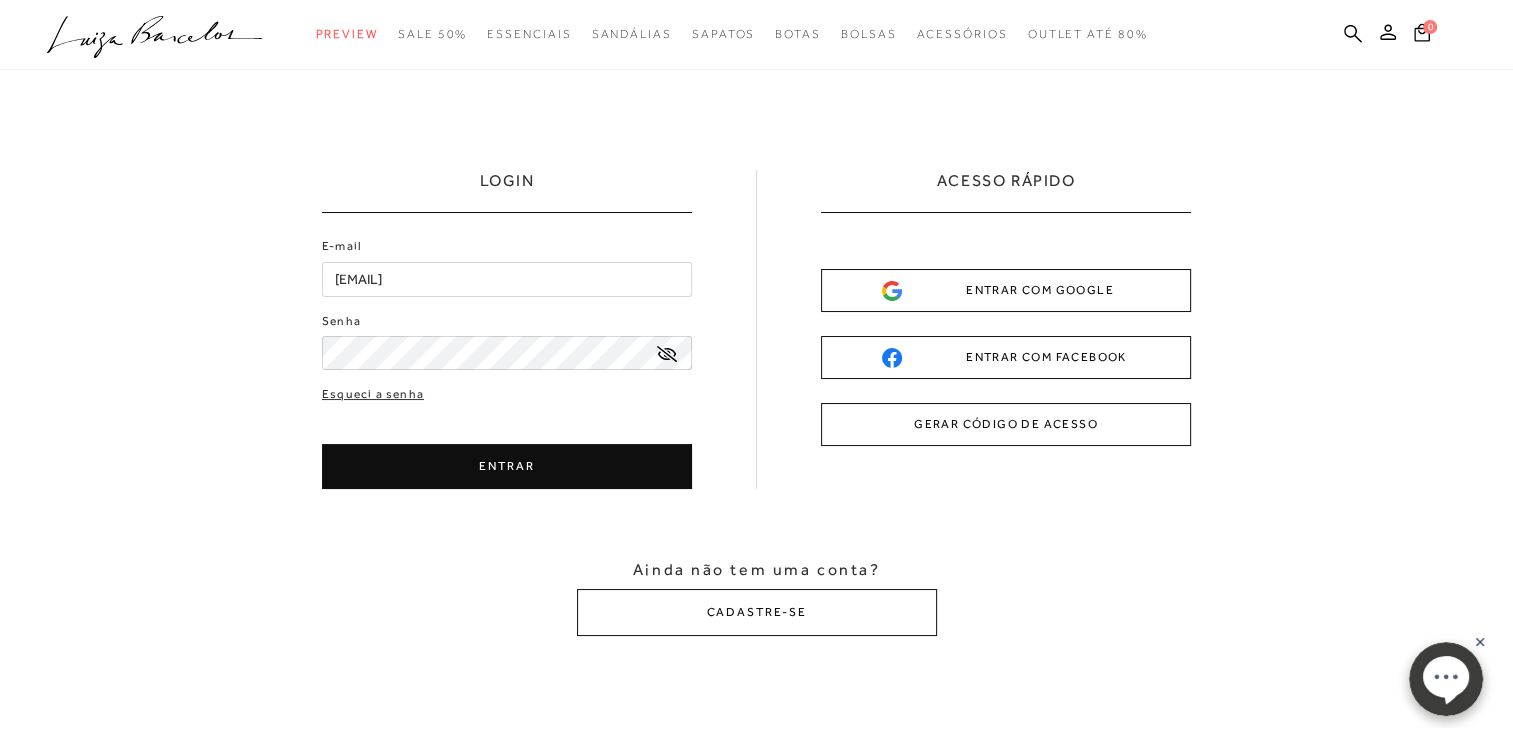 click on "ENTRAR" at bounding box center (507, 466) 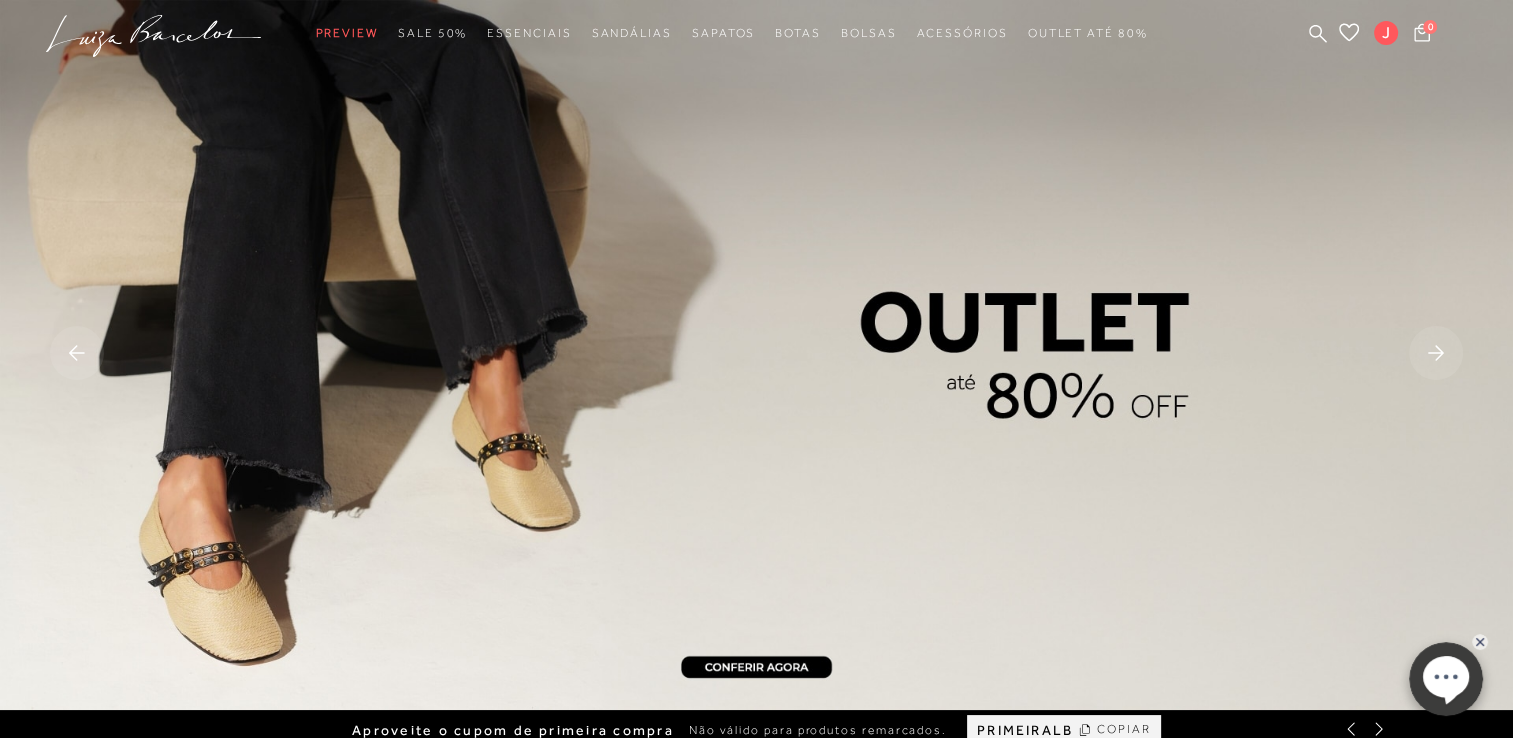 scroll, scrollTop: 0, scrollLeft: 0, axis: both 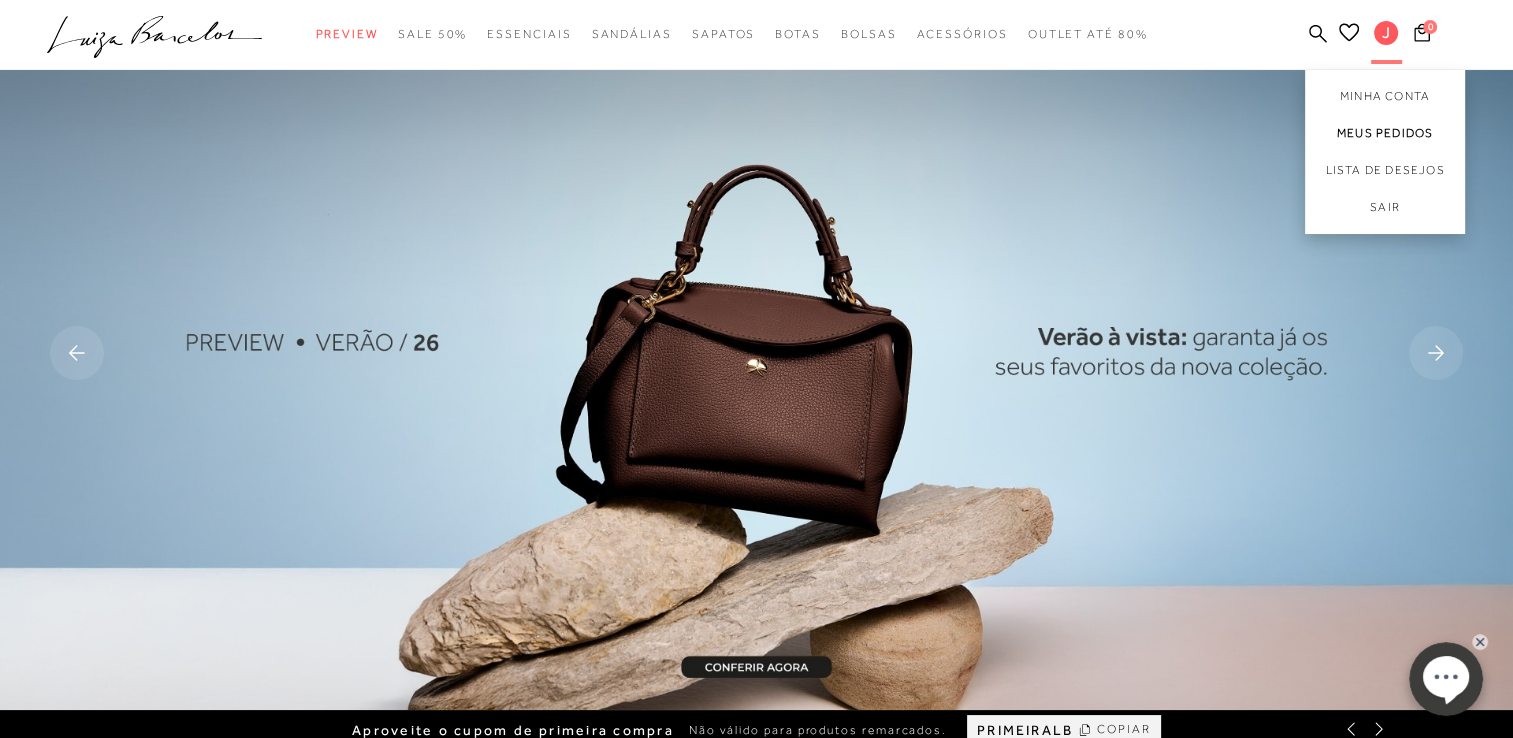 click on "Meus Pedidos" at bounding box center (1385, 133) 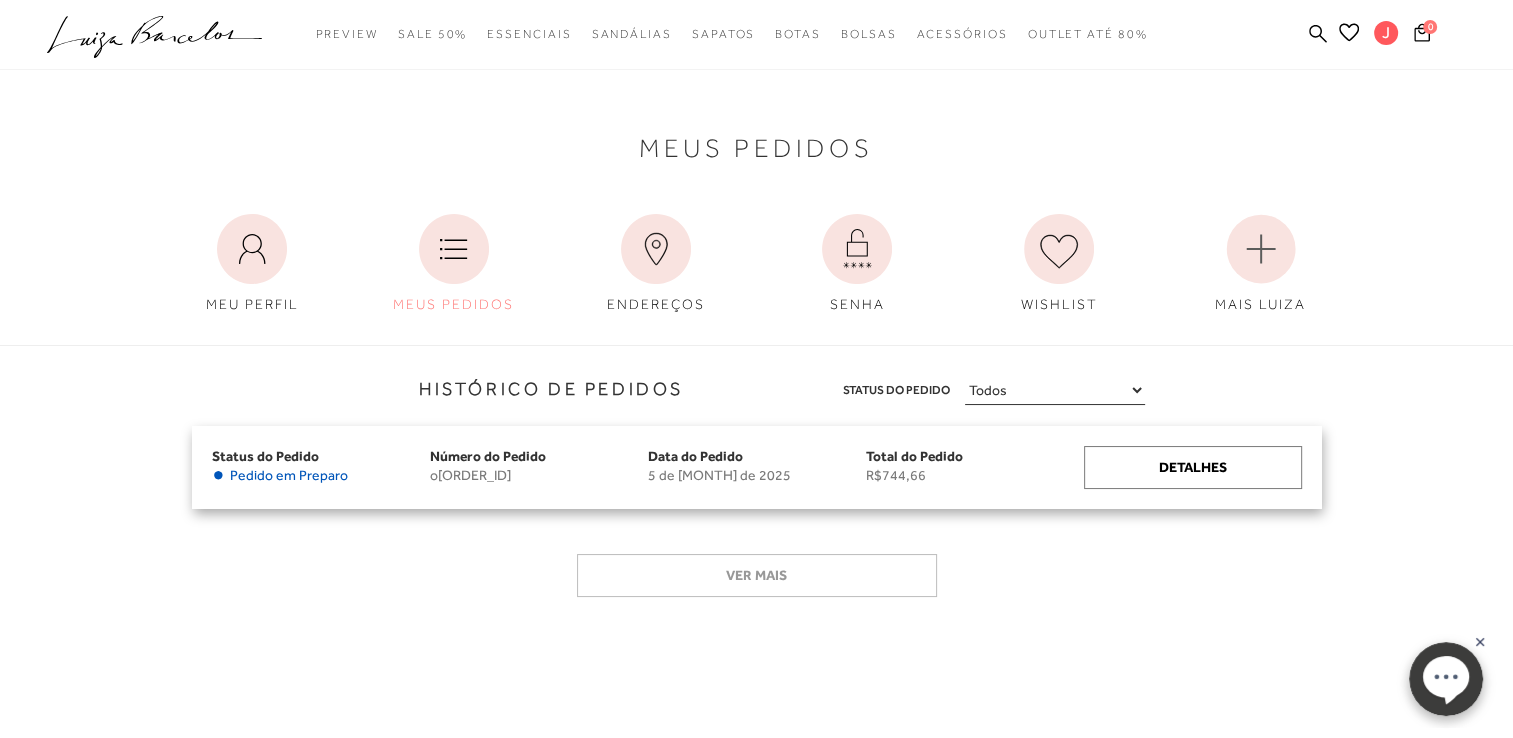 click on "Status do Pedido
•
Pedido em Preparo
Número do Pedido
o32180125
Data do Pedido
5 de julho de 2025
Total do Pedido
R$744,66
Data do Pedido
5 de julho de 2025
Número do Pedido
o32180125
Status do Pedido
•
Pedido em Preparo
Total do Pedido
R$744,66
Detalhes" at bounding box center (757, 467) 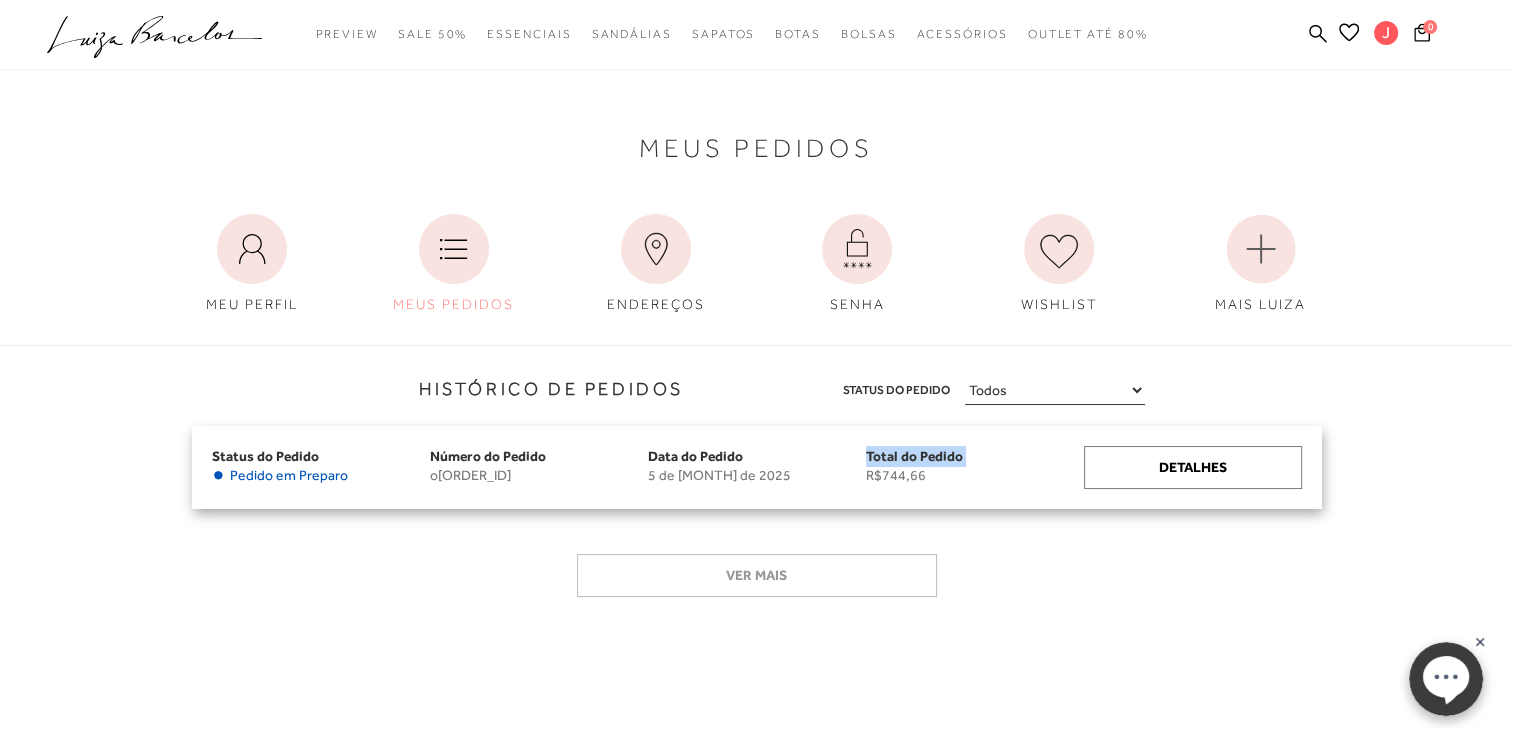 click on "Status do Pedido
•
Pedido em Preparo
Número do Pedido
o32180125
Data do Pedido
5 de julho de 2025
Total do Pedido
R$744,66
Data do Pedido
5 de julho de 2025
Número do Pedido
o32180125
Status do Pedido
•
Pedido em Preparo
Total do Pedido
R$744,66
Detalhes" at bounding box center [757, 467] 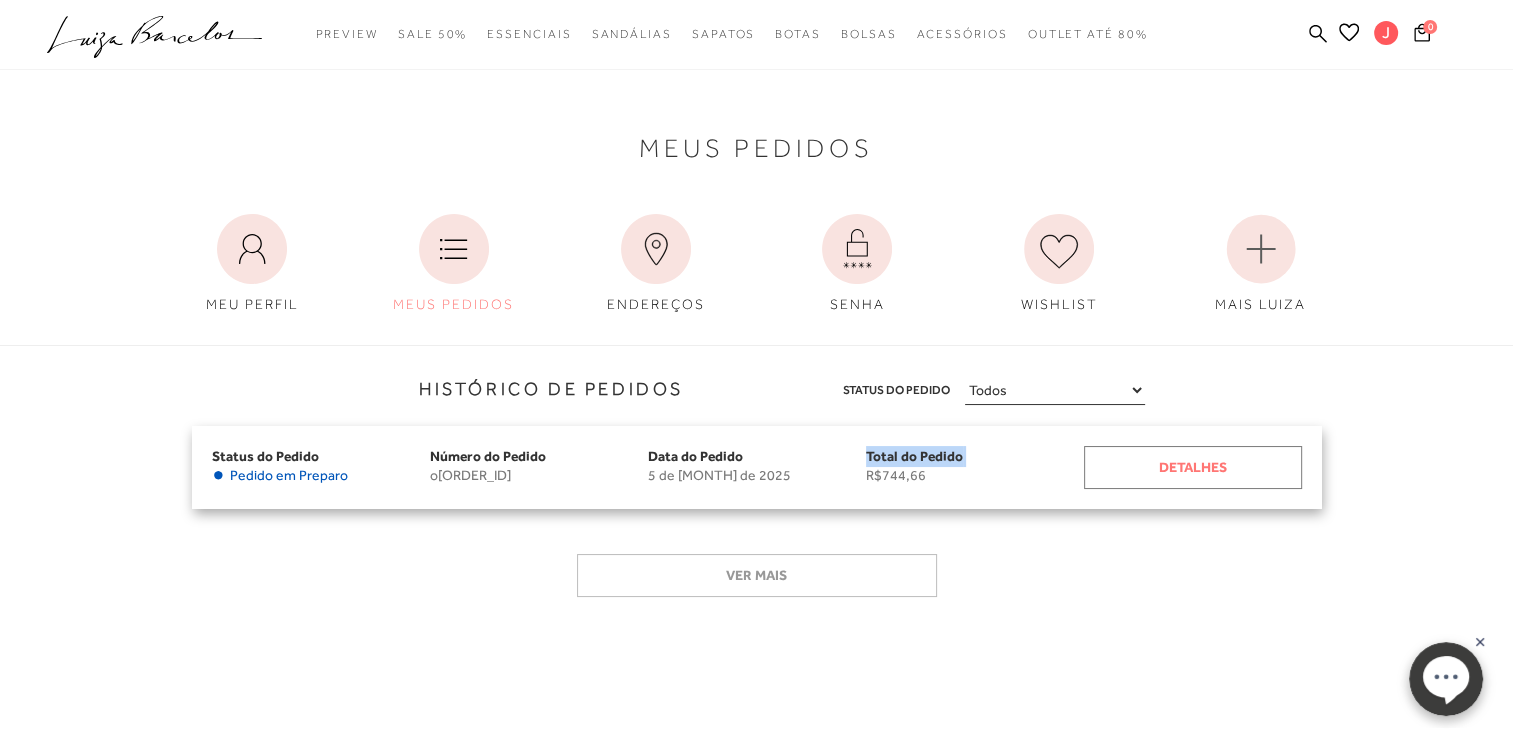 click on "Detalhes" at bounding box center [1193, 467] 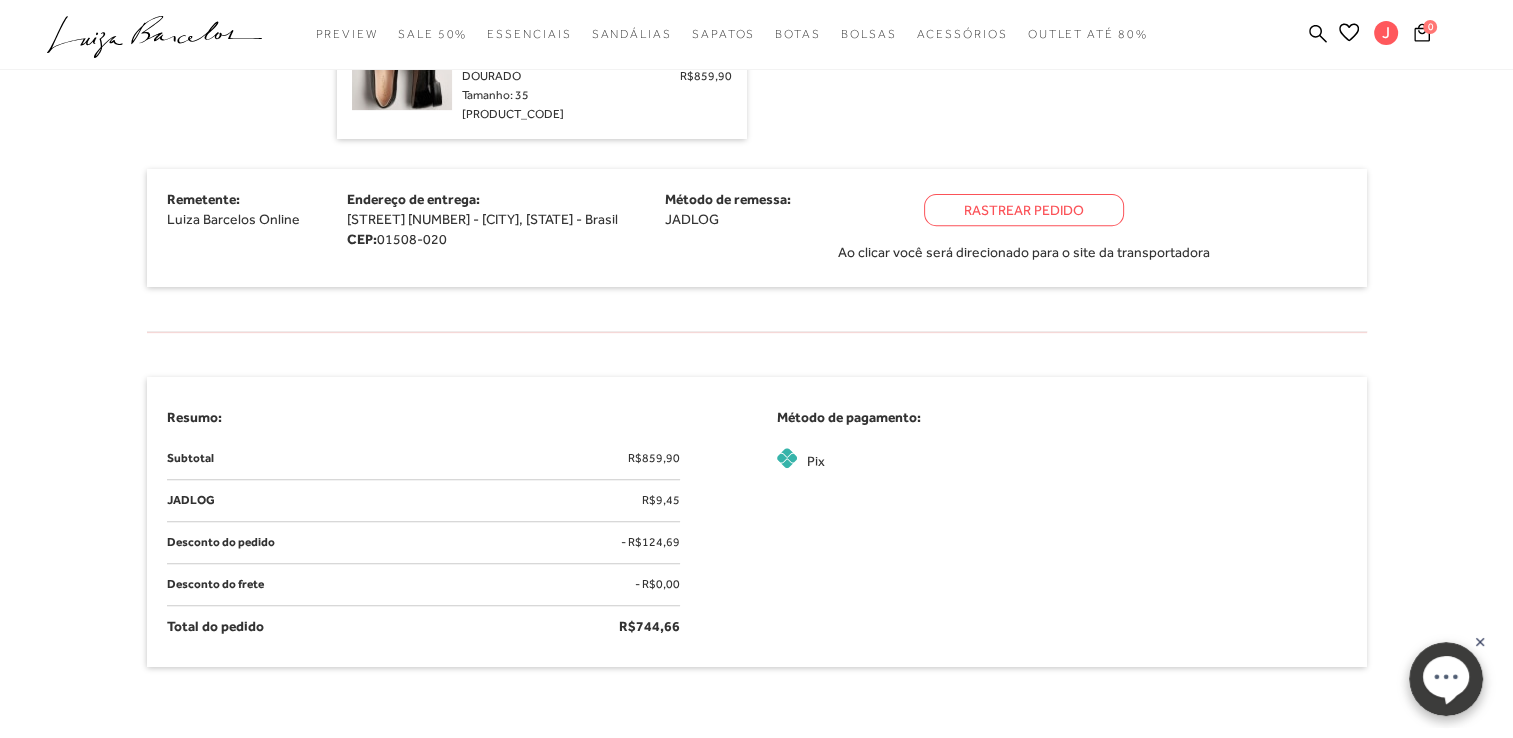 scroll, scrollTop: 1291, scrollLeft: 0, axis: vertical 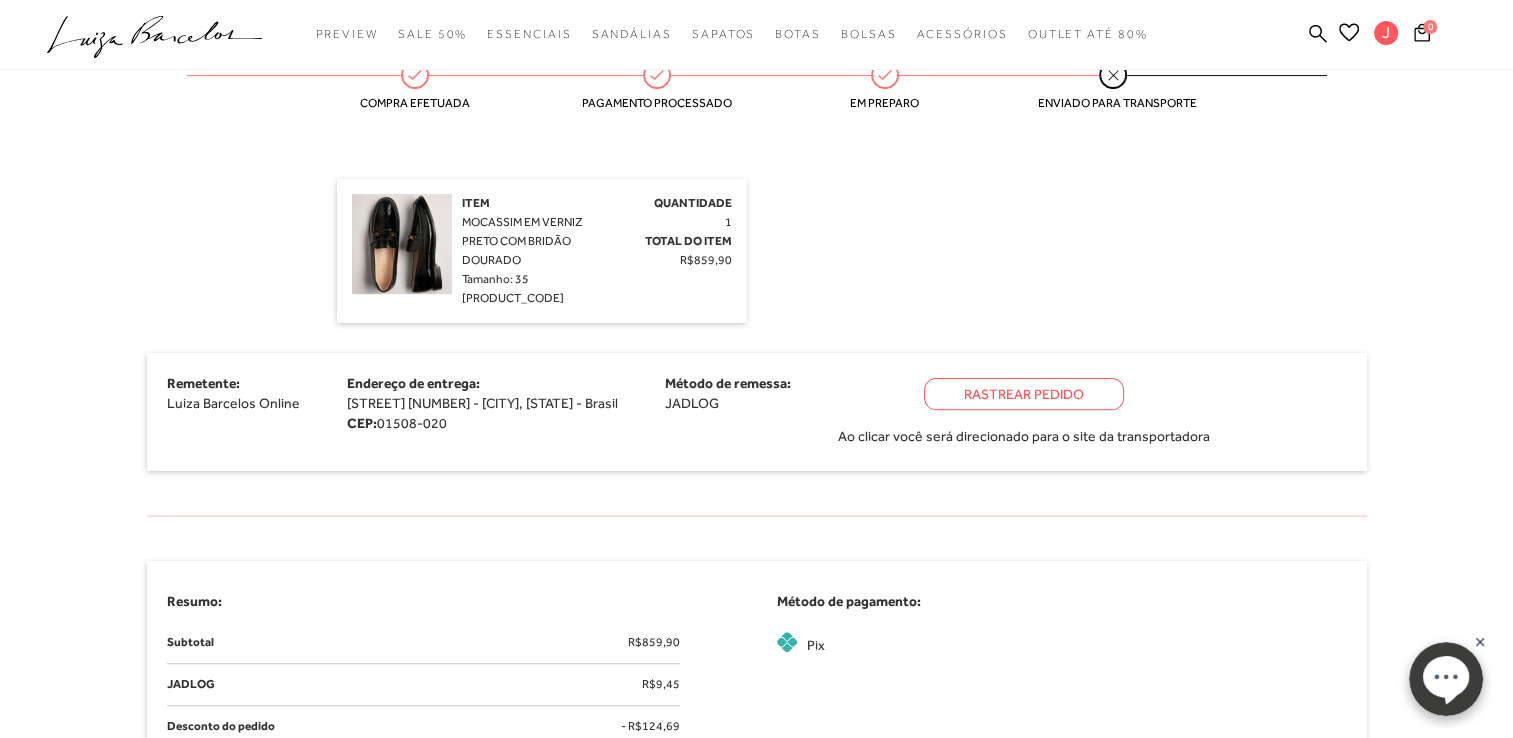 click on "Rastrear Pedido" at bounding box center (1024, 394) 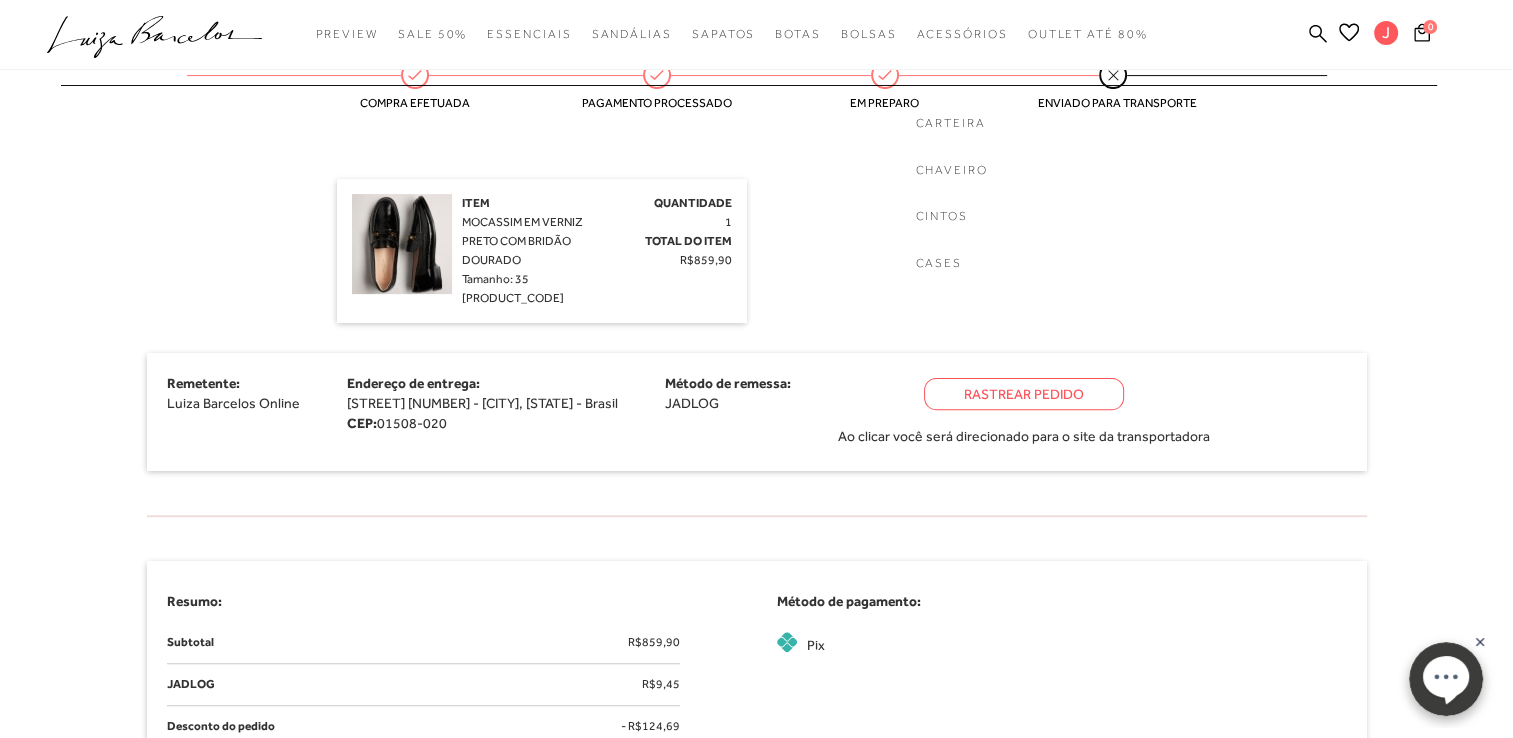 scroll, scrollTop: 575, scrollLeft: 0, axis: vertical 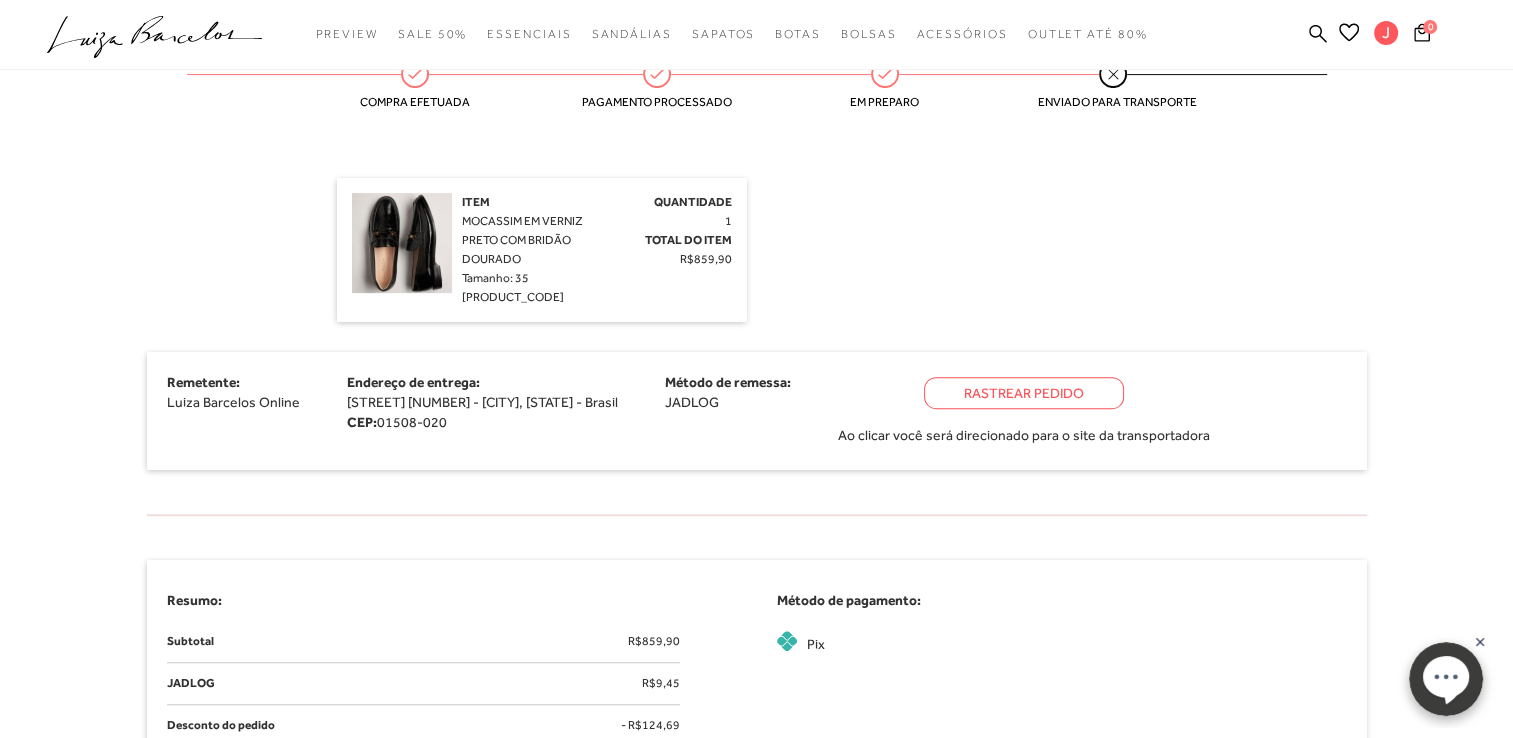 drag, startPoint x: 1277, startPoint y: 348, endPoint x: 1296, endPoint y: 233, distance: 116.559 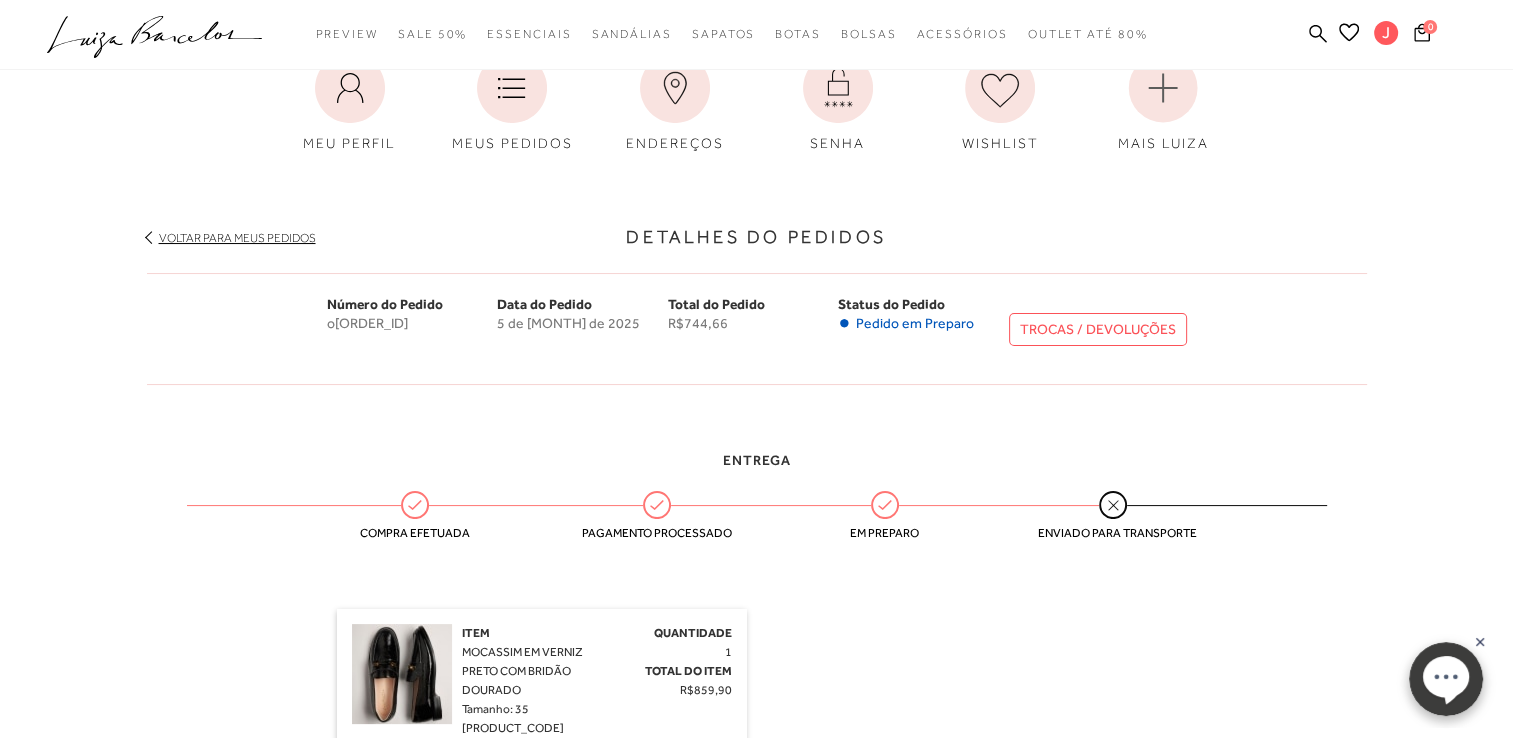scroll, scrollTop: 15, scrollLeft: 0, axis: vertical 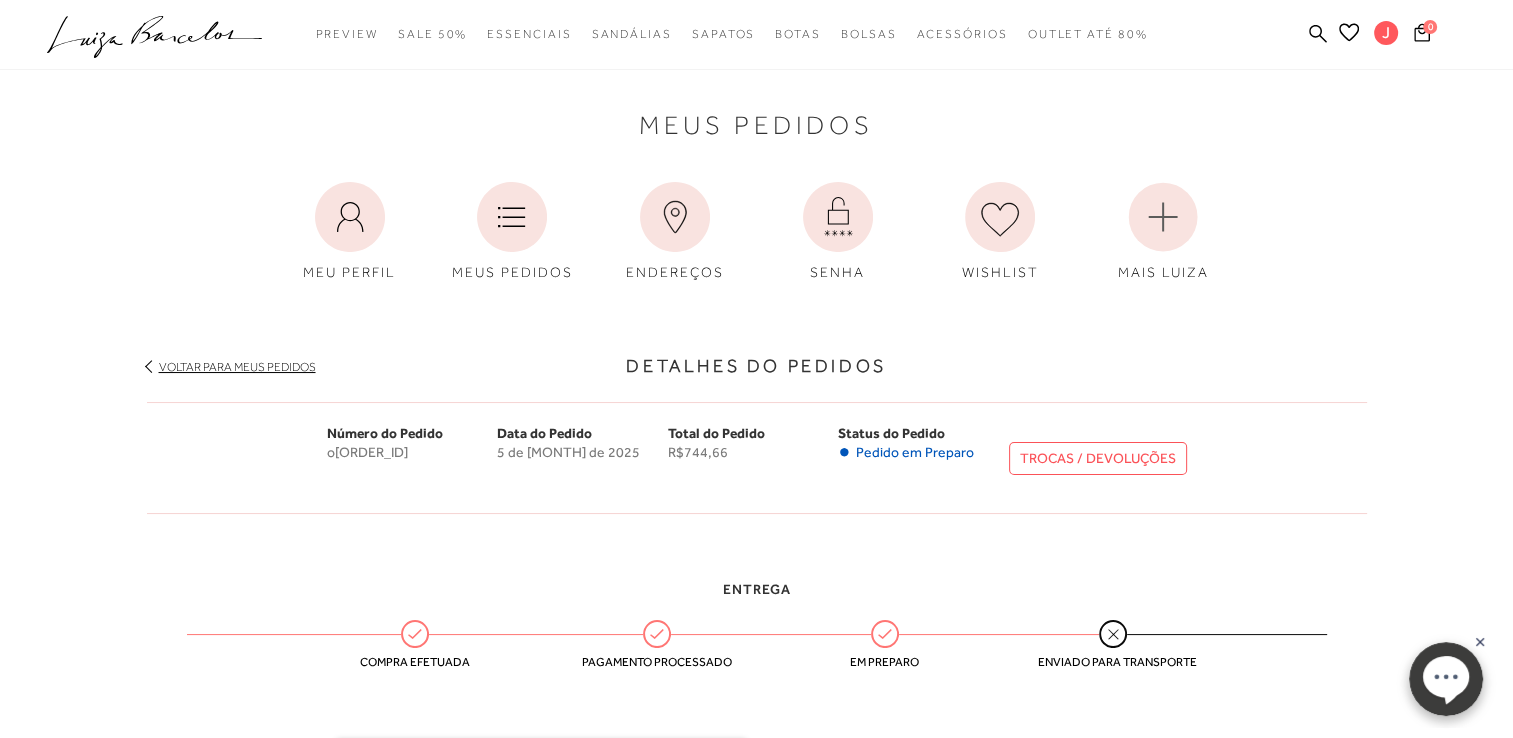click on ".a{fill-rule:evenodd;}
Preview
Sandálias
Sapatos
Mules
Rasteiras
Bolsas Acessórios" at bounding box center [741, 34] 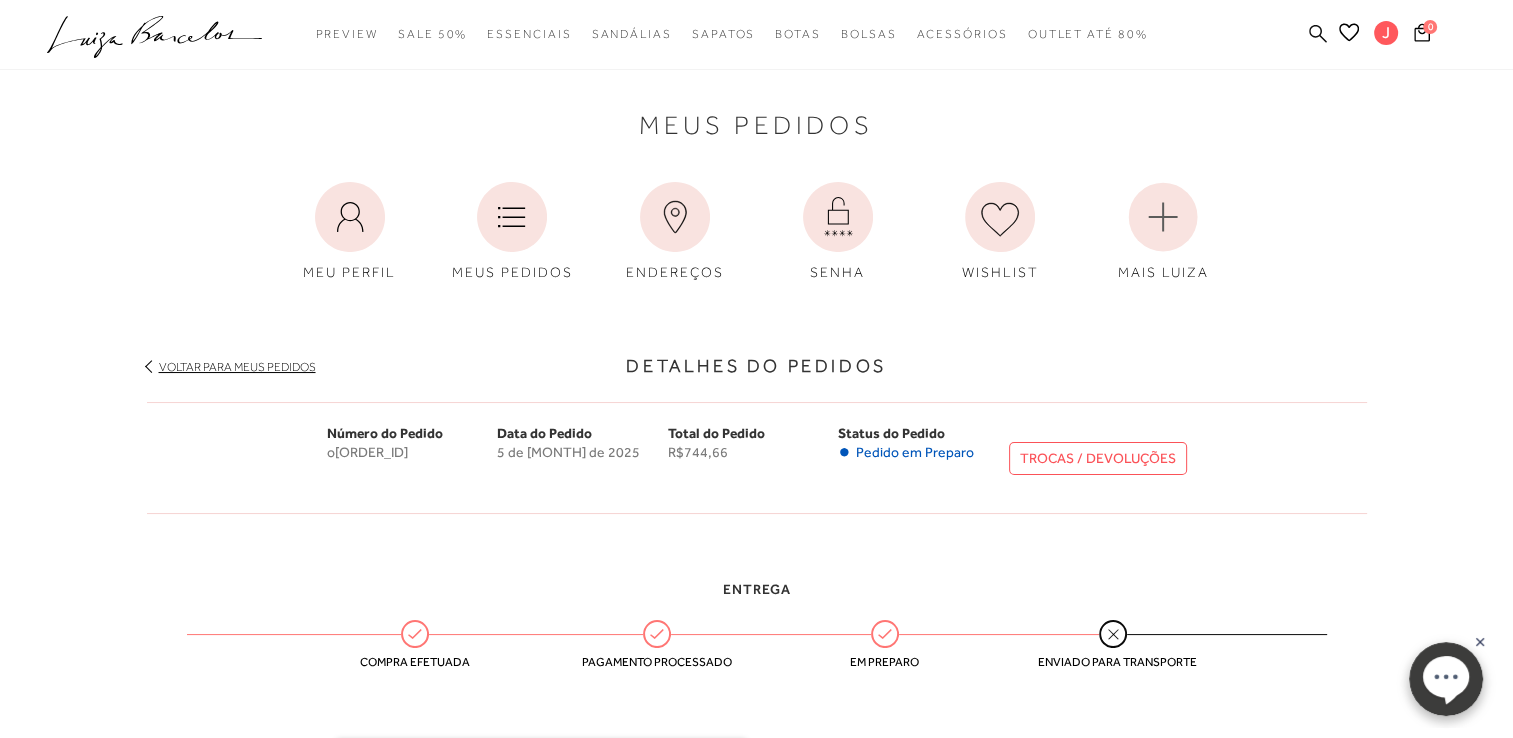 click 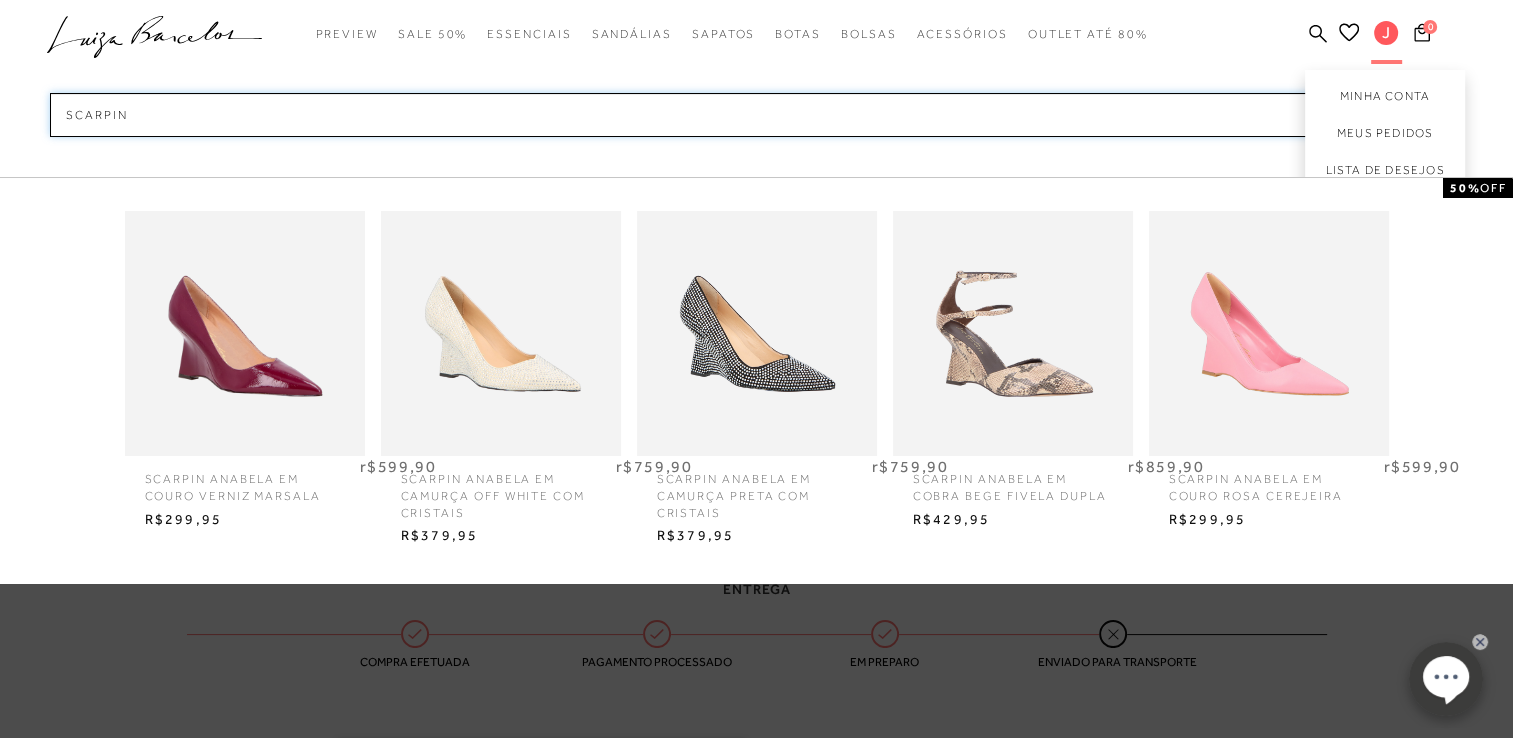 type on "scarpin" 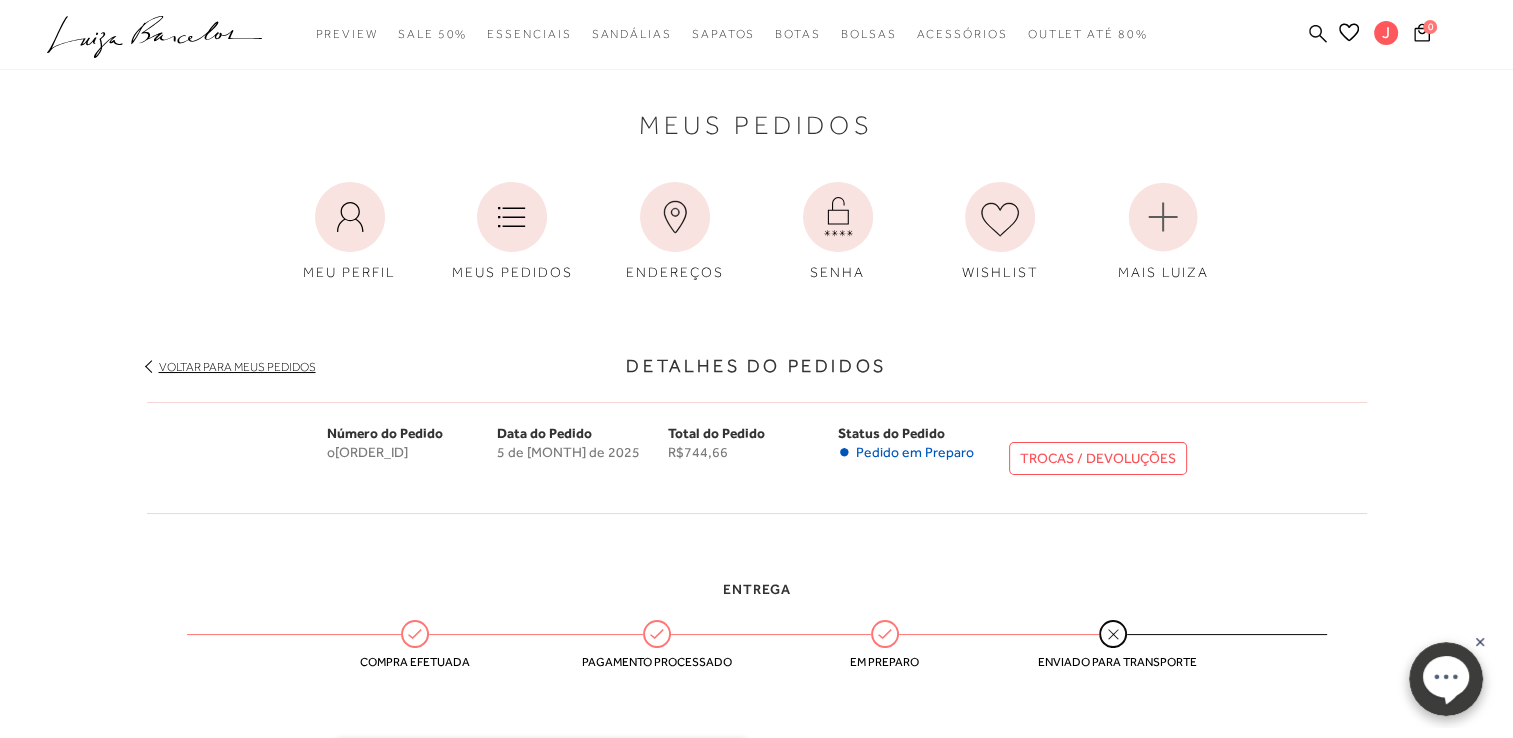click 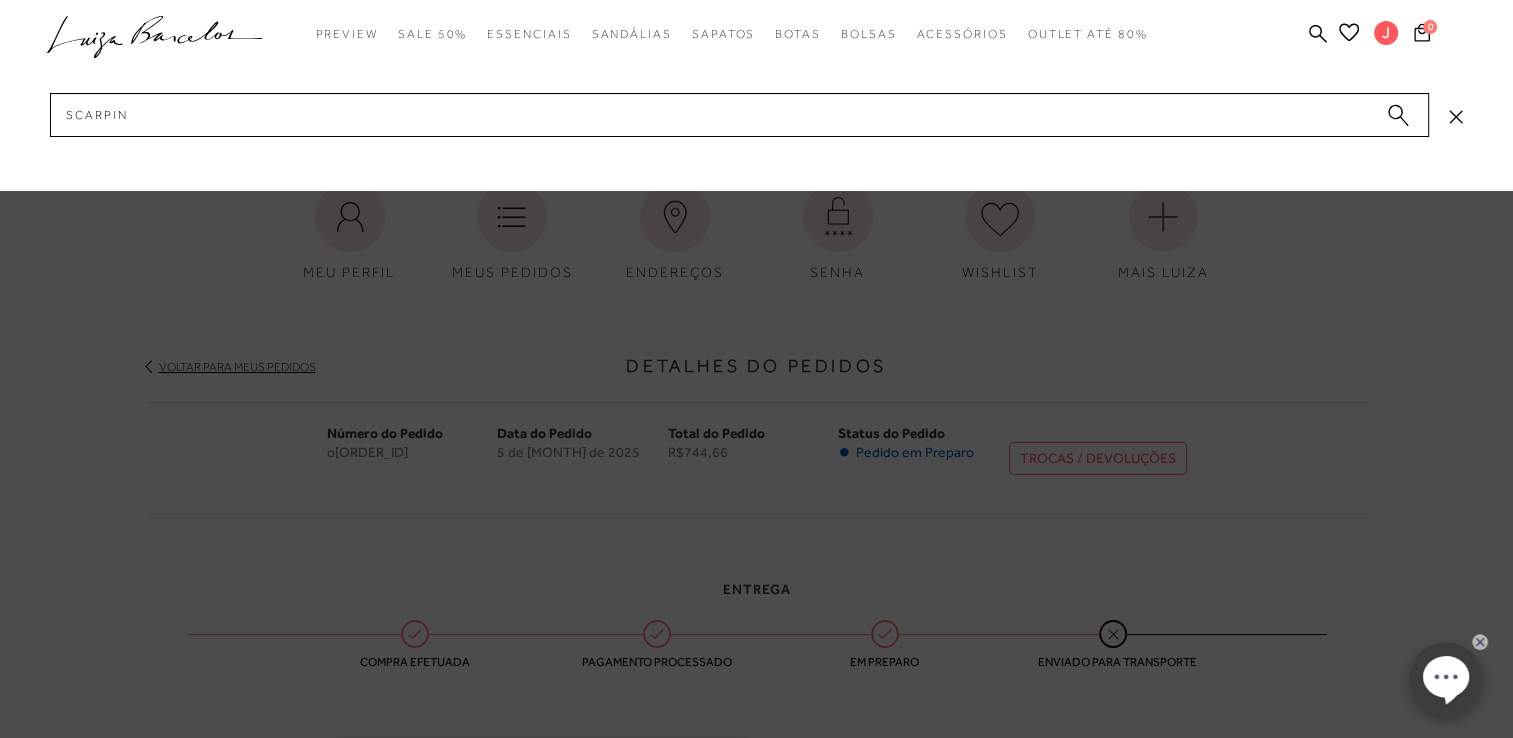 click 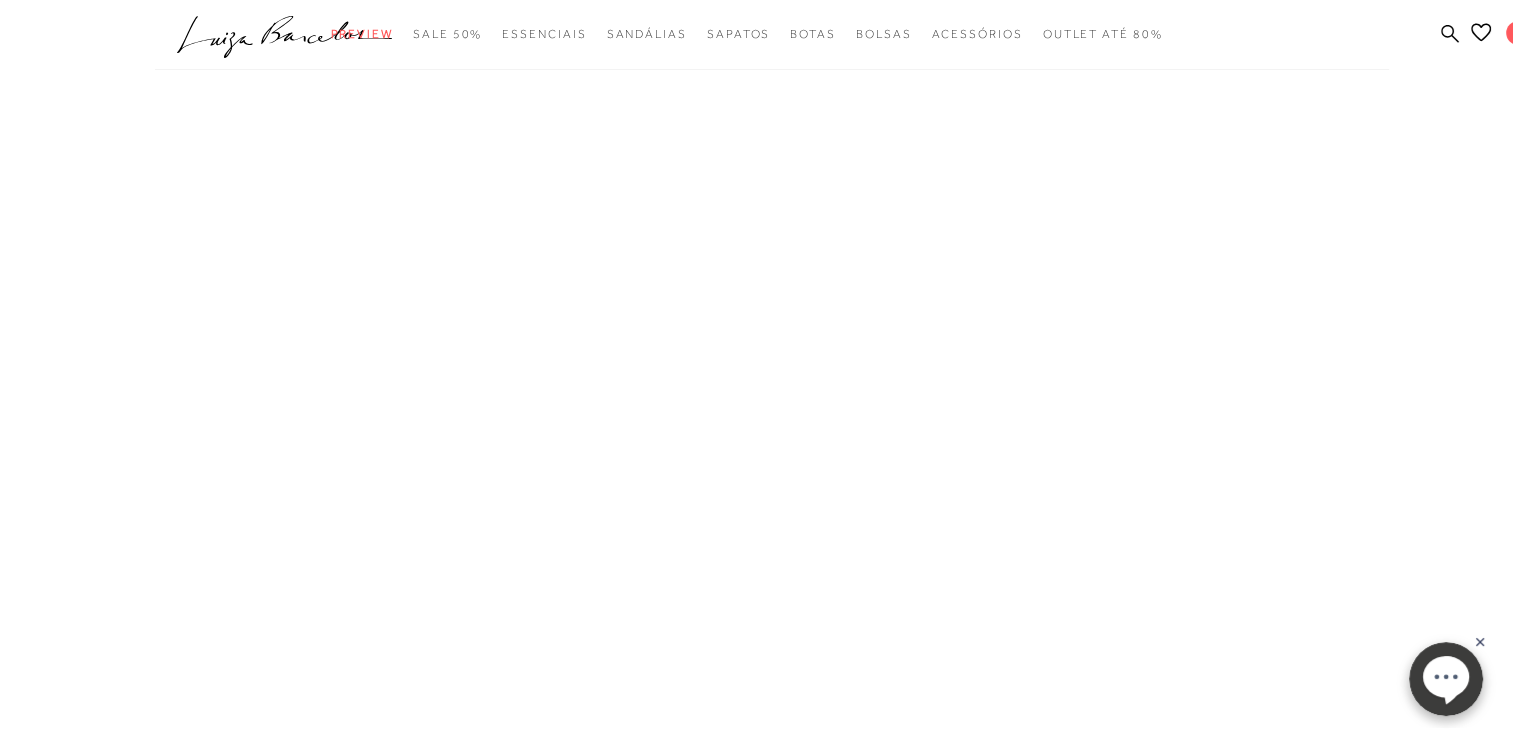 scroll, scrollTop: 0, scrollLeft: 0, axis: both 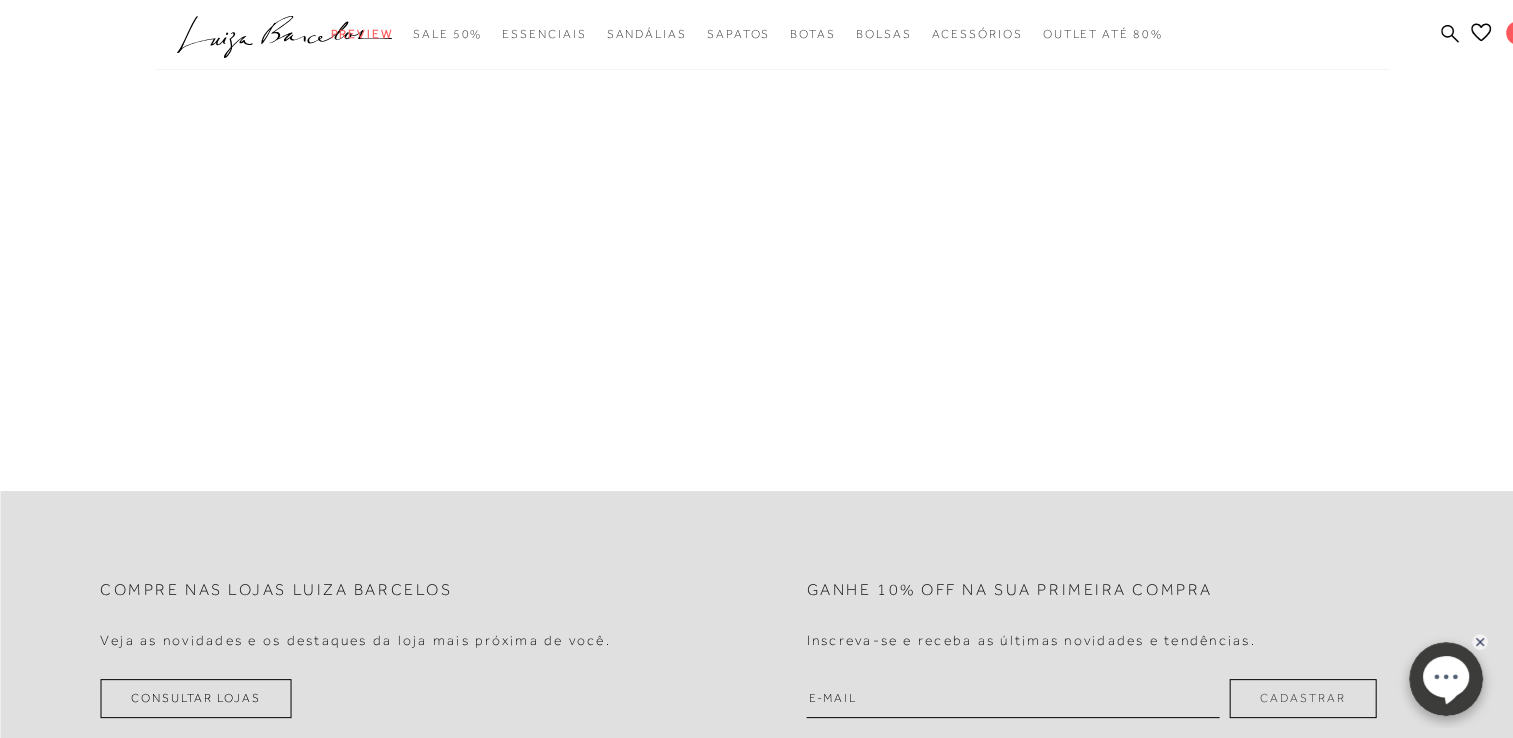 click on "A página Coleção é mostrada na exibição em grade" at bounding box center [757, 75] 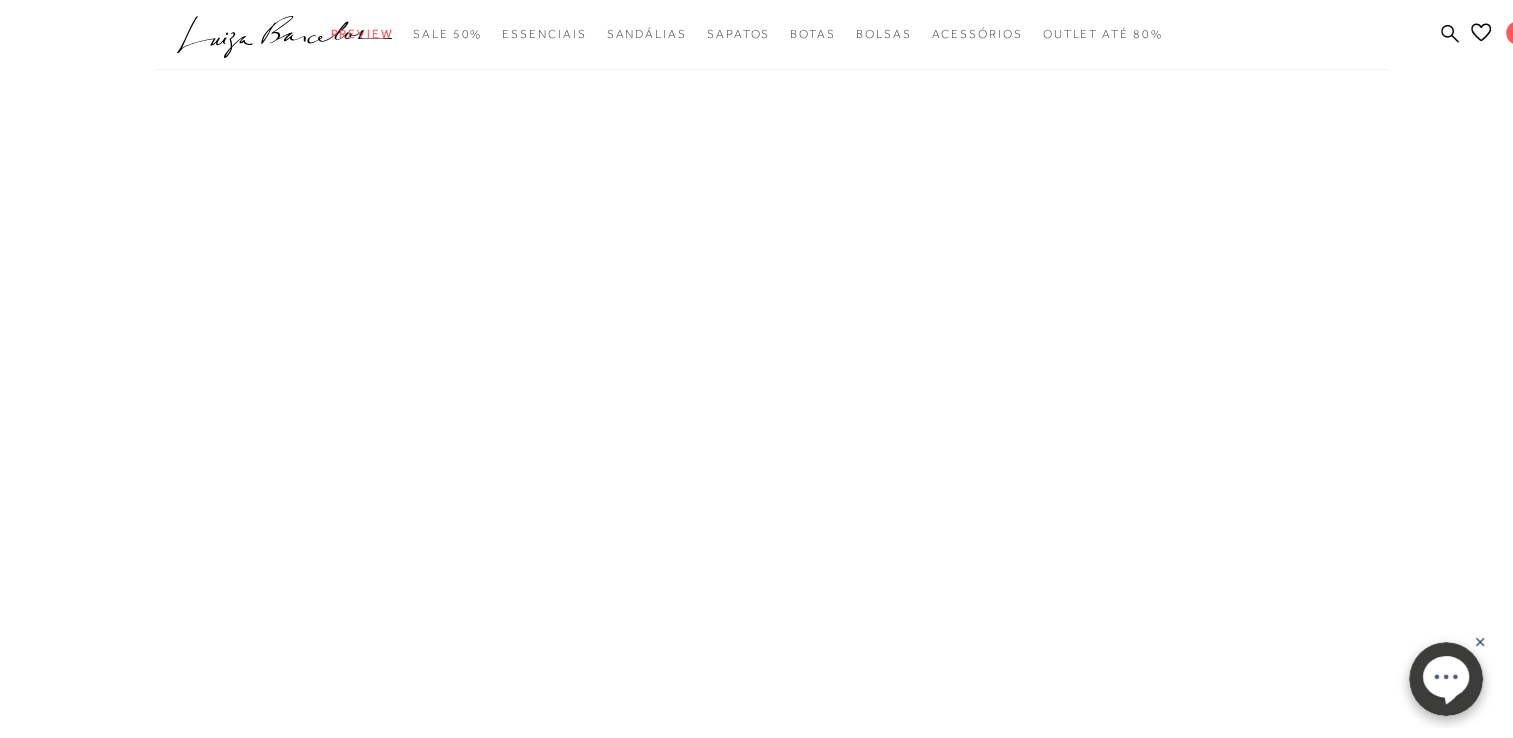 scroll, scrollTop: 0, scrollLeft: 0, axis: both 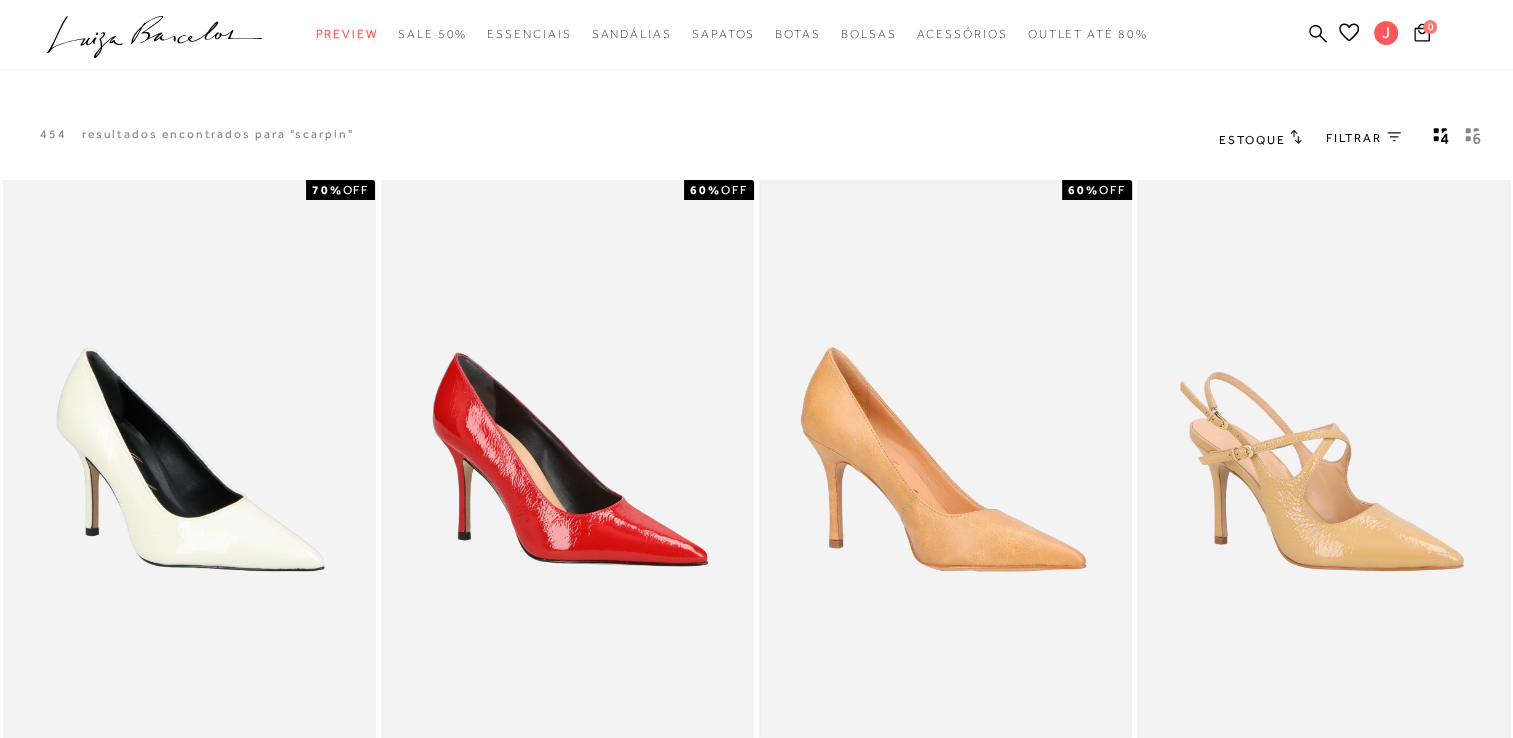 type 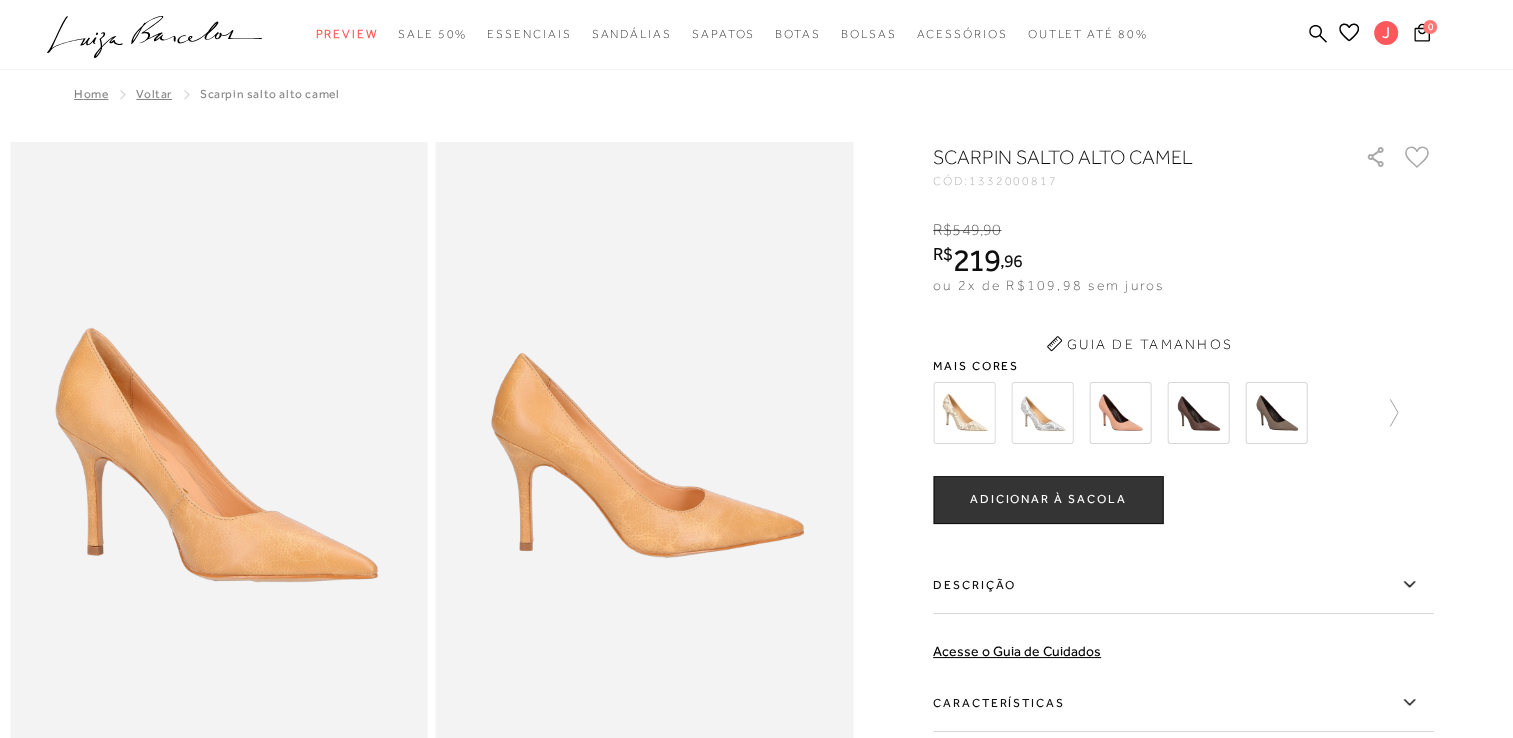 scroll, scrollTop: 0, scrollLeft: 0, axis: both 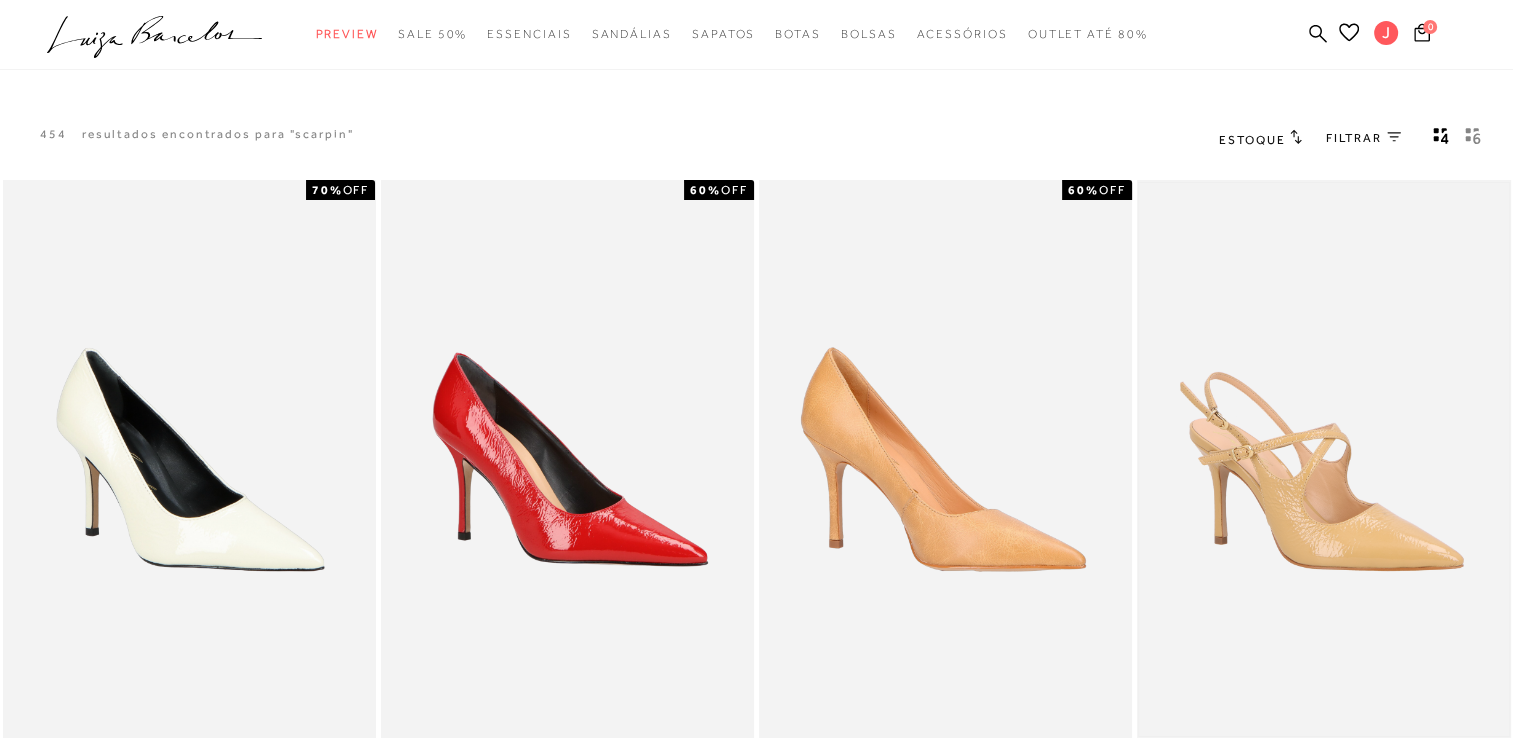click at bounding box center (1323, 460) 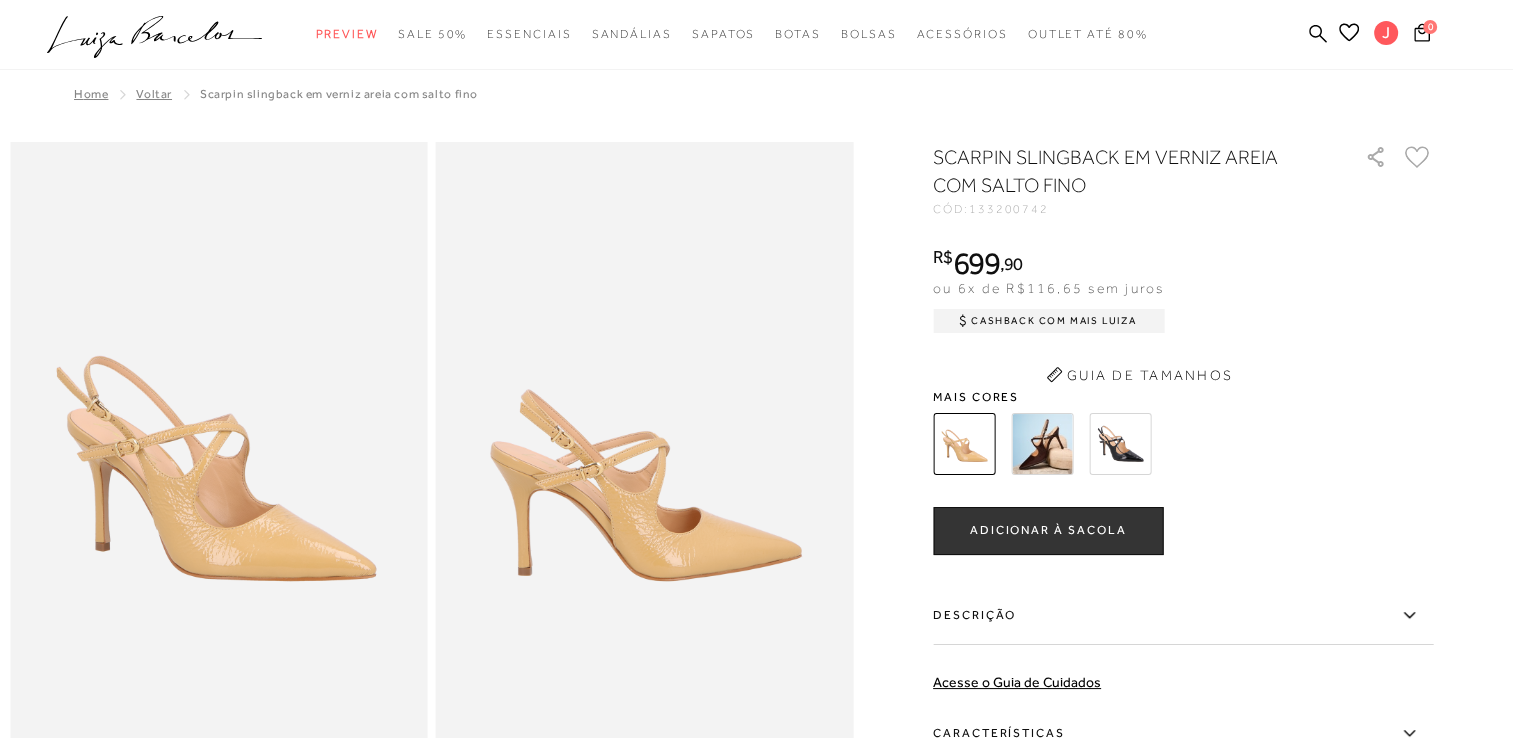scroll, scrollTop: 0, scrollLeft: 0, axis: both 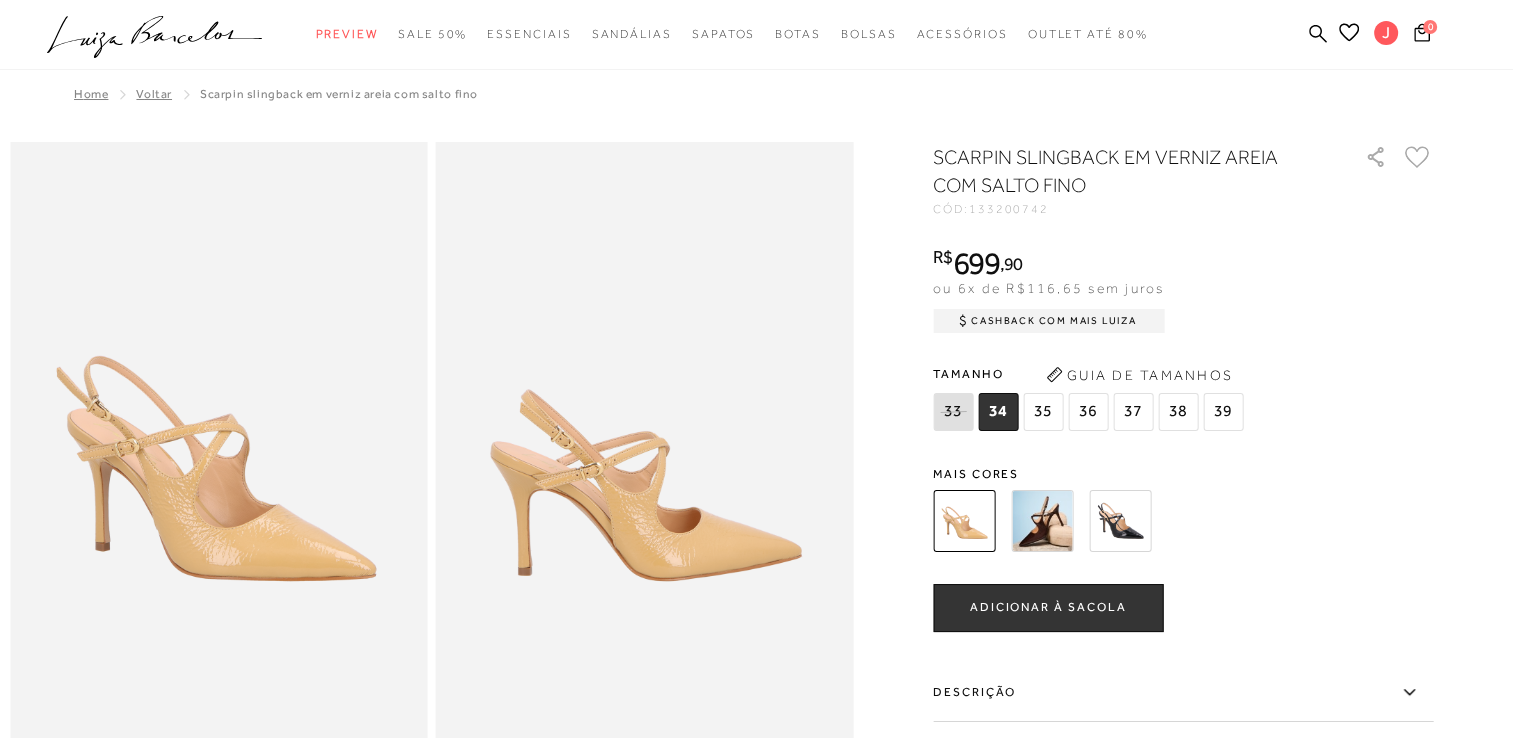 click at bounding box center [1120, 521] 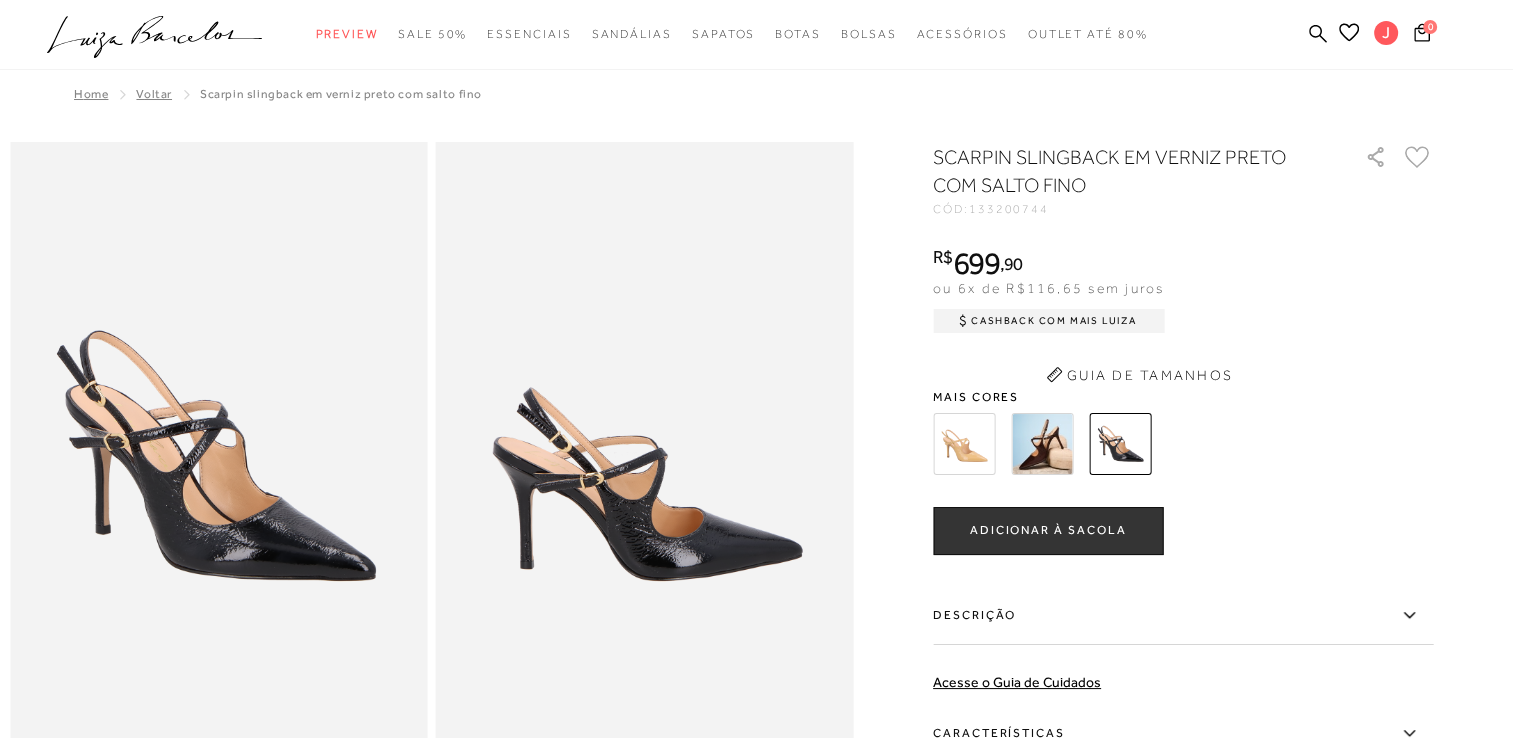scroll, scrollTop: 0, scrollLeft: 0, axis: both 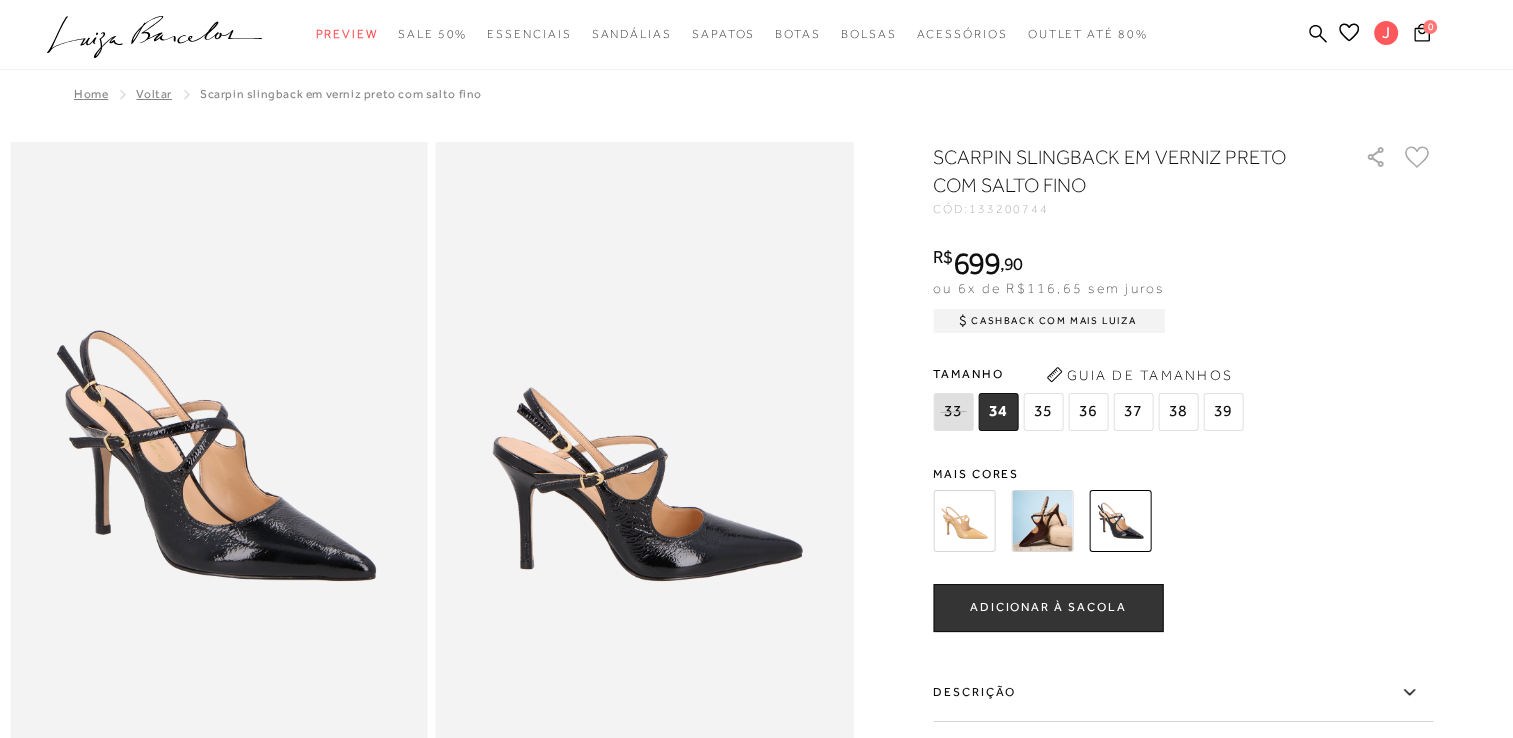 click on "36" at bounding box center (1088, 412) 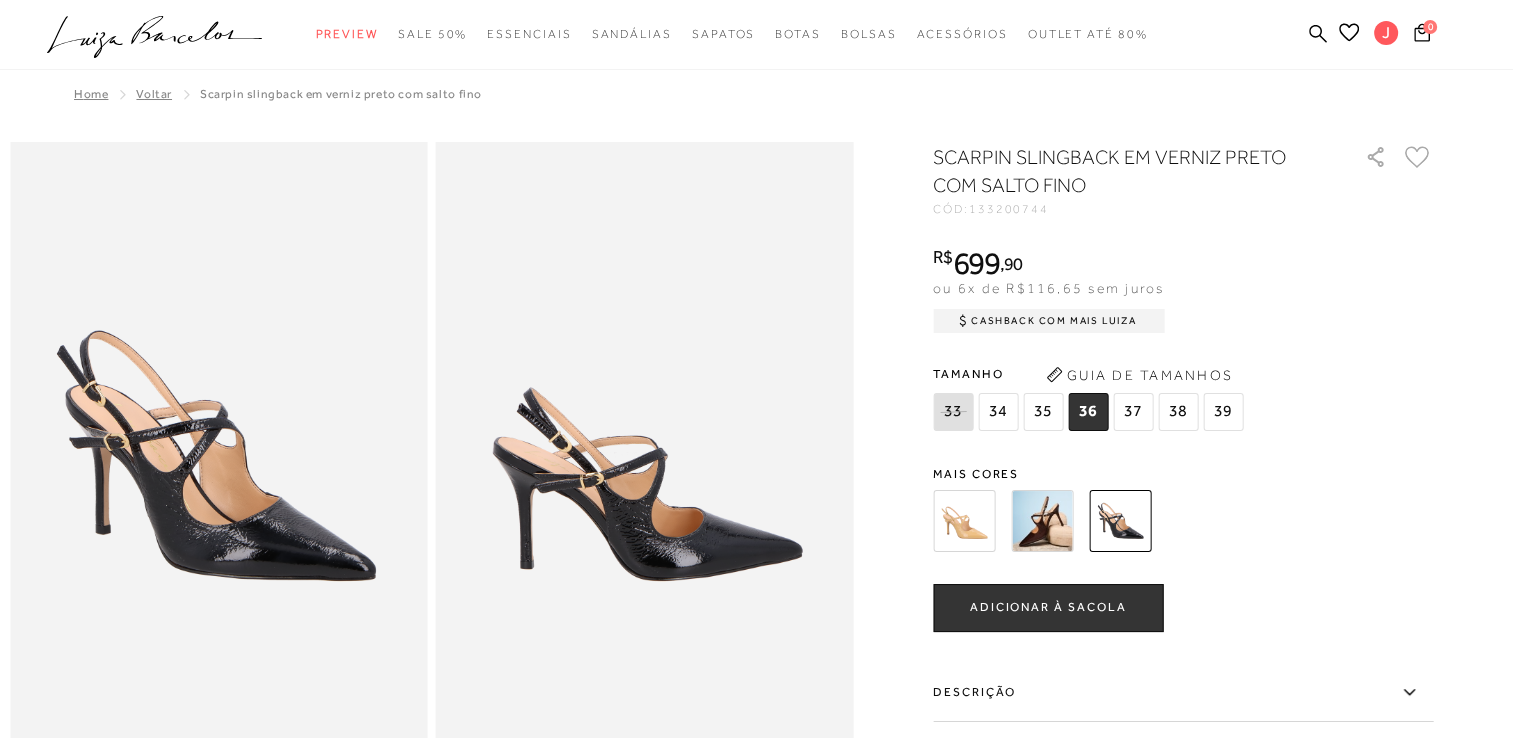 click at bounding box center [756, 1302] 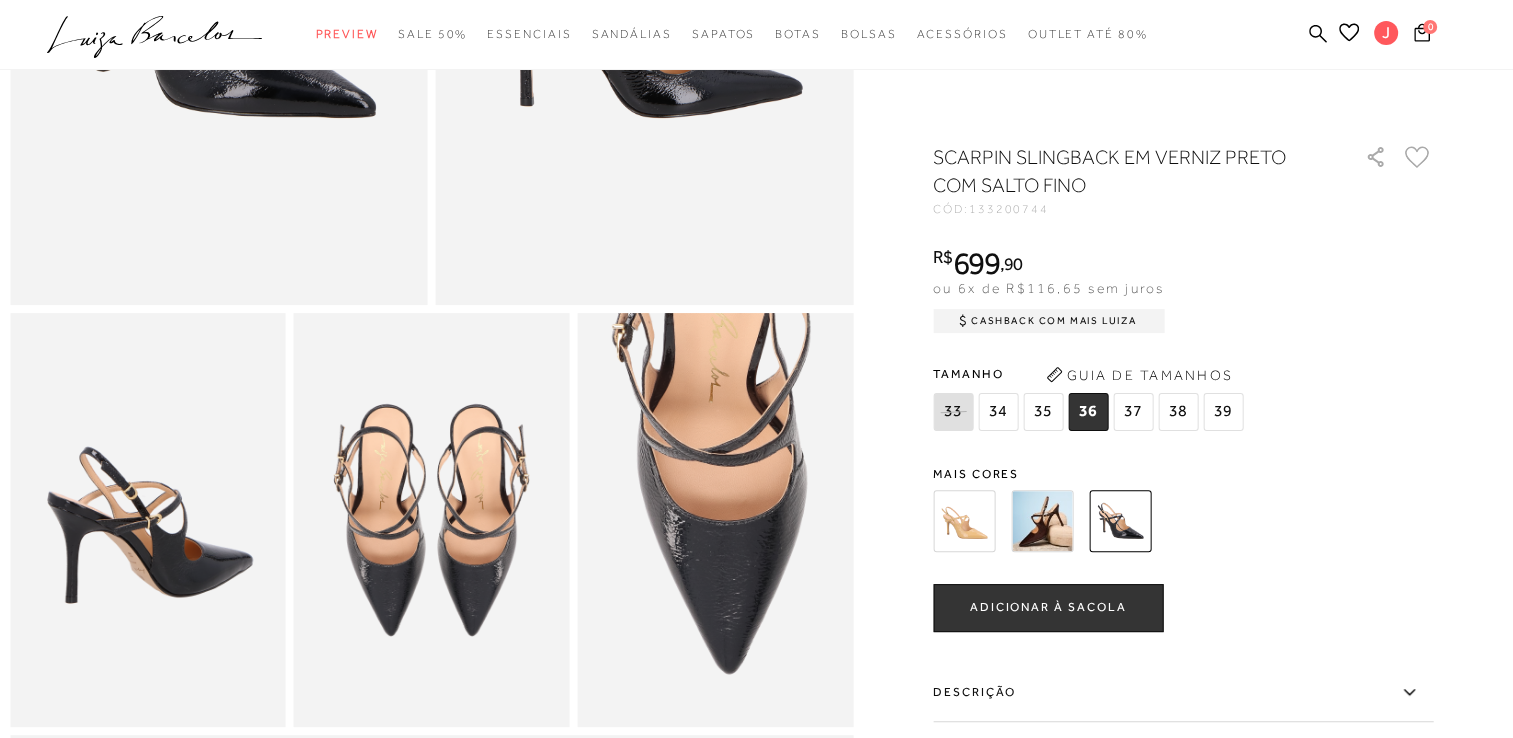 scroll, scrollTop: 560, scrollLeft: 0, axis: vertical 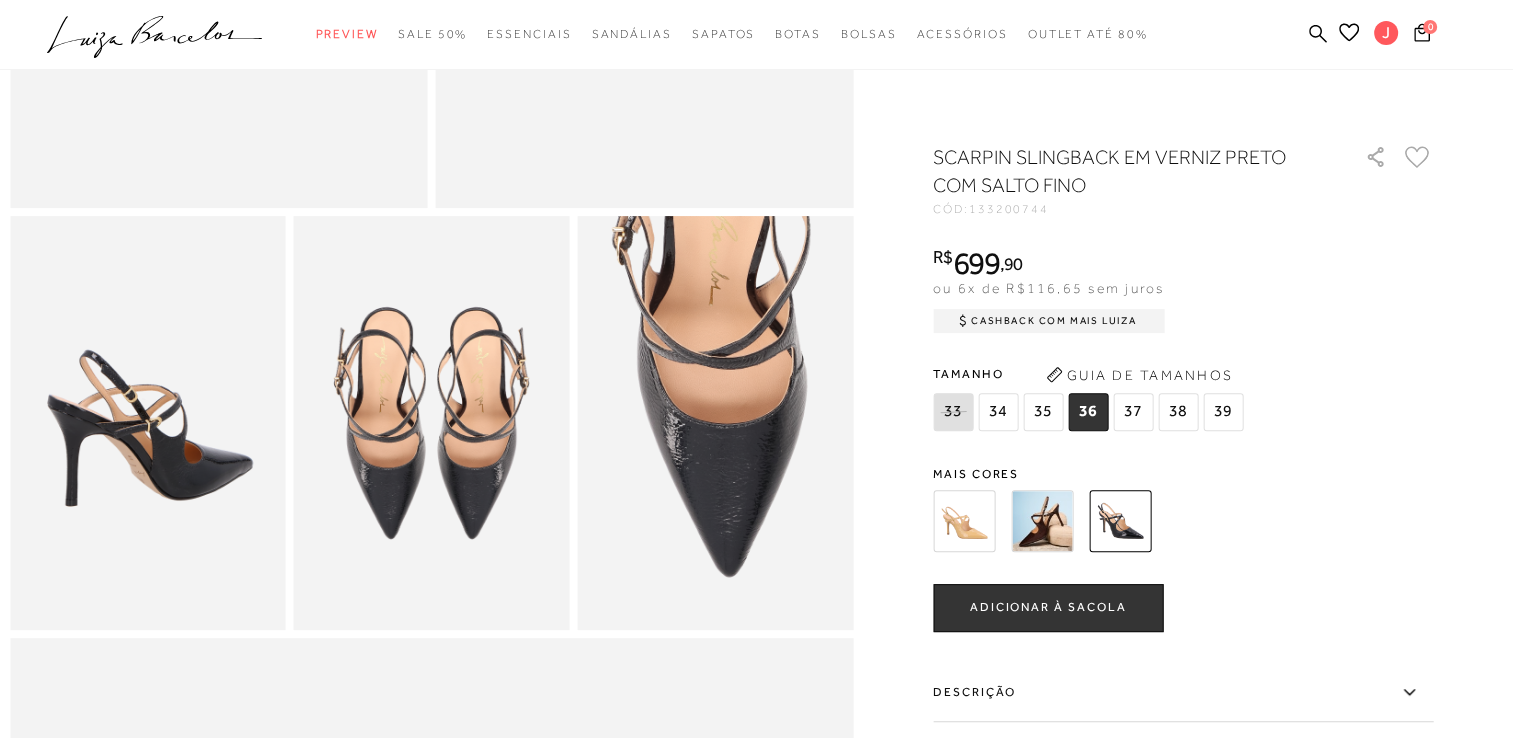 click on "ADICIONAR À SACOLA" at bounding box center (1048, 607) 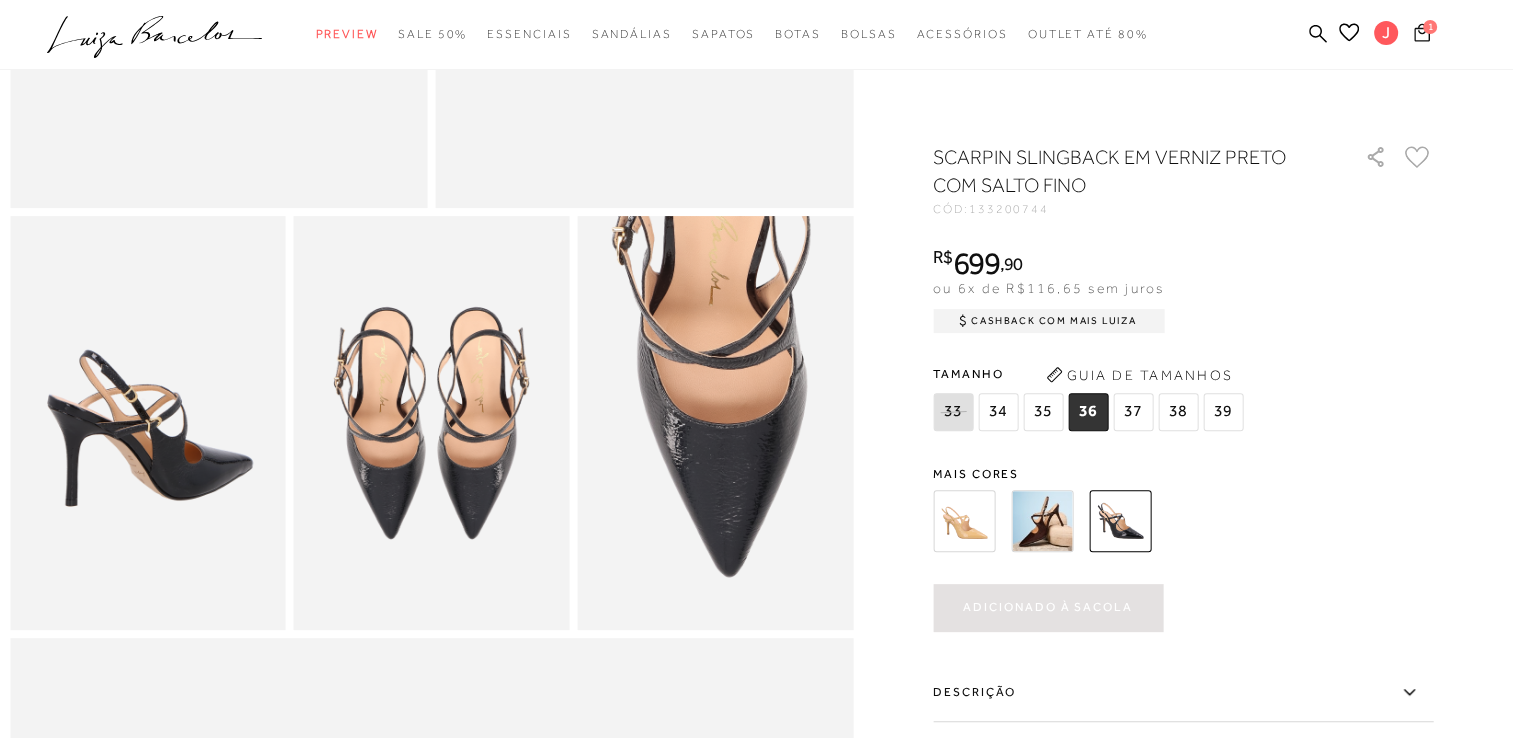 scroll, scrollTop: 0, scrollLeft: 0, axis: both 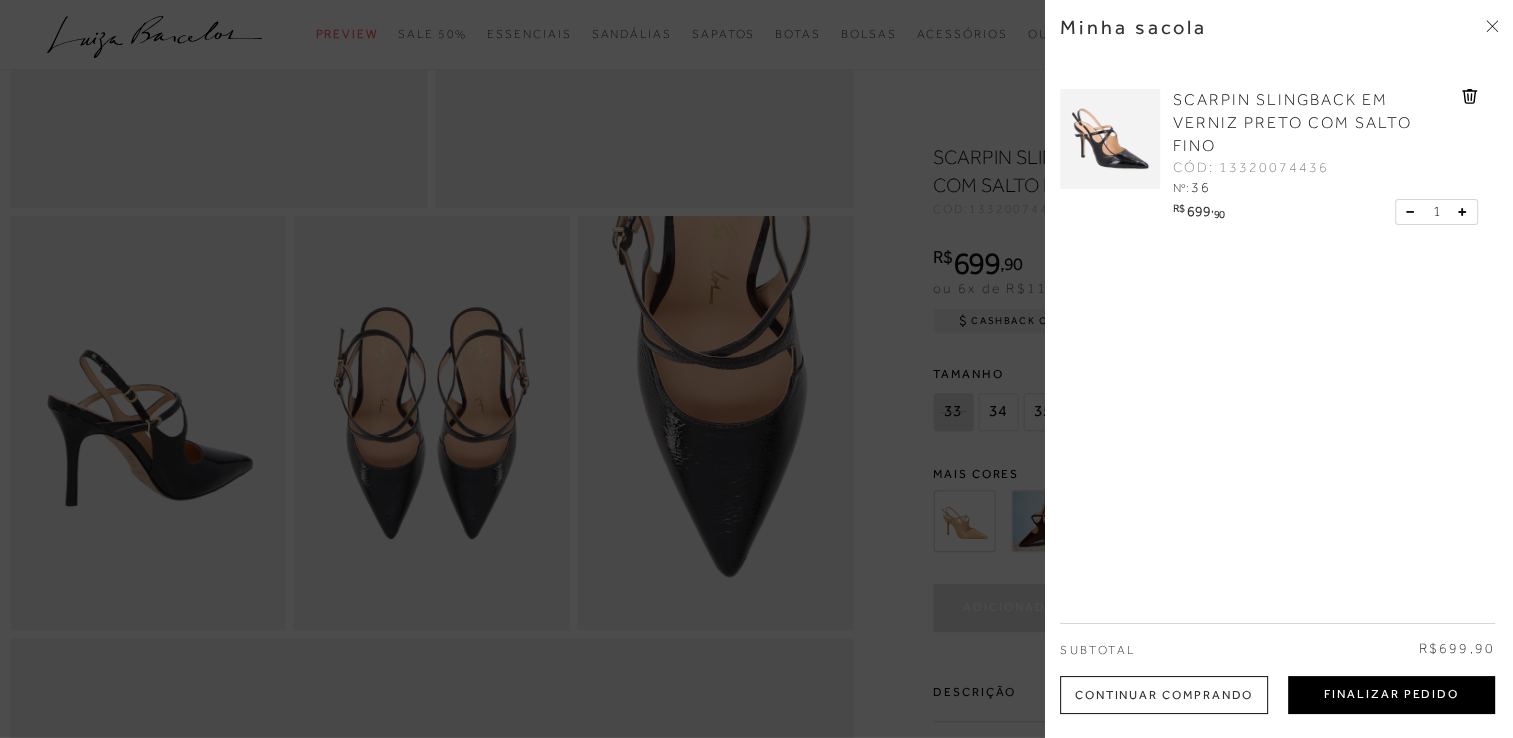 click on "Finalizar Pedido" at bounding box center (1391, 695) 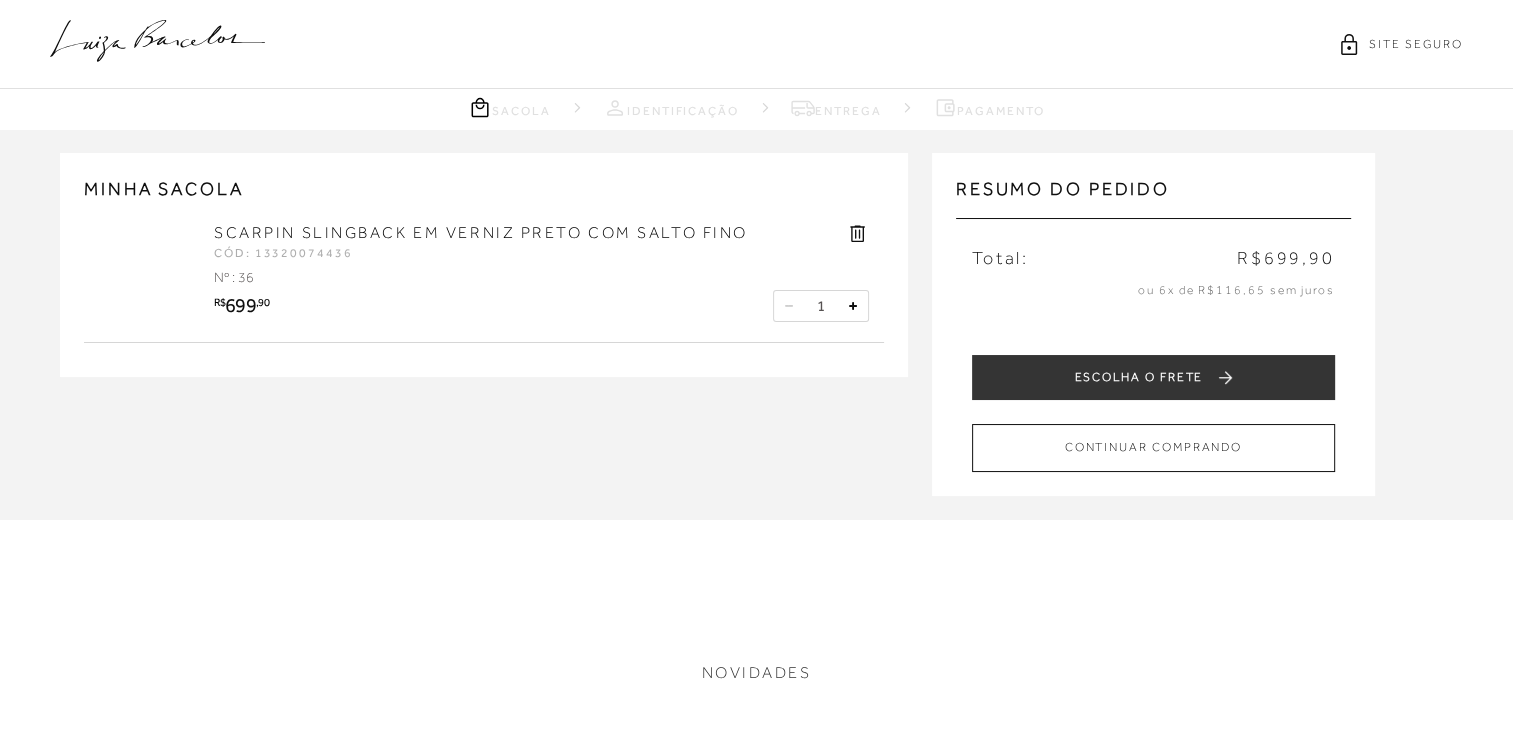 scroll, scrollTop: 0, scrollLeft: 0, axis: both 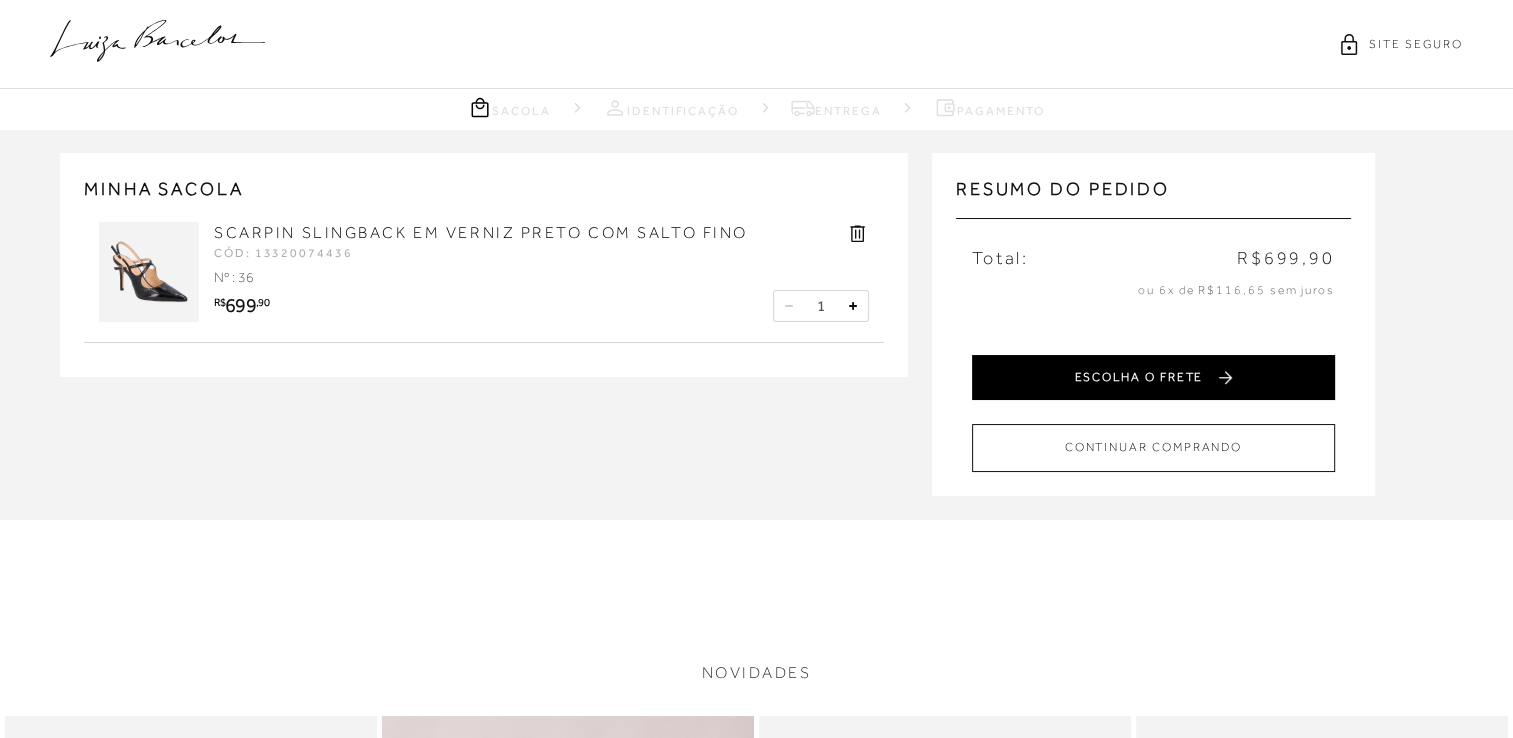 click on "ESCOLHA O FRETE" at bounding box center (1153, 377) 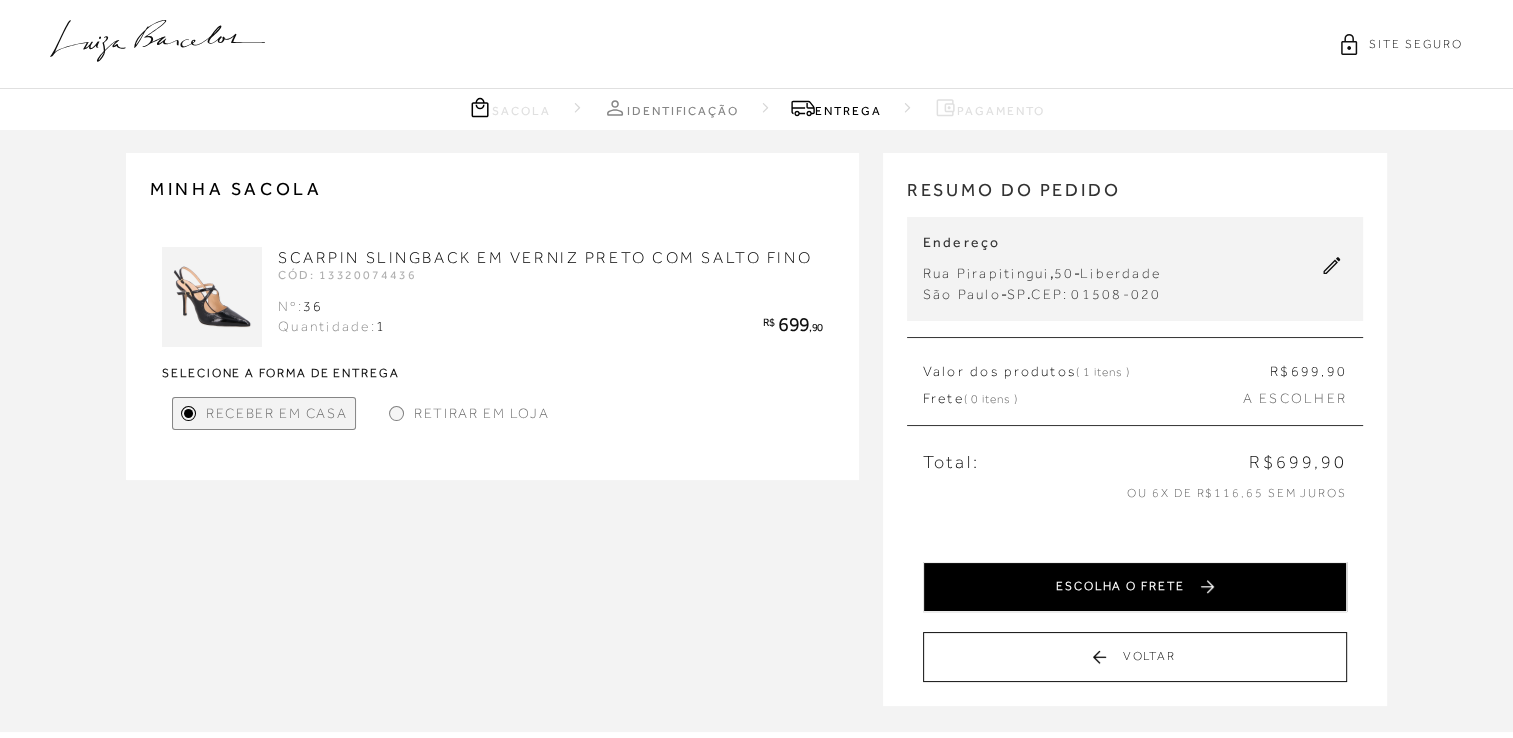 click on "ESCOLHA O FRETE" at bounding box center [1135, 587] 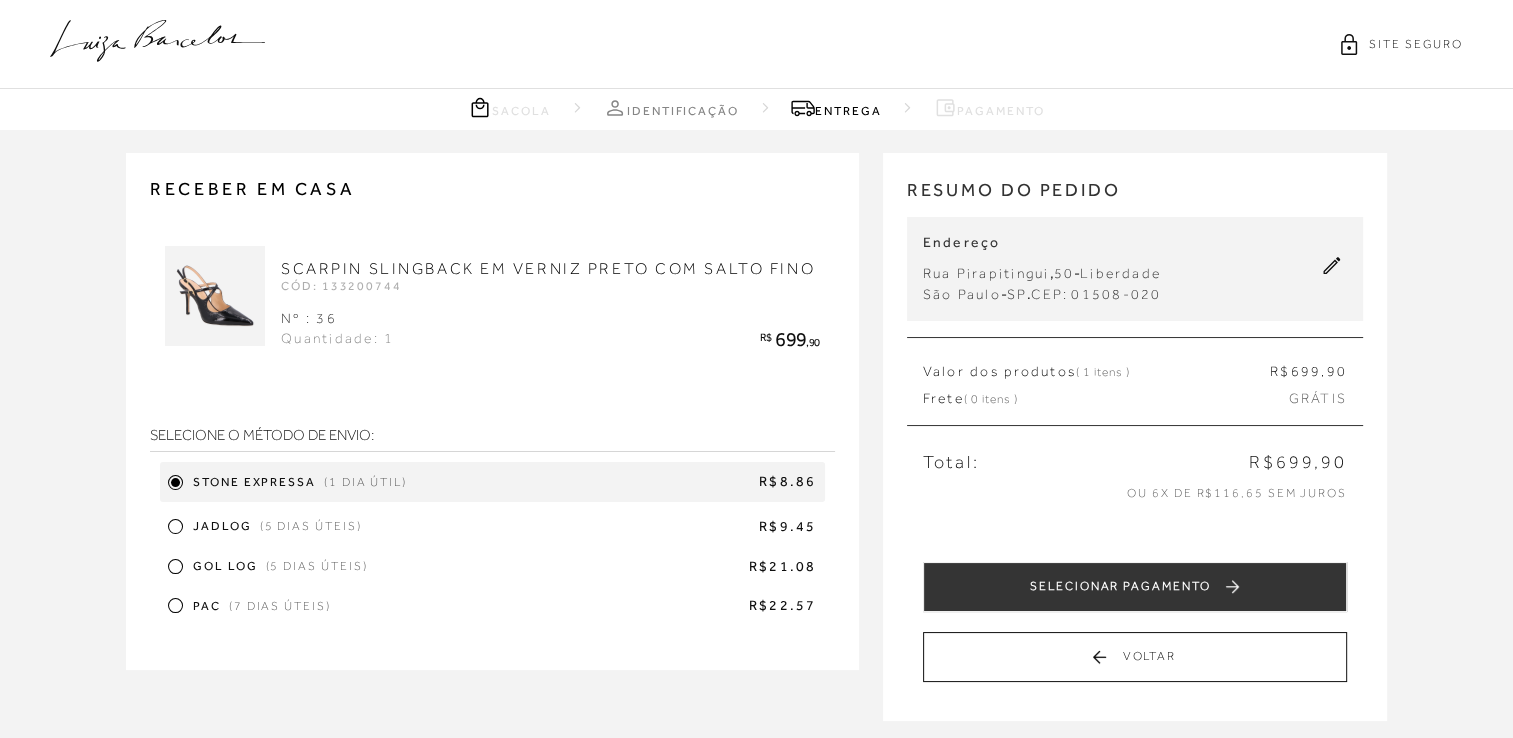 click on "SELECIONAR PAGAMENTO" at bounding box center (1135, 587) 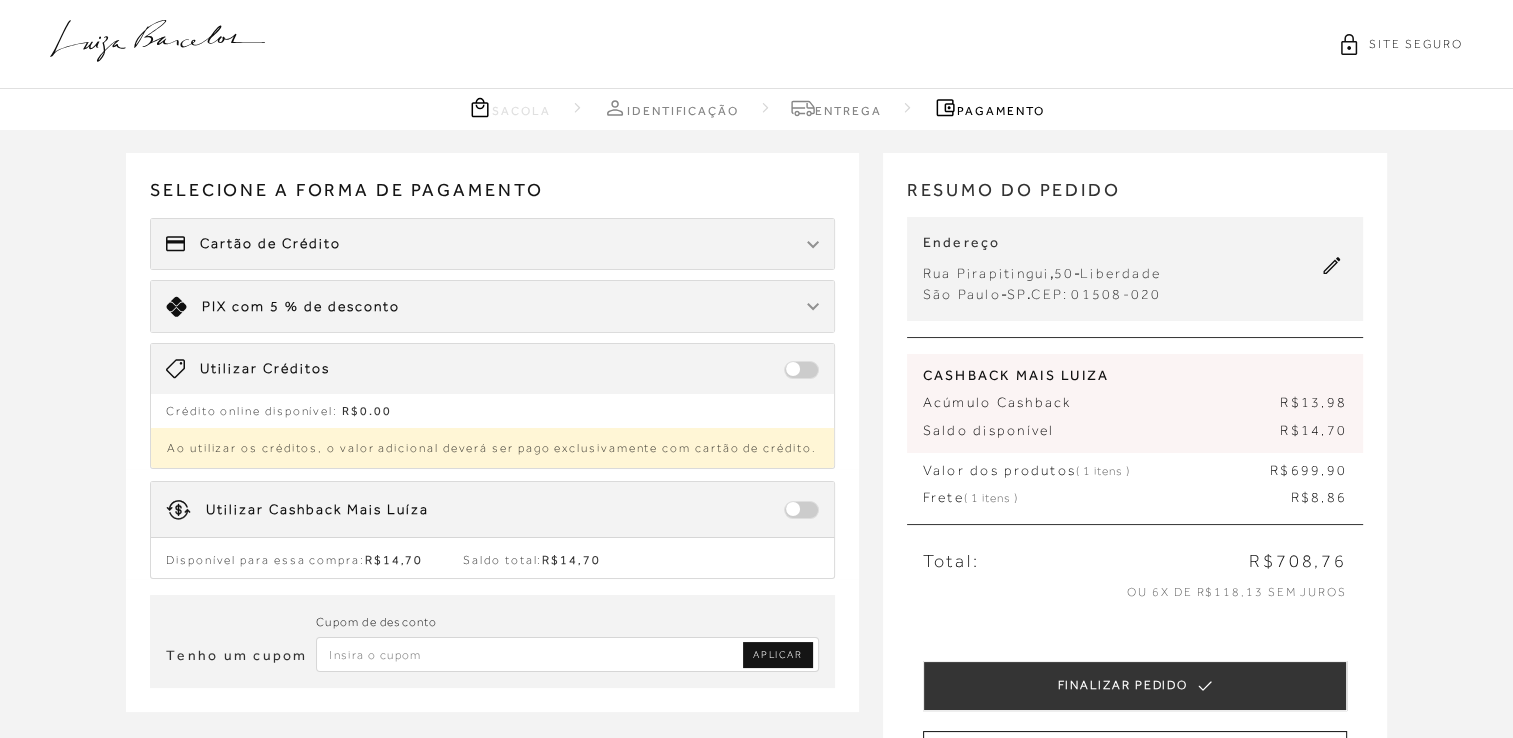 click at bounding box center [801, 510] 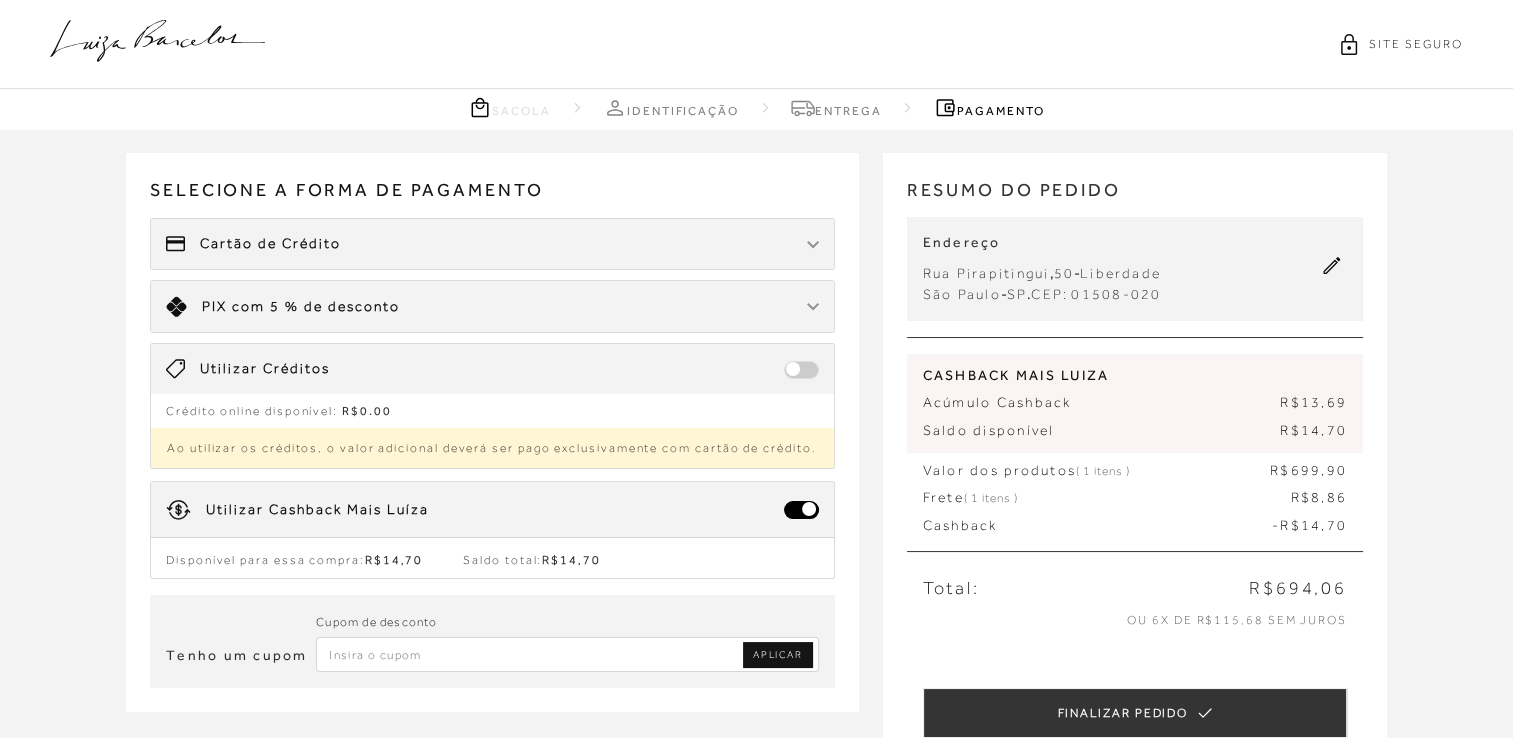 click on "Limite: R$ 5.000,00
PIX
com 5 % de desconto" at bounding box center [492, 306] 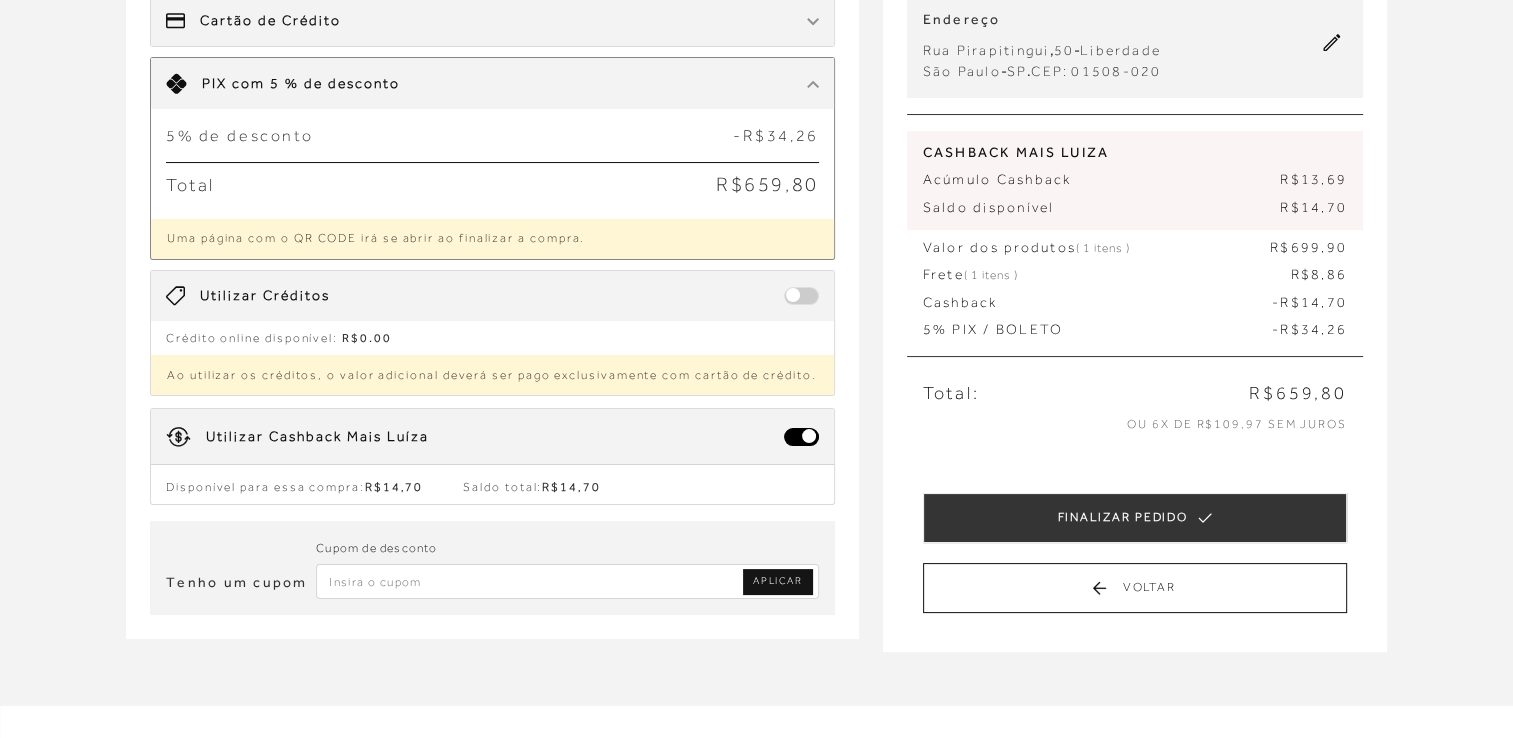 scroll, scrollTop: 232, scrollLeft: 0, axis: vertical 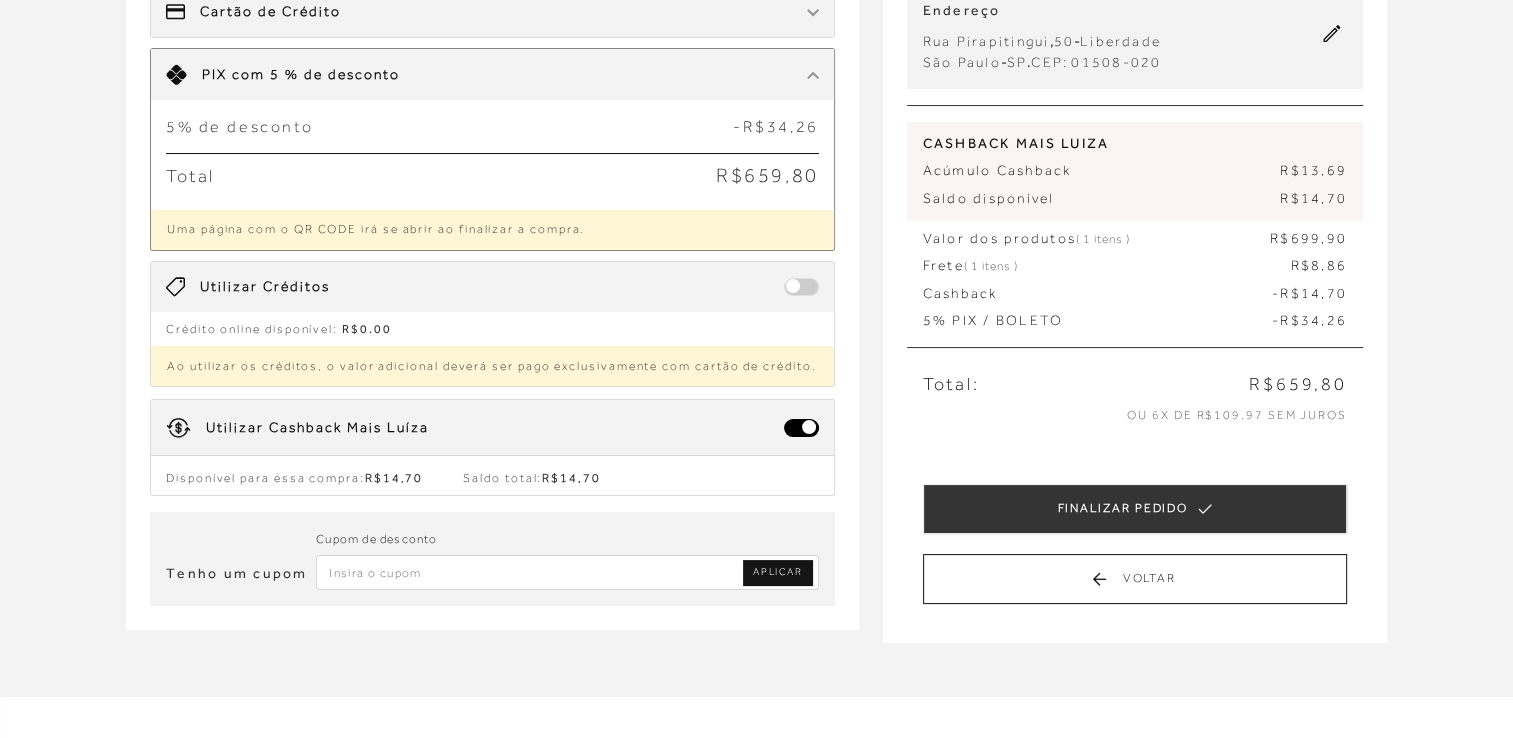 click at bounding box center (567, 572) 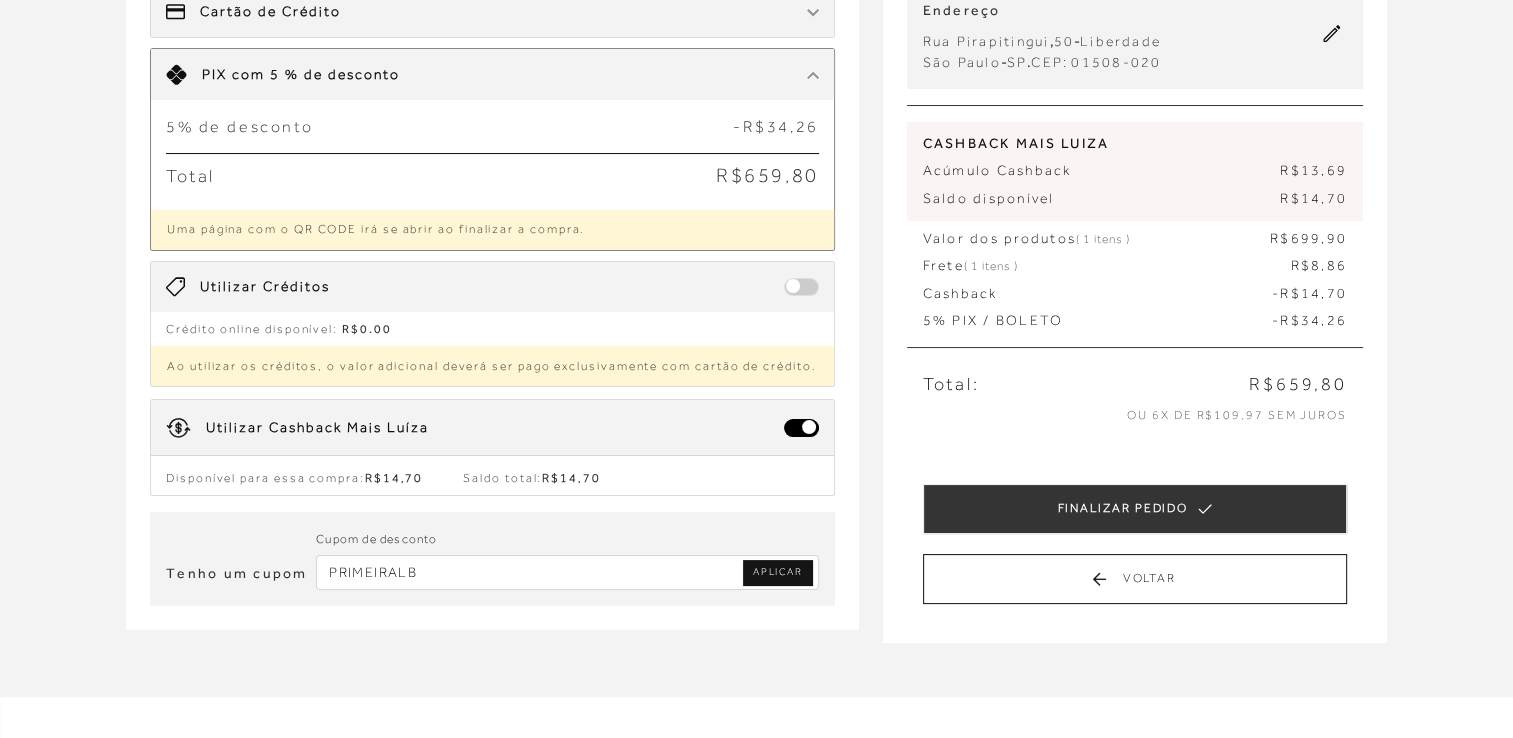 type on "PRIMEIRALB" 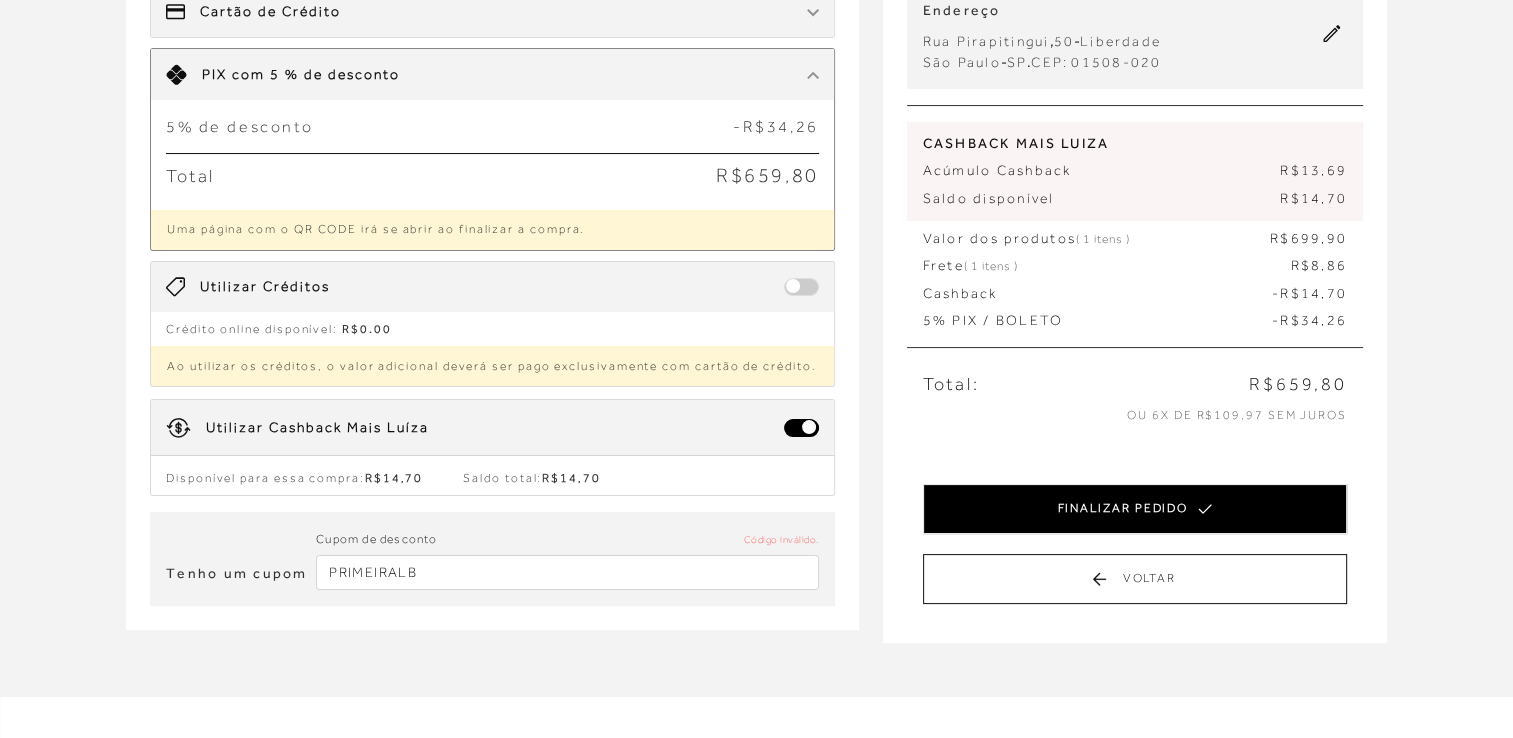 type 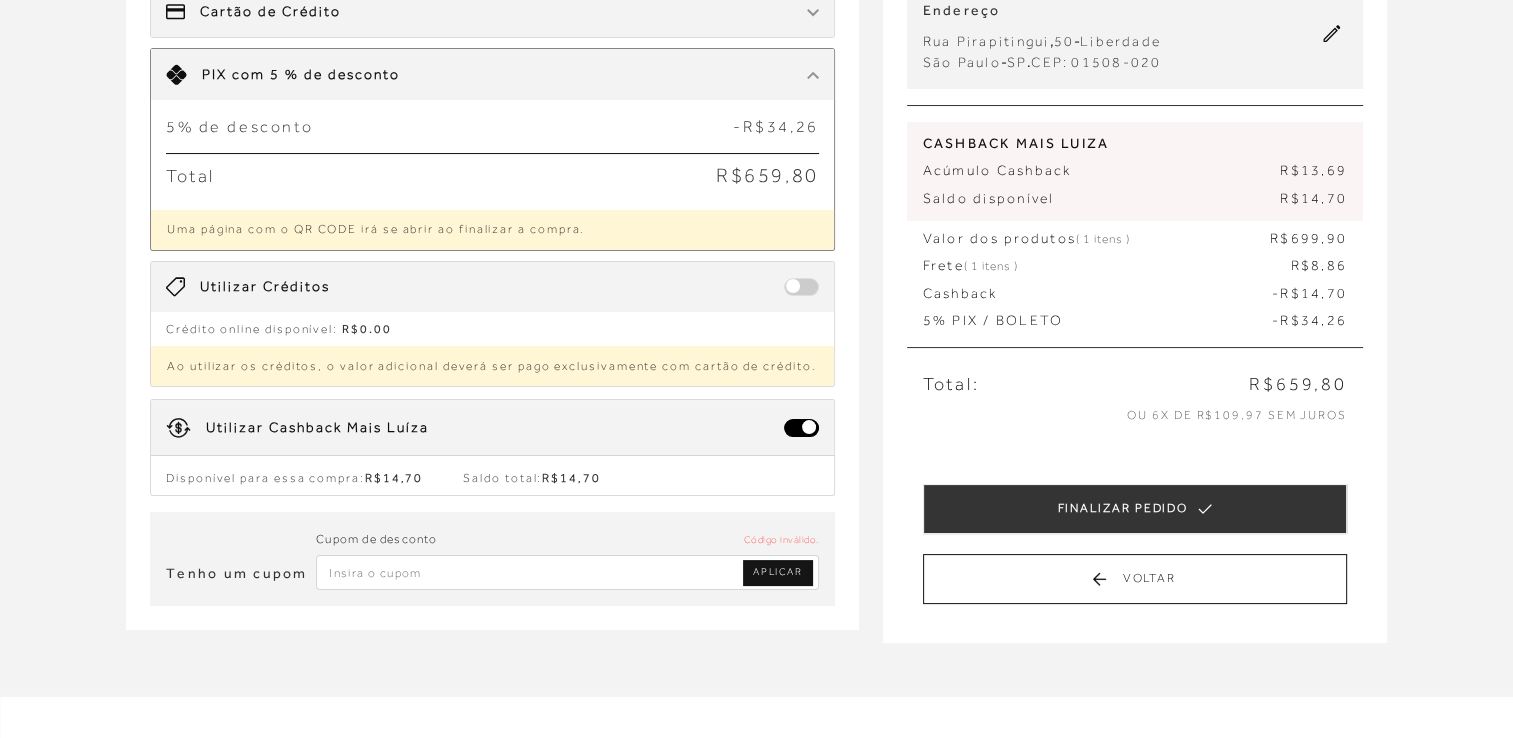 scroll, scrollTop: 0, scrollLeft: 0, axis: both 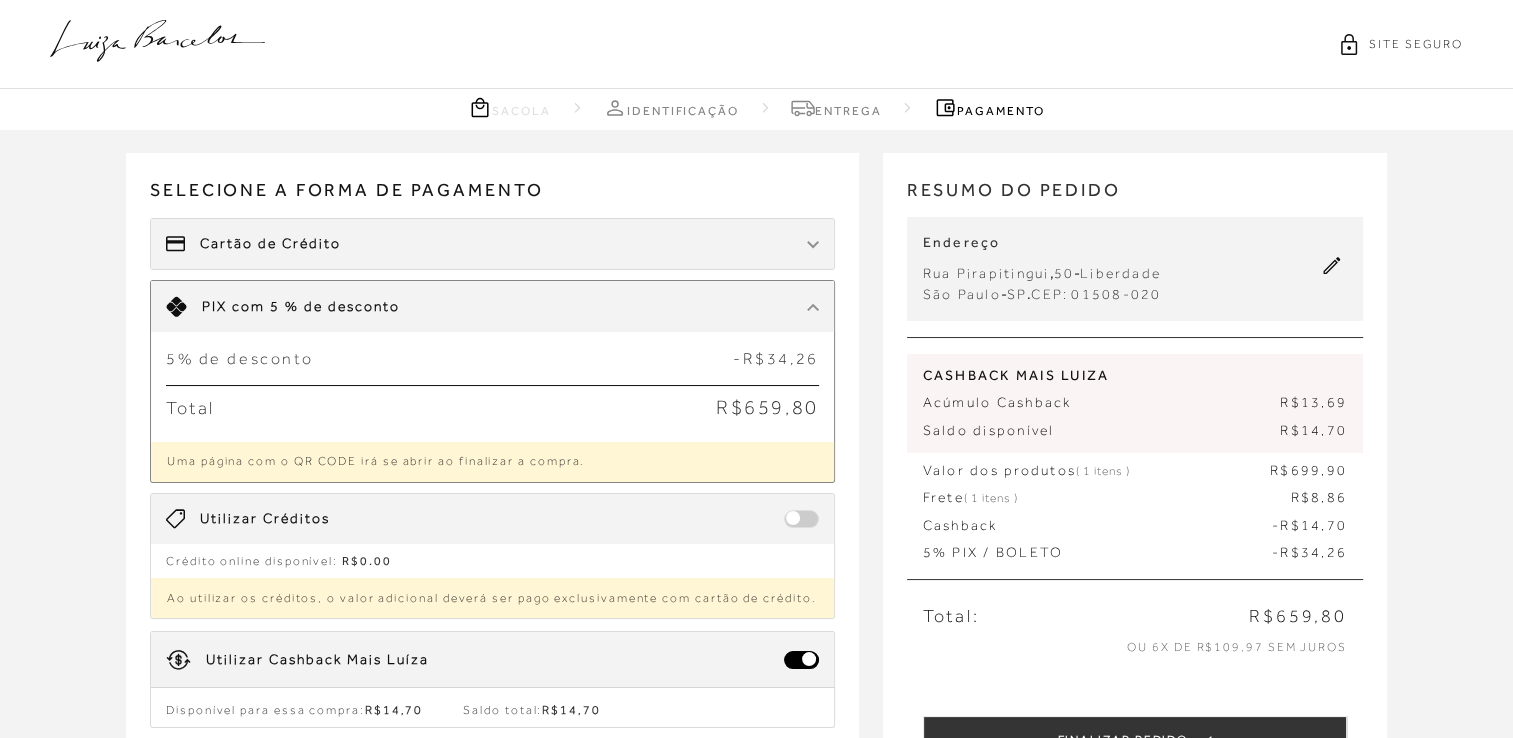 click 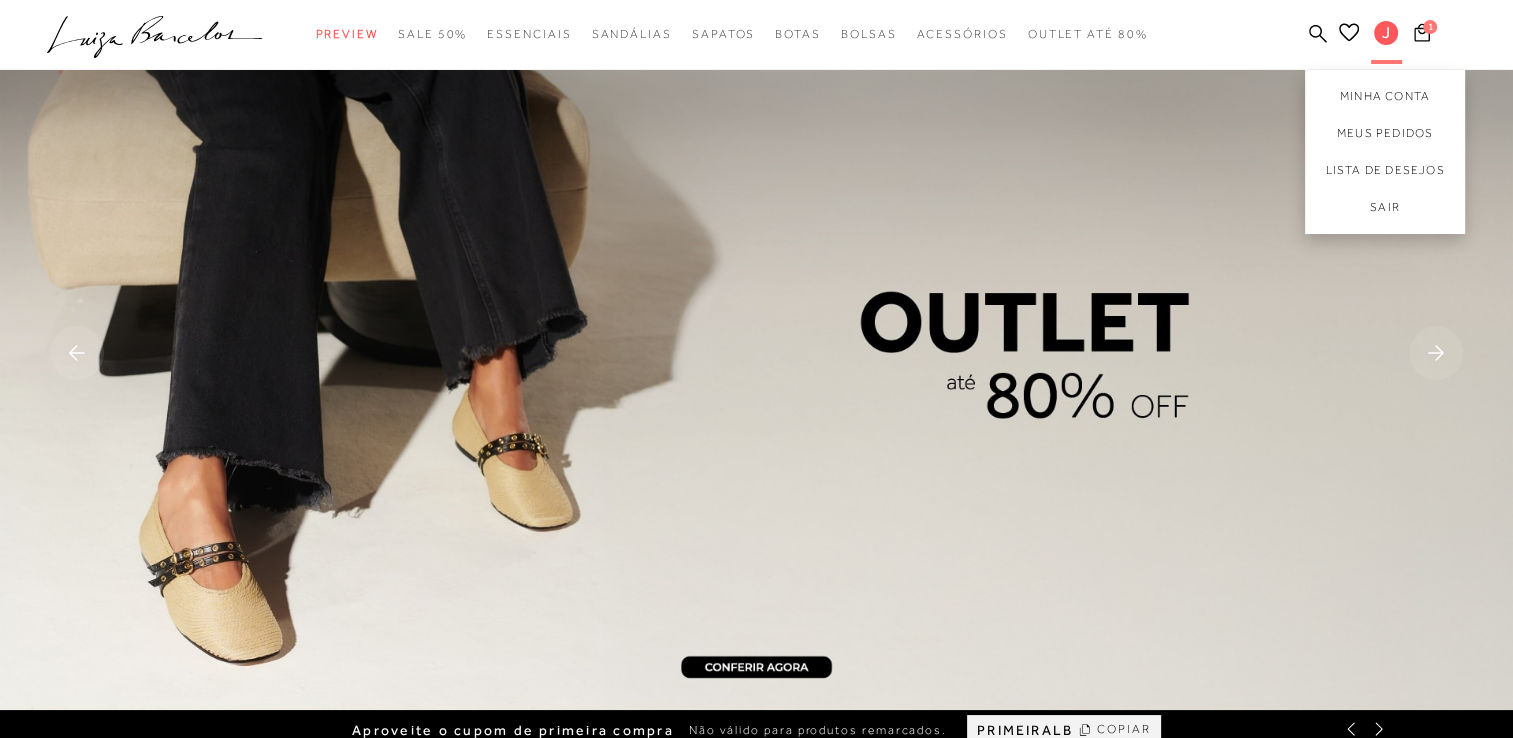 scroll, scrollTop: 0, scrollLeft: 0, axis: both 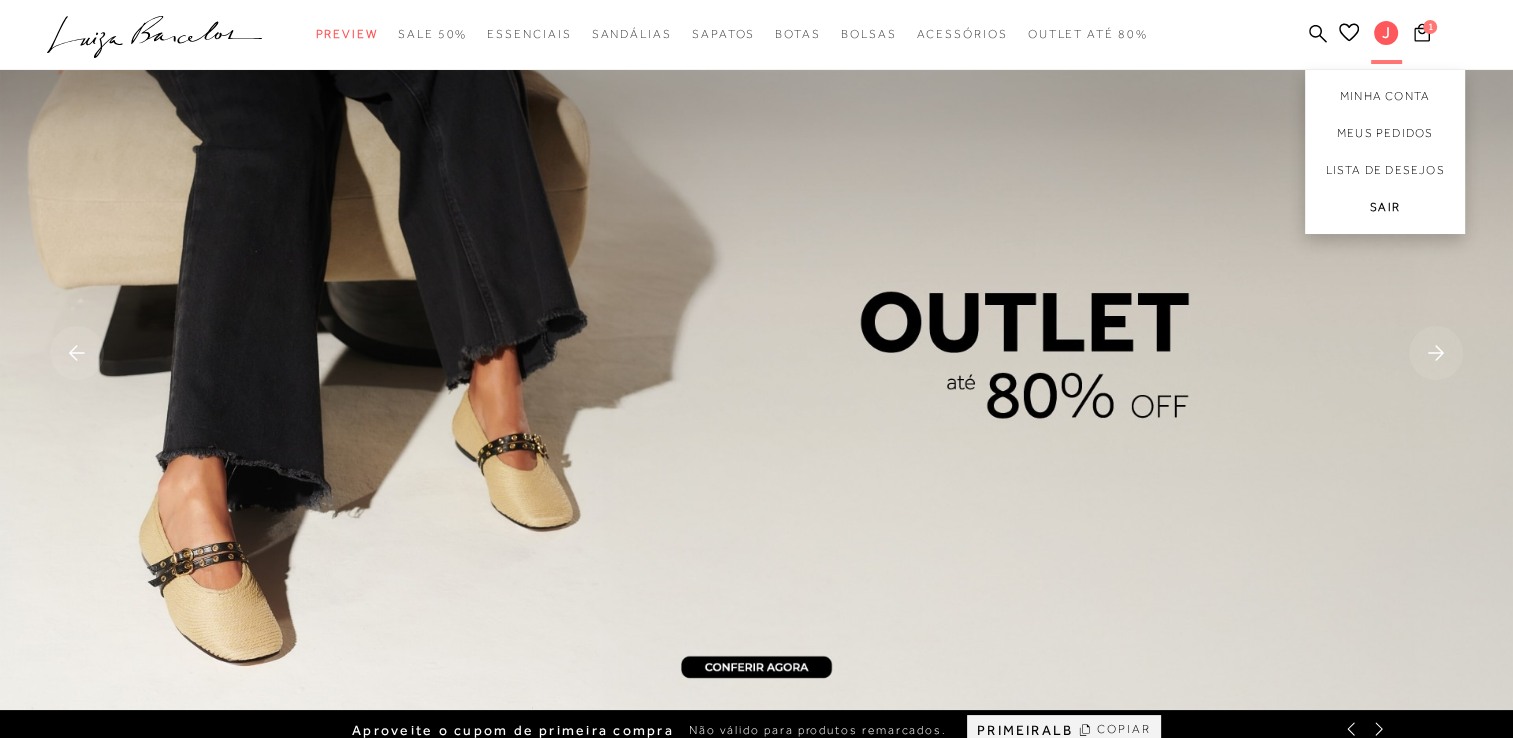 click on "Sair" at bounding box center (1385, 211) 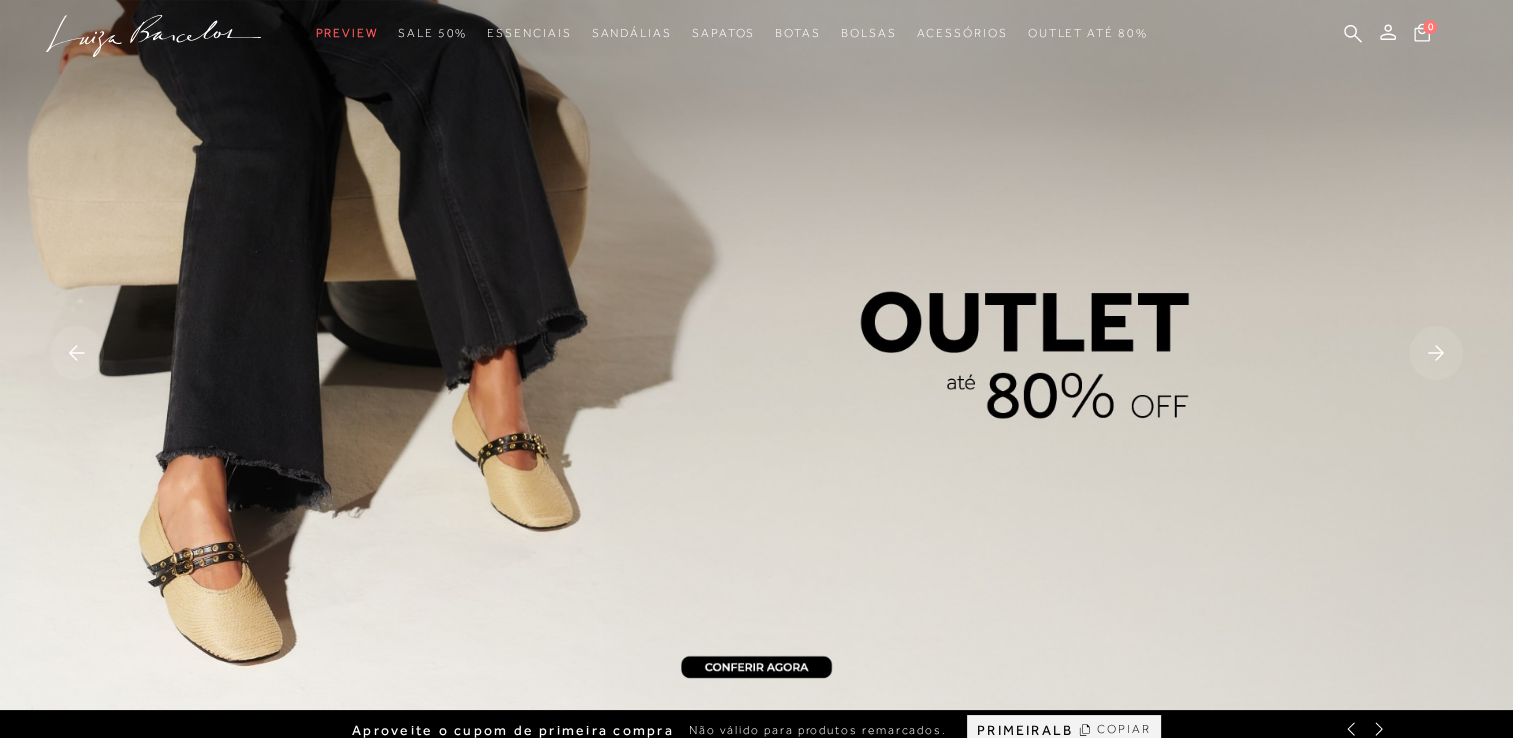scroll, scrollTop: 0, scrollLeft: 0, axis: both 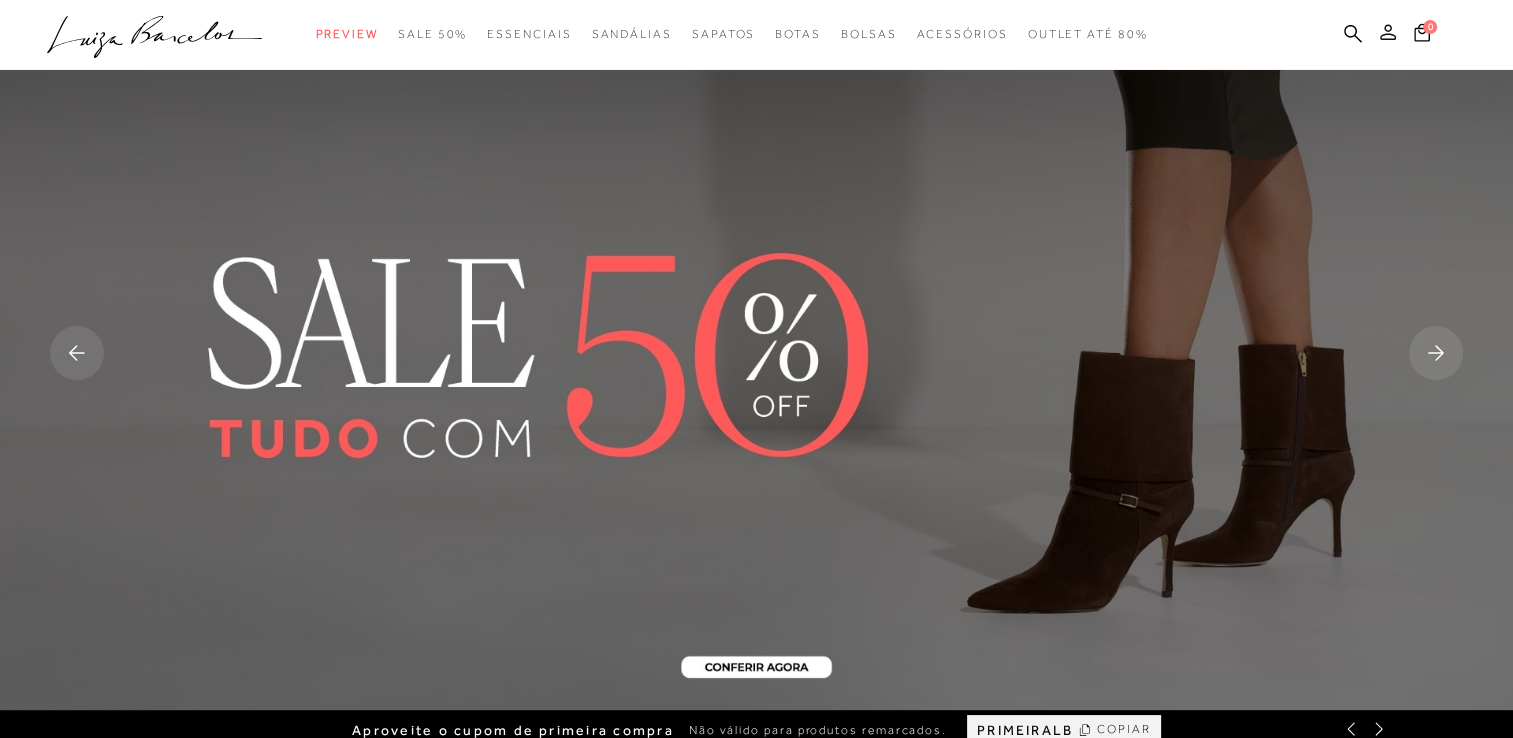 click 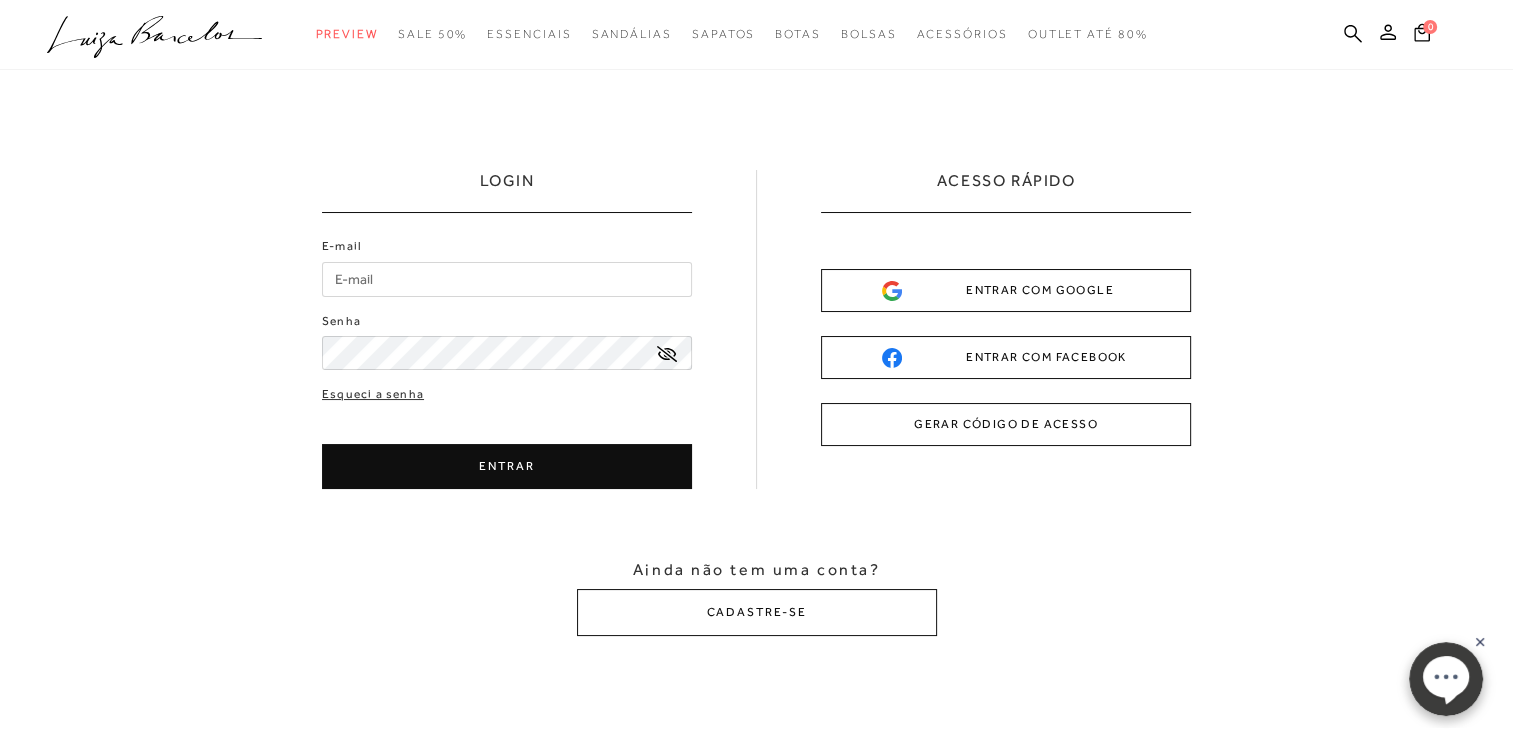 scroll, scrollTop: 0, scrollLeft: 0, axis: both 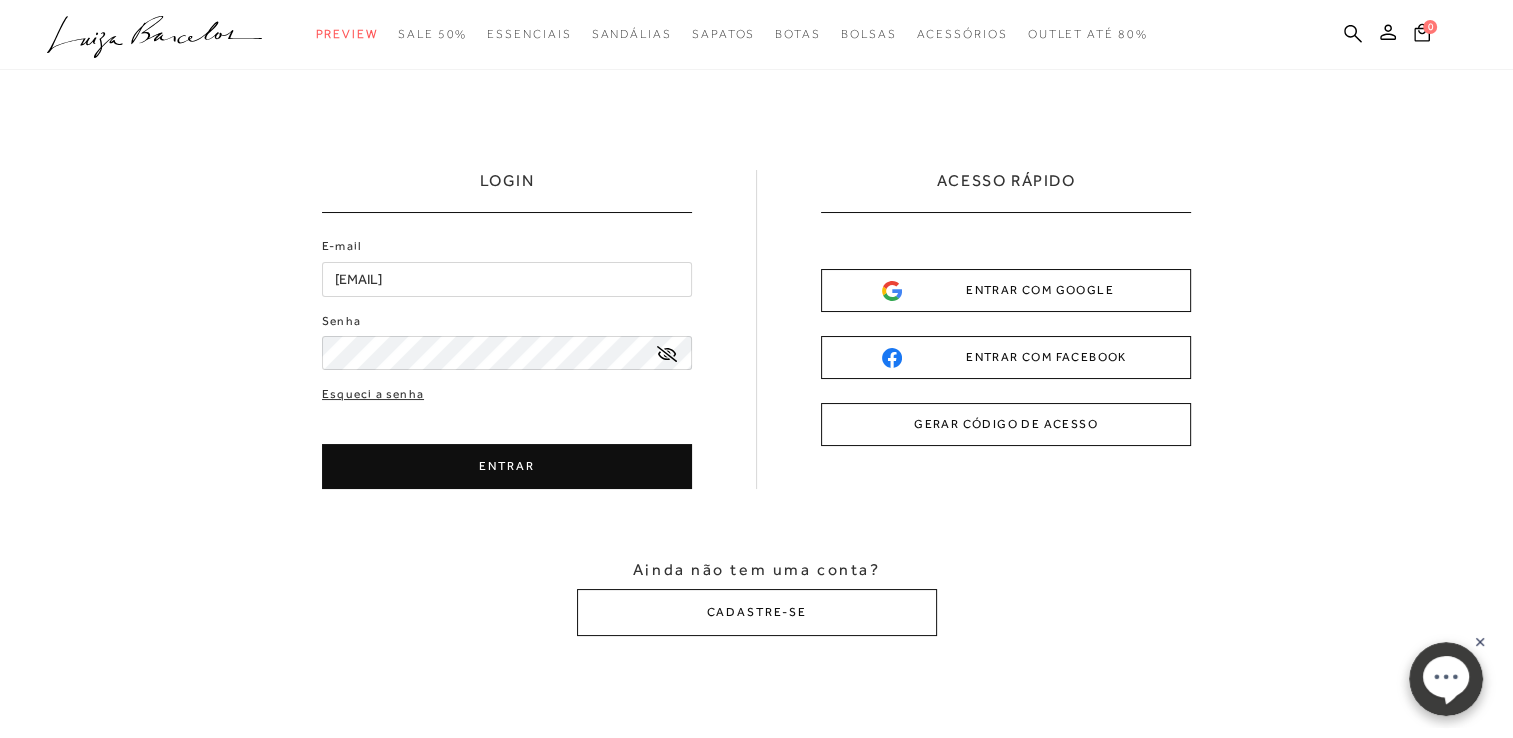 click on "ENTRAR" at bounding box center (507, 466) 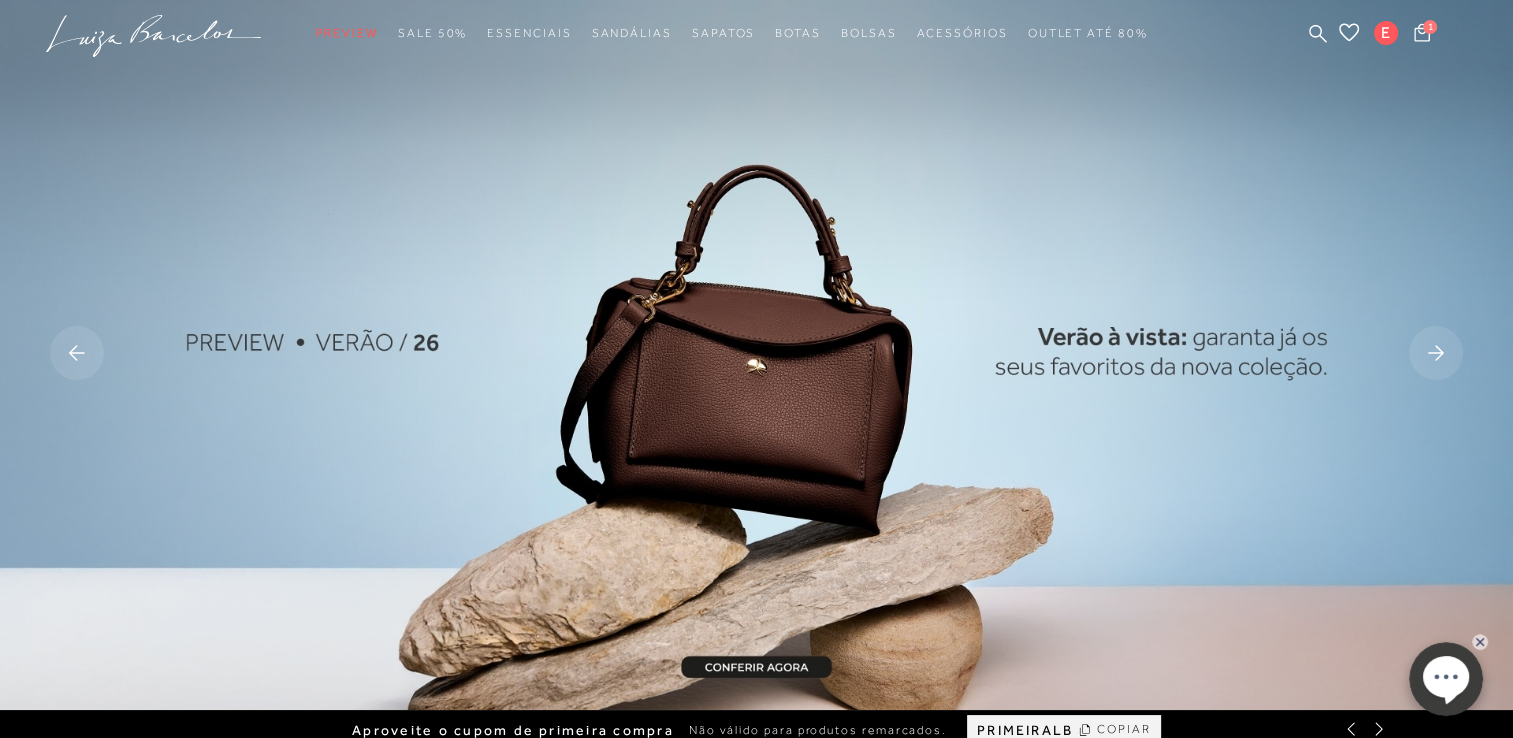 scroll, scrollTop: 0, scrollLeft: 0, axis: both 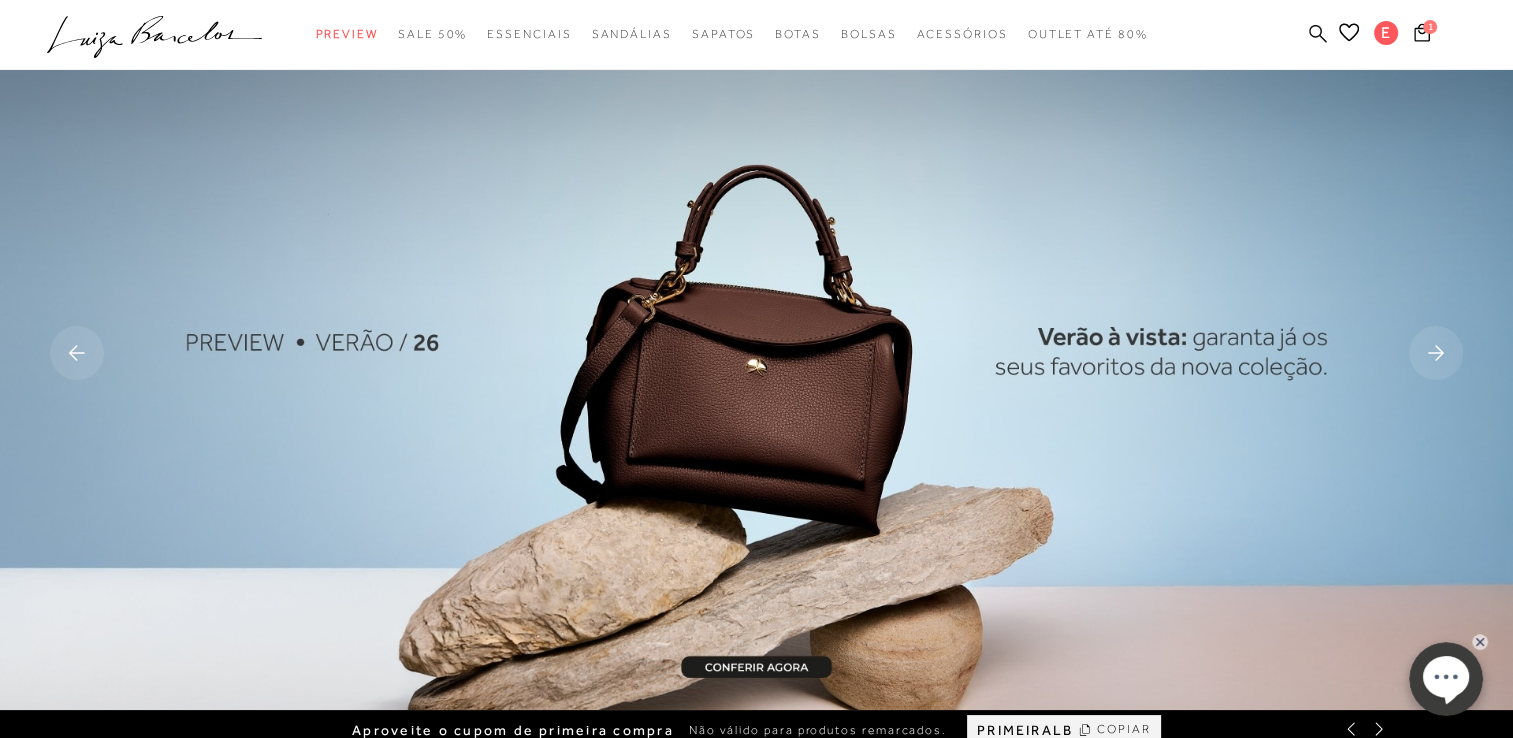 click 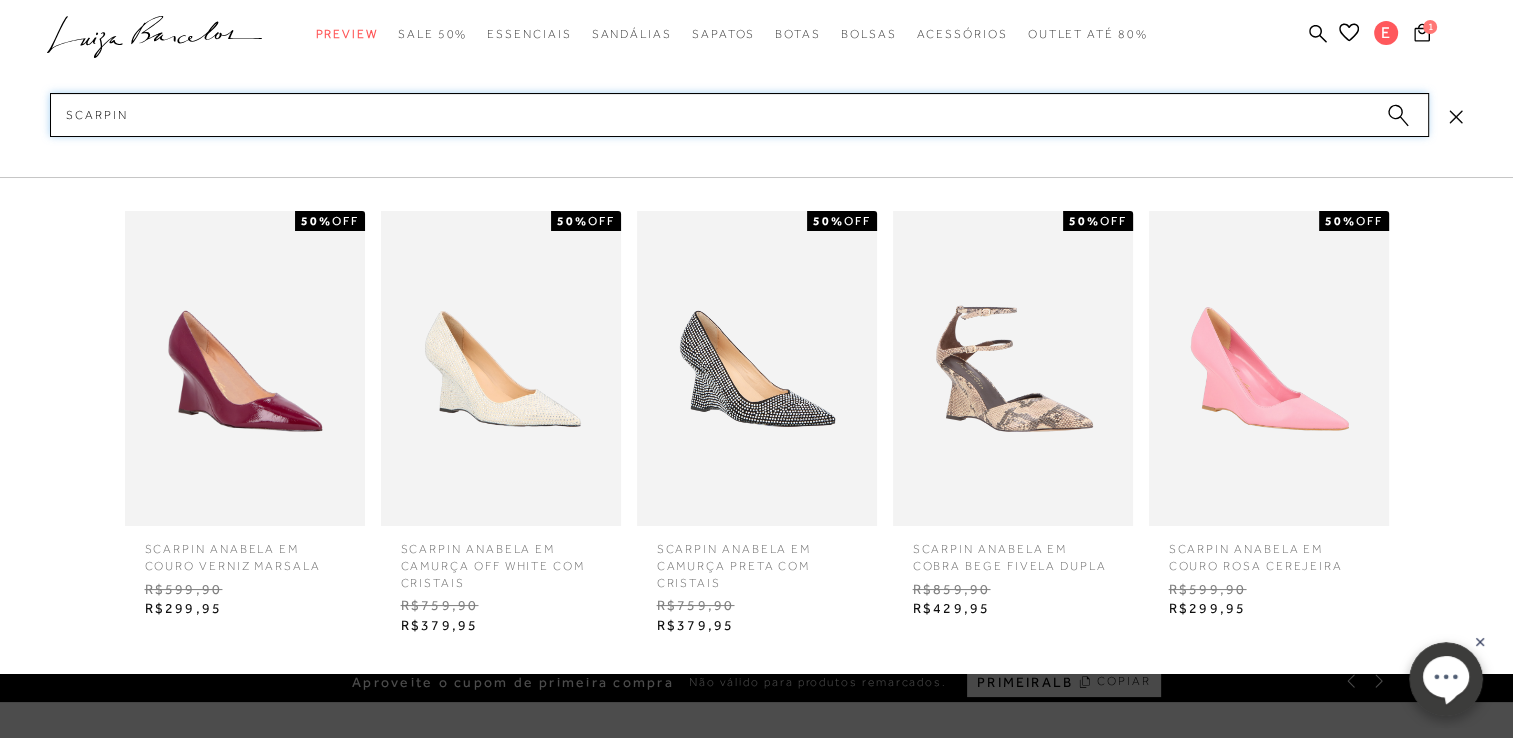 scroll, scrollTop: 54, scrollLeft: 0, axis: vertical 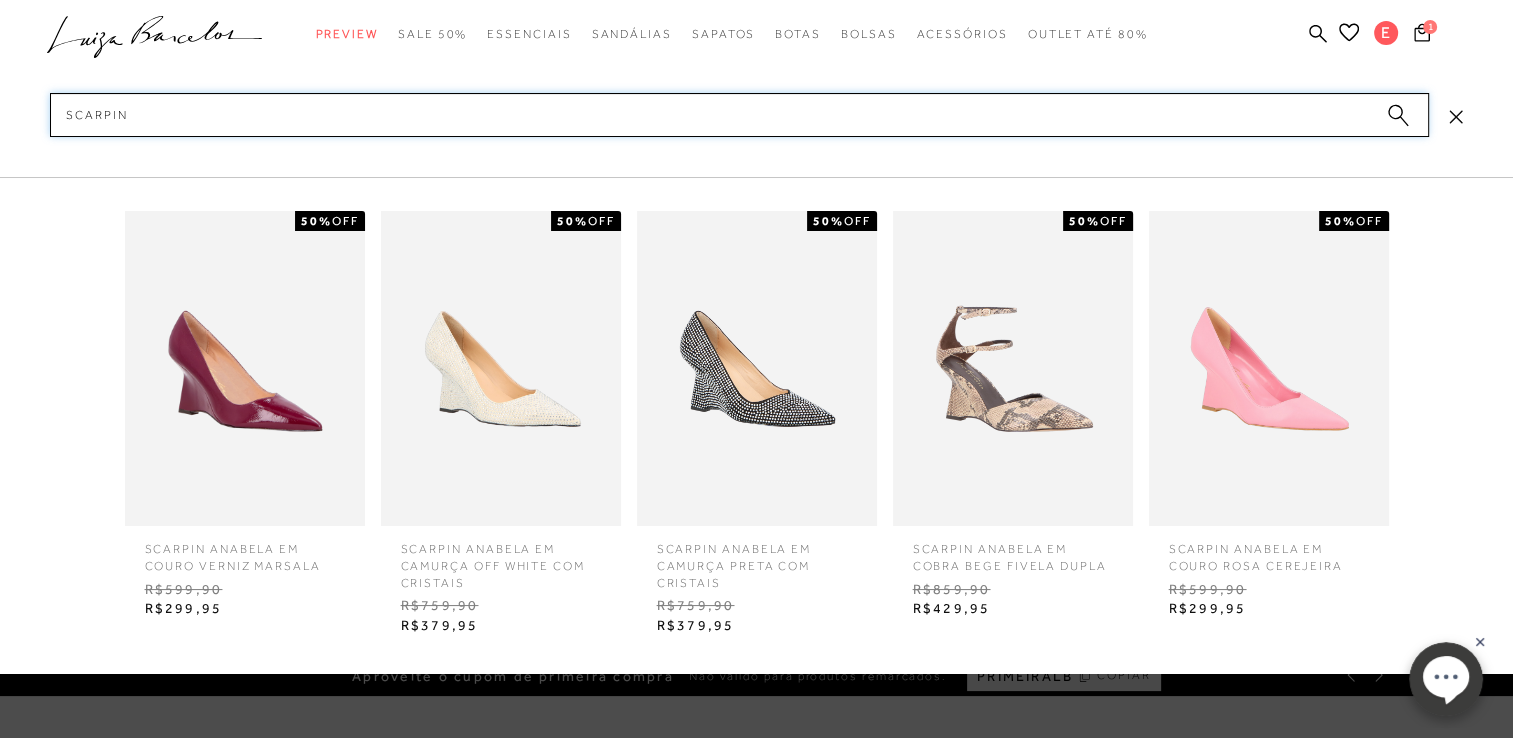 type on "scarpin" 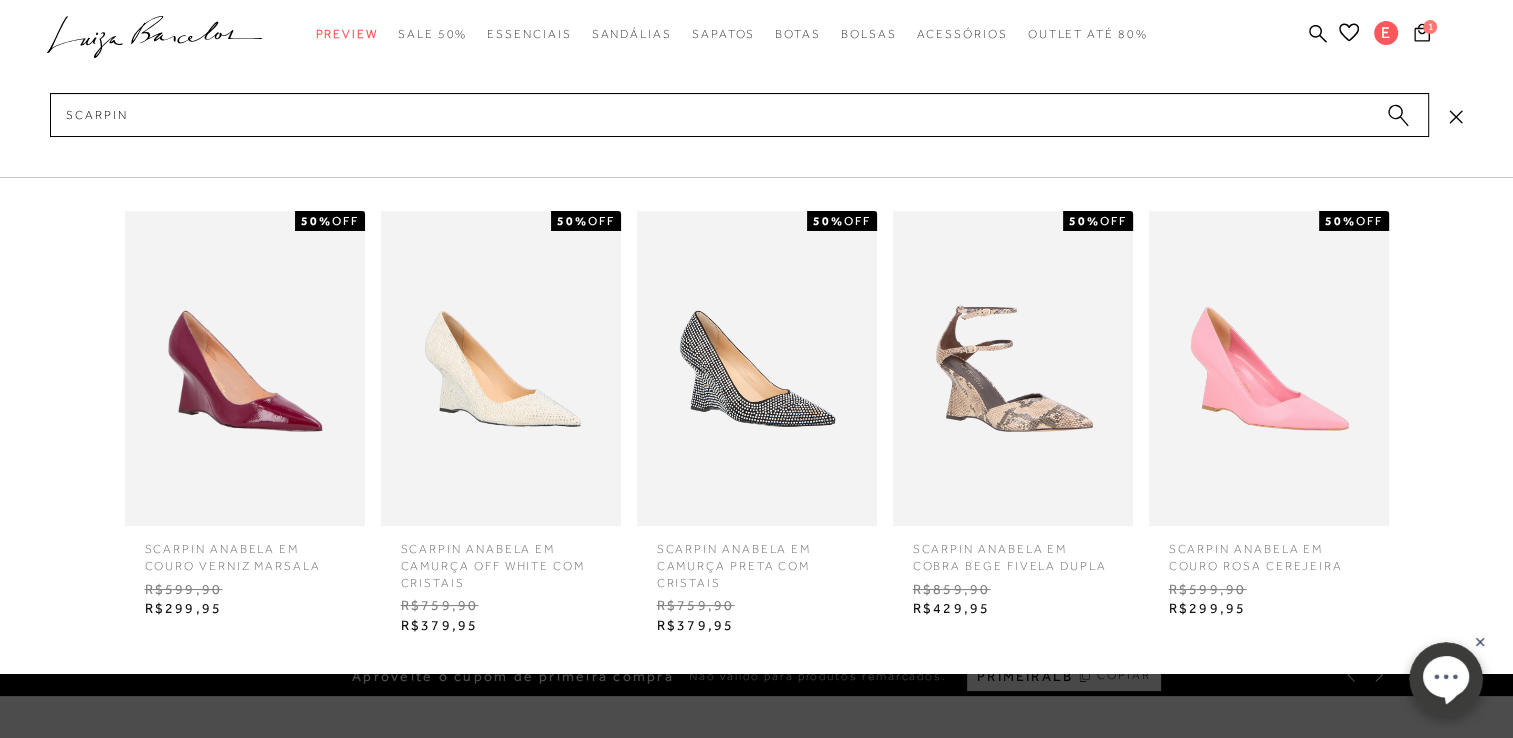 click 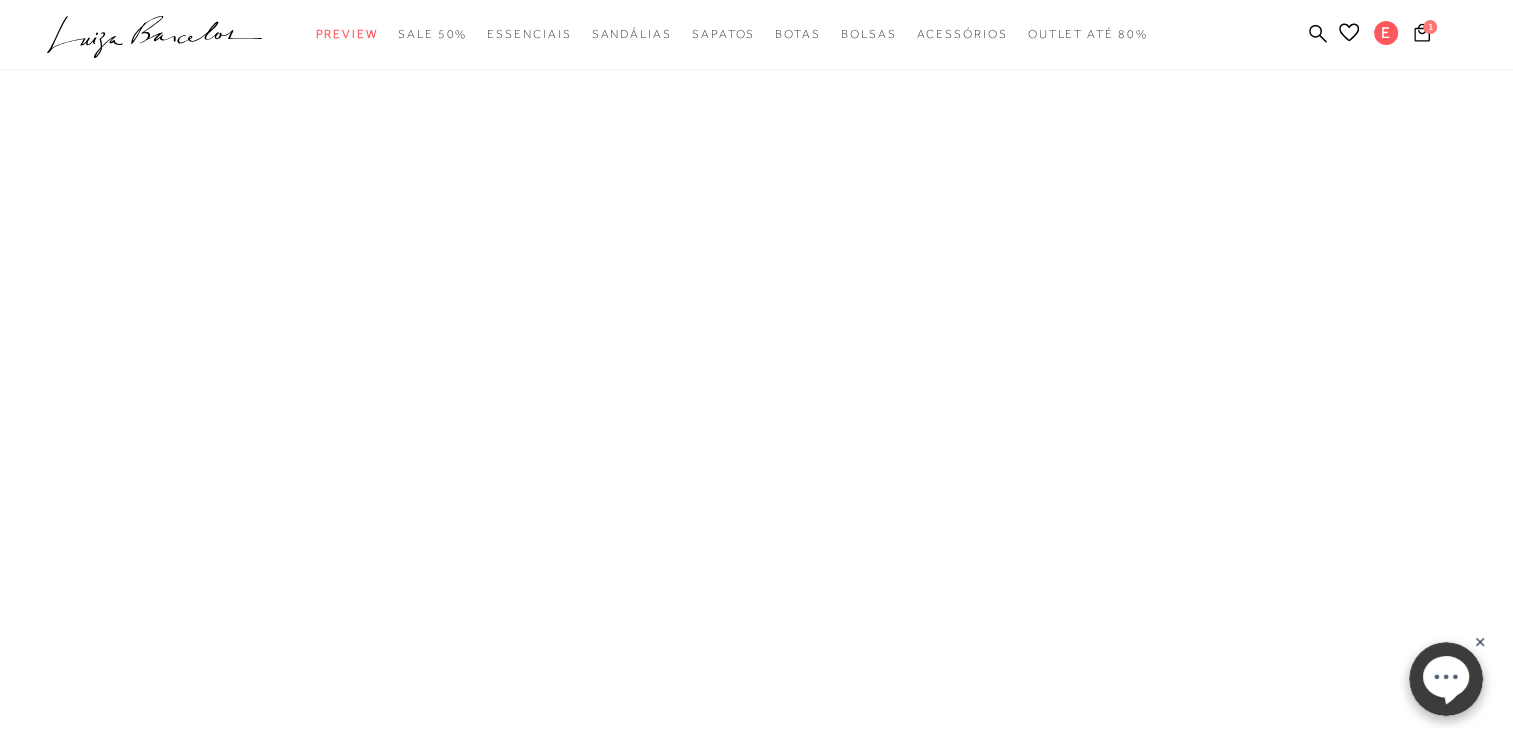 scroll, scrollTop: 0, scrollLeft: 0, axis: both 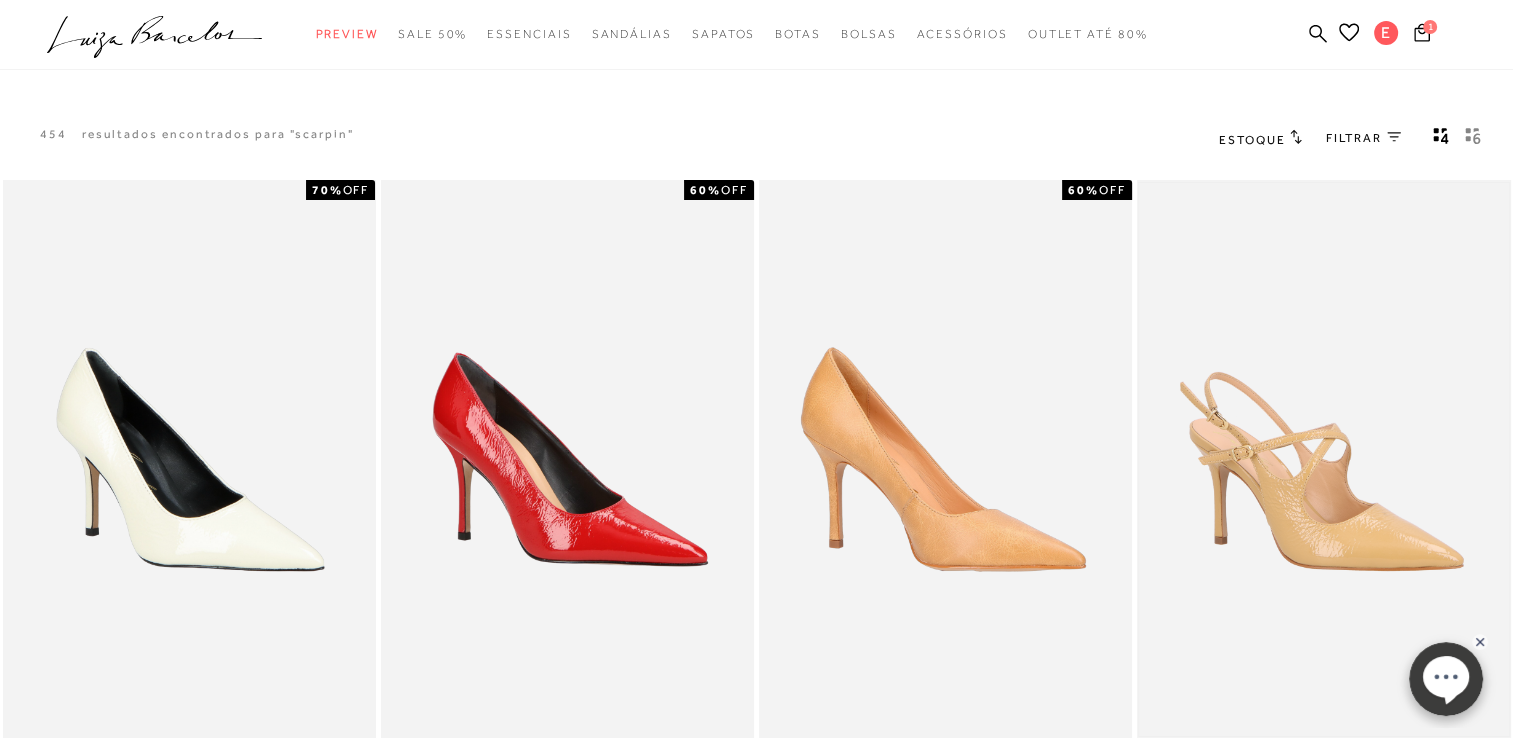 click at bounding box center [1323, 460] 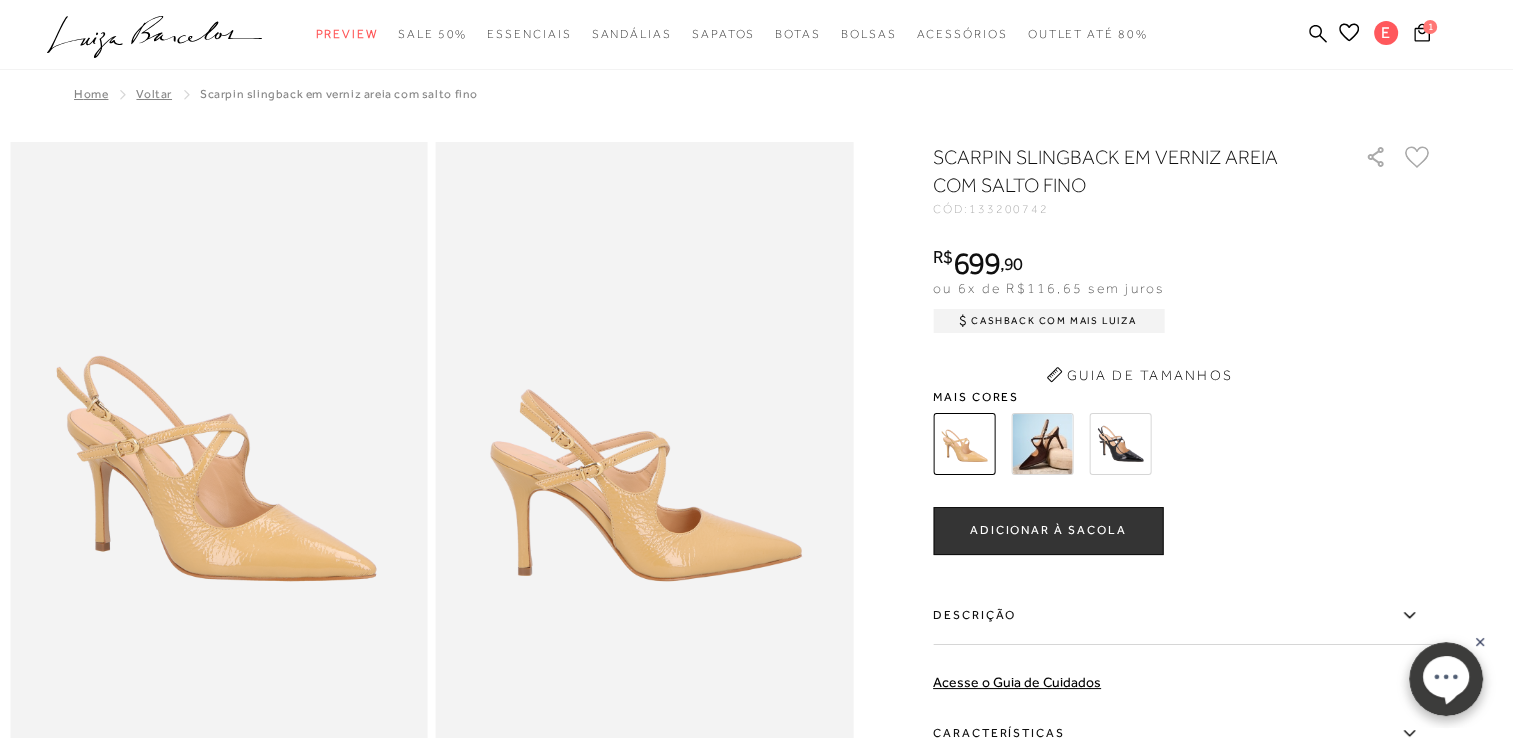 scroll, scrollTop: 0, scrollLeft: 0, axis: both 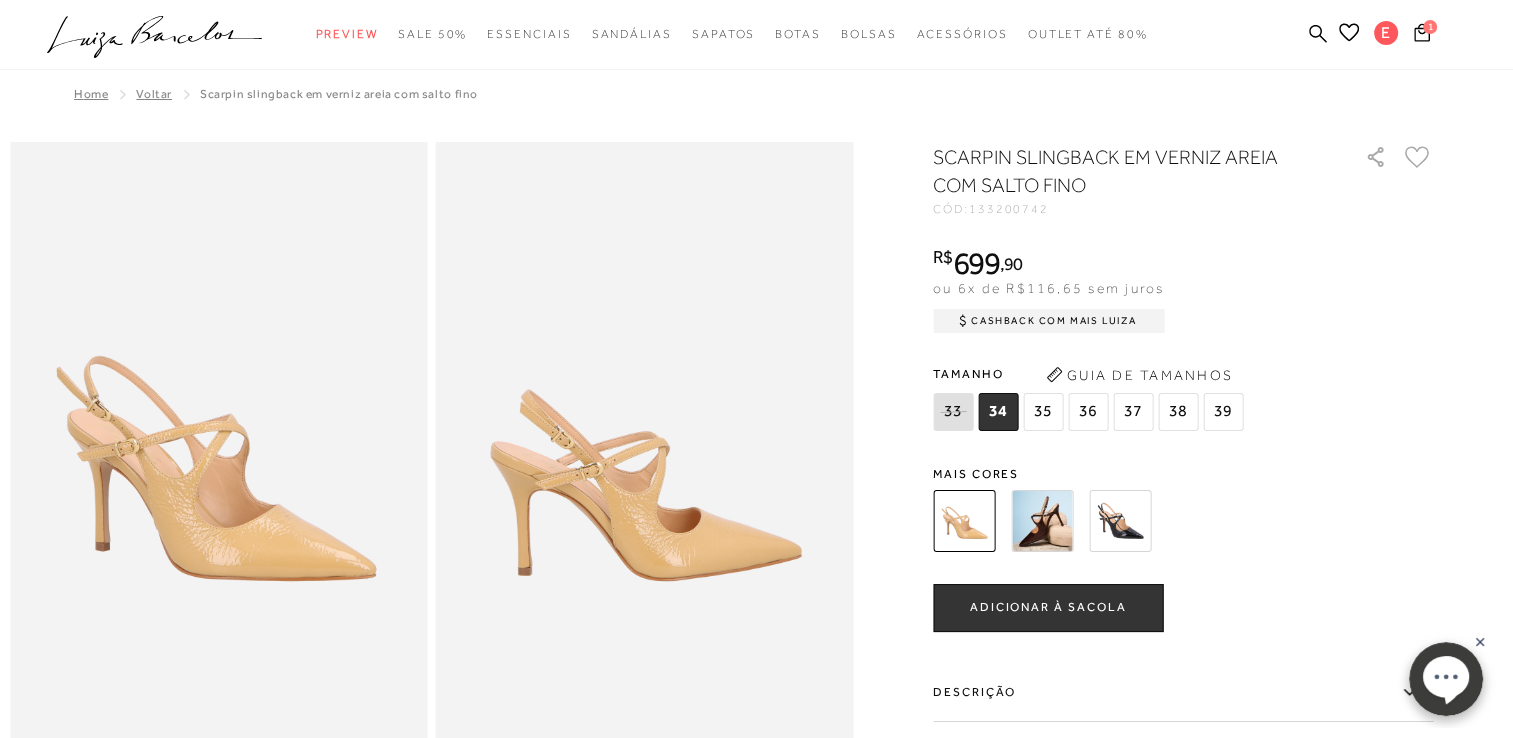 click at bounding box center (1120, 521) 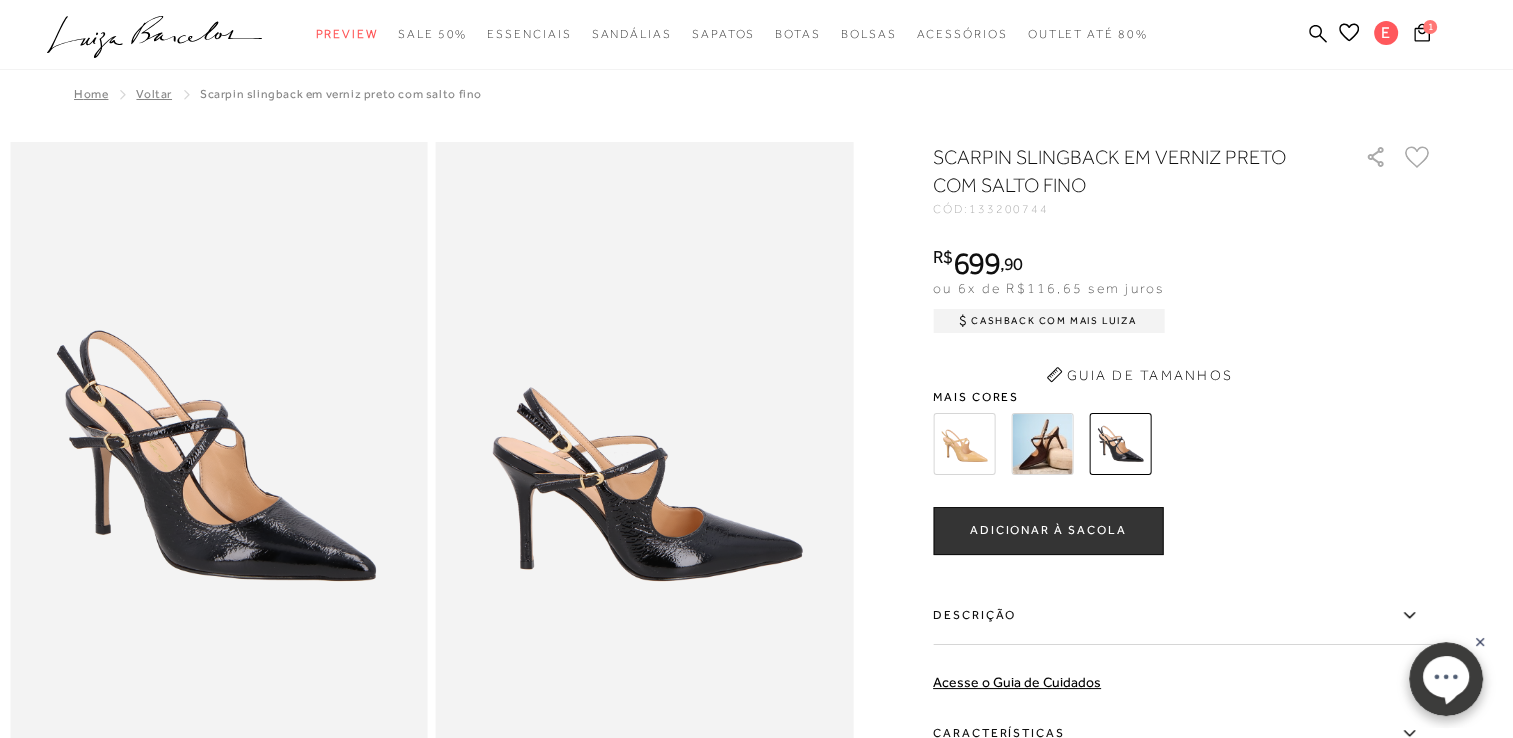 scroll, scrollTop: 0, scrollLeft: 0, axis: both 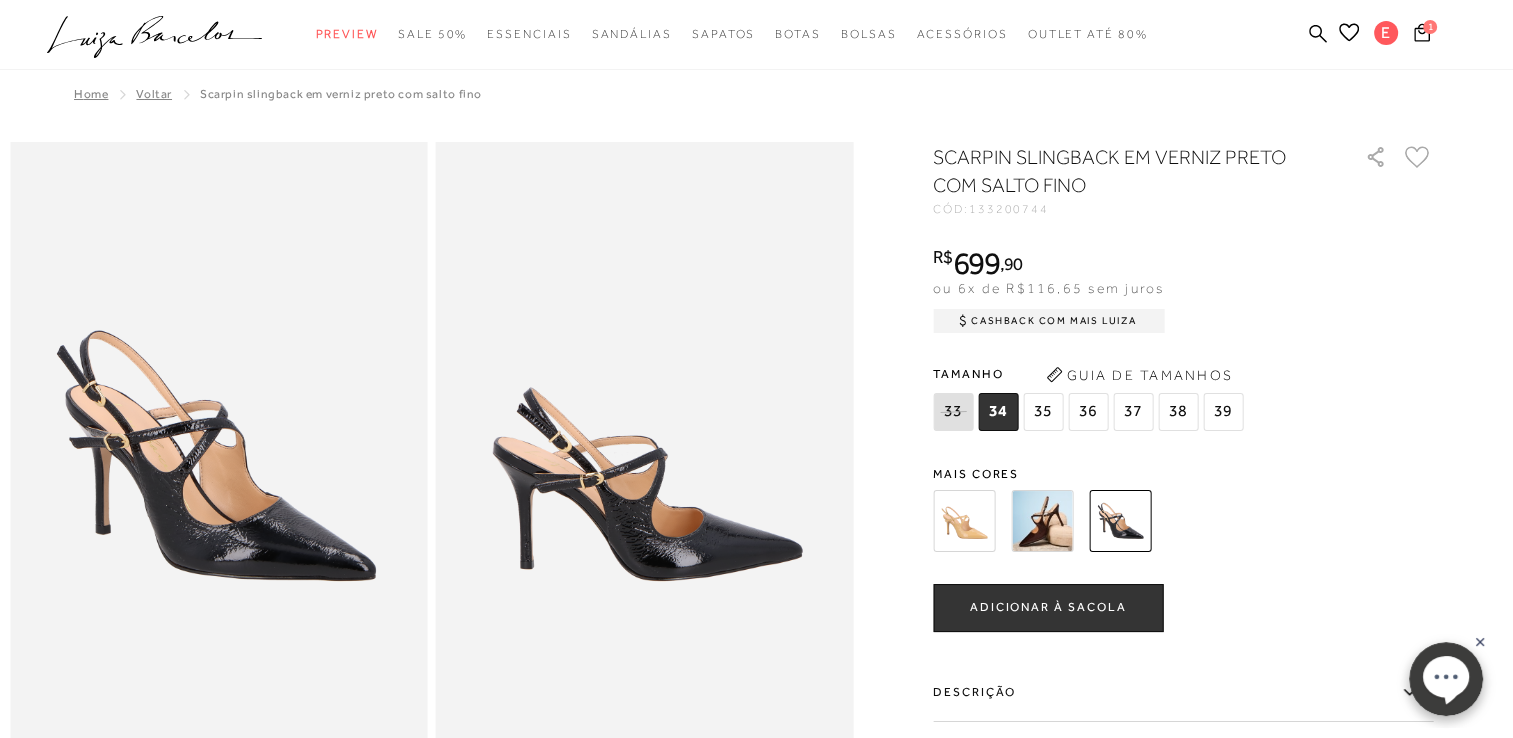 click on "36" at bounding box center [1088, 412] 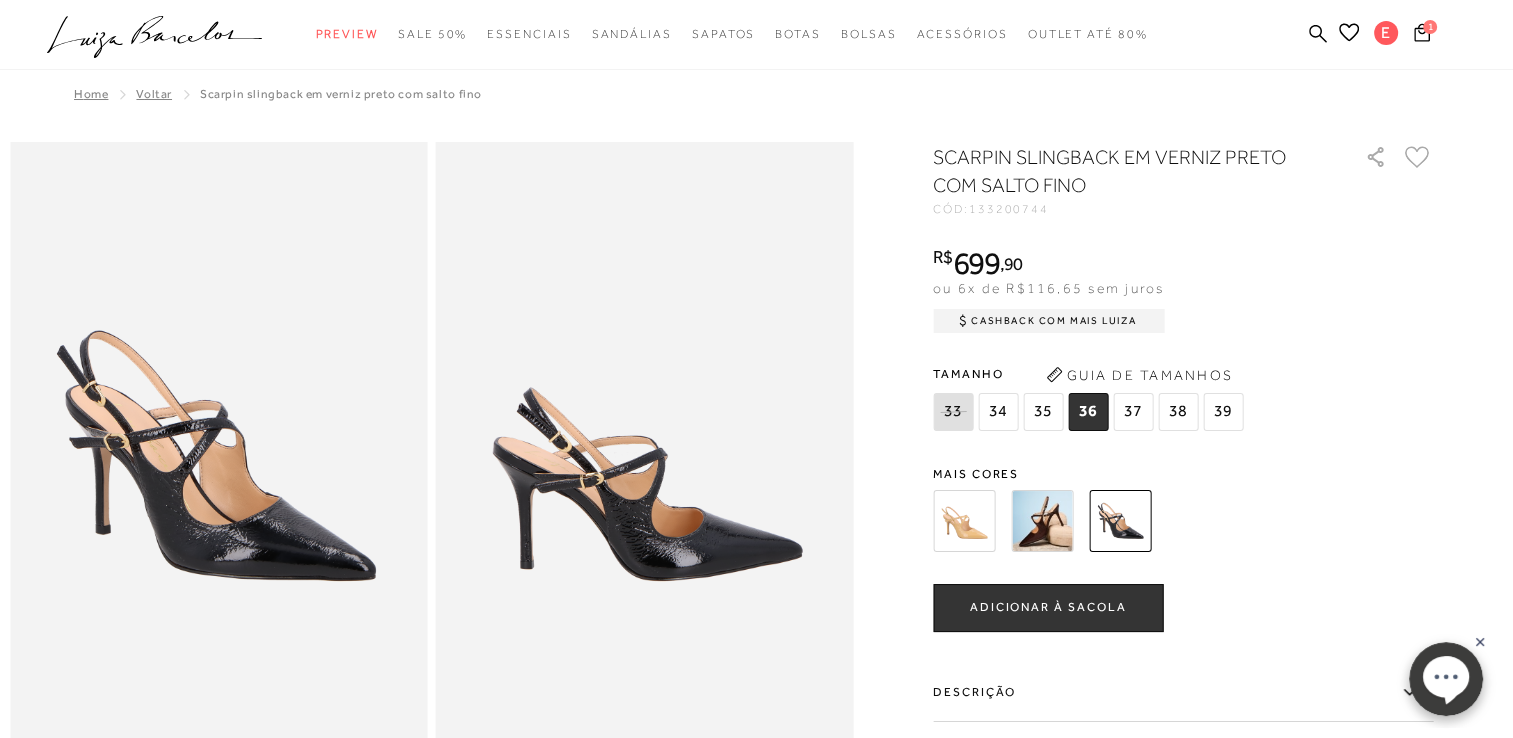 click on "ADICIONAR À SACOLA" at bounding box center (1048, 607) 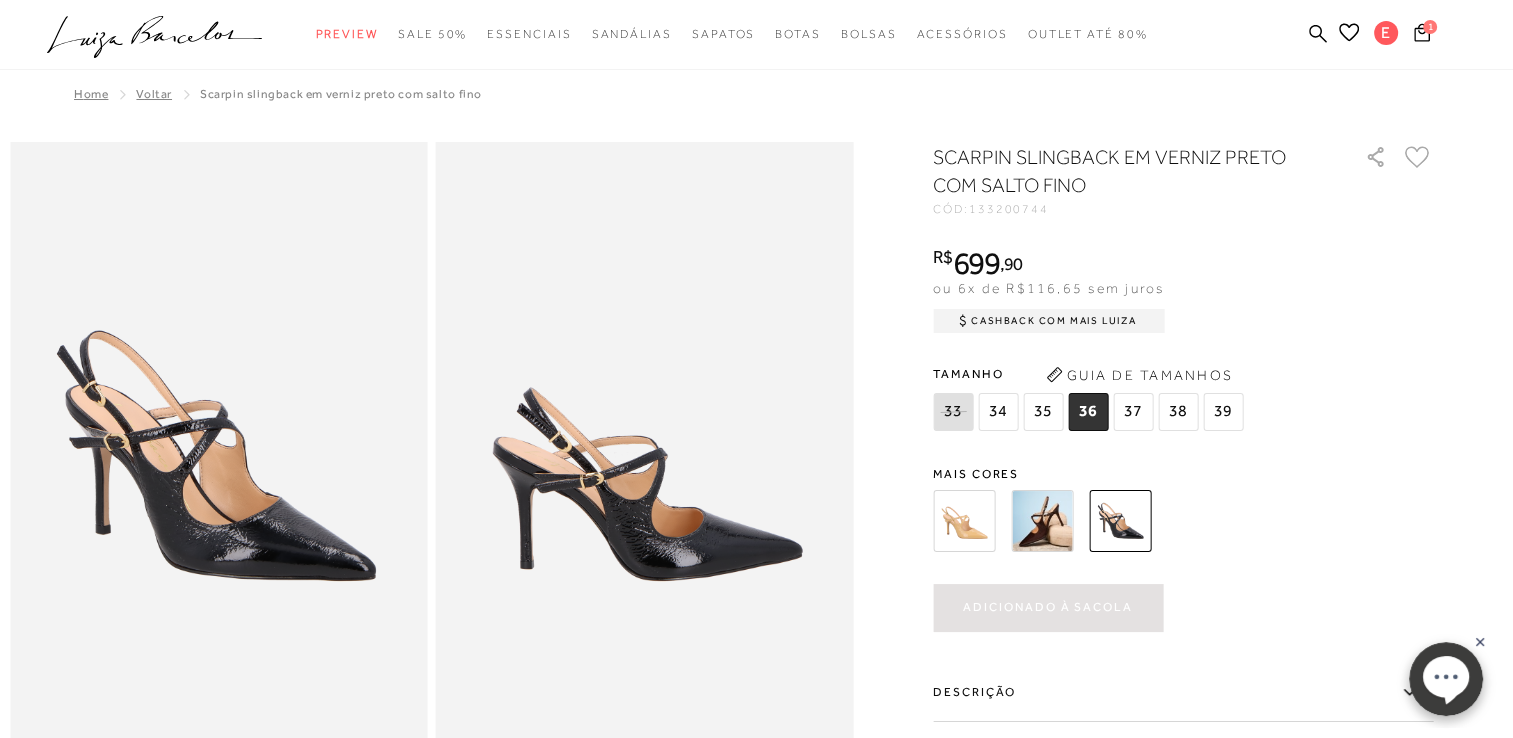 scroll, scrollTop: 0, scrollLeft: 0, axis: both 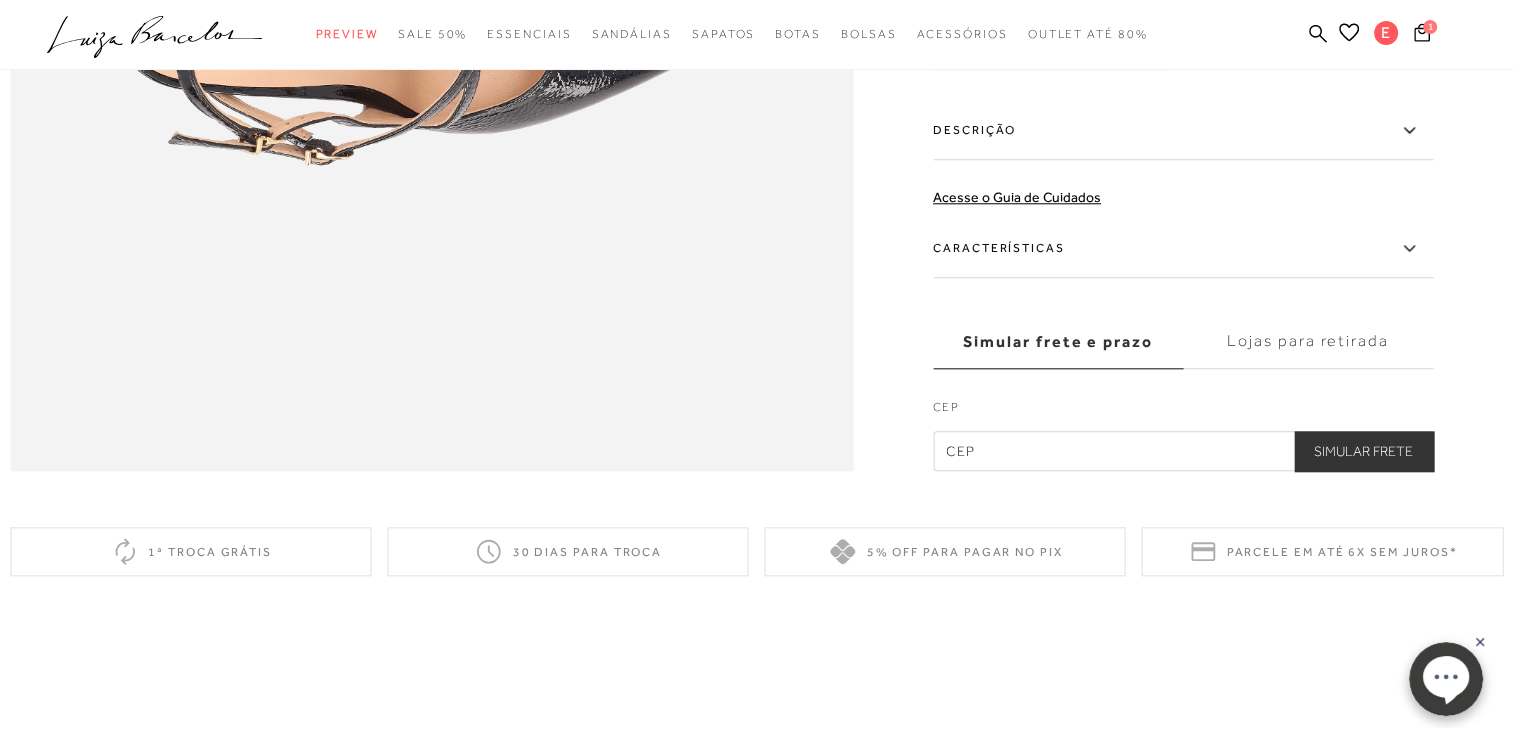 click on "Características" at bounding box center [1183, 249] 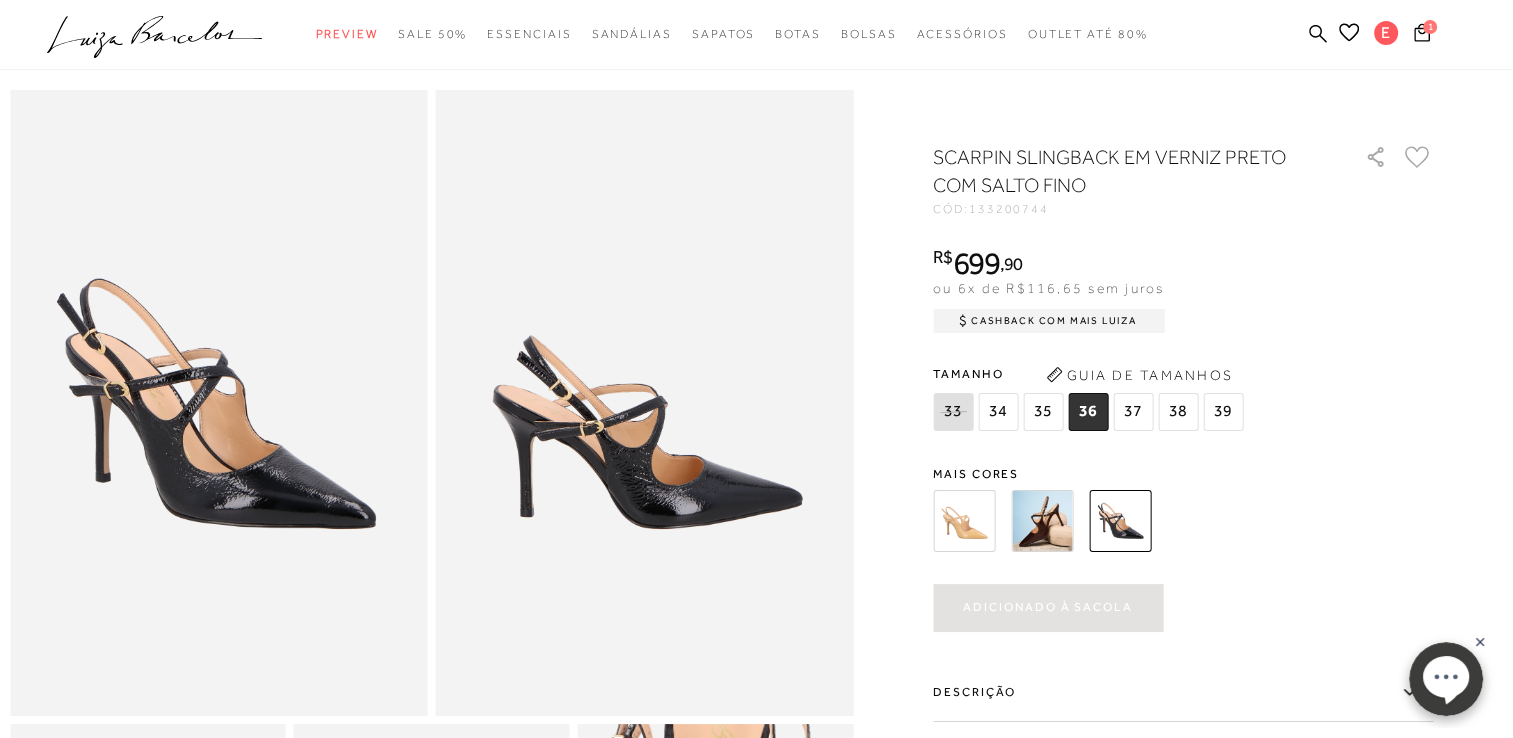 scroll, scrollTop: 41, scrollLeft: 0, axis: vertical 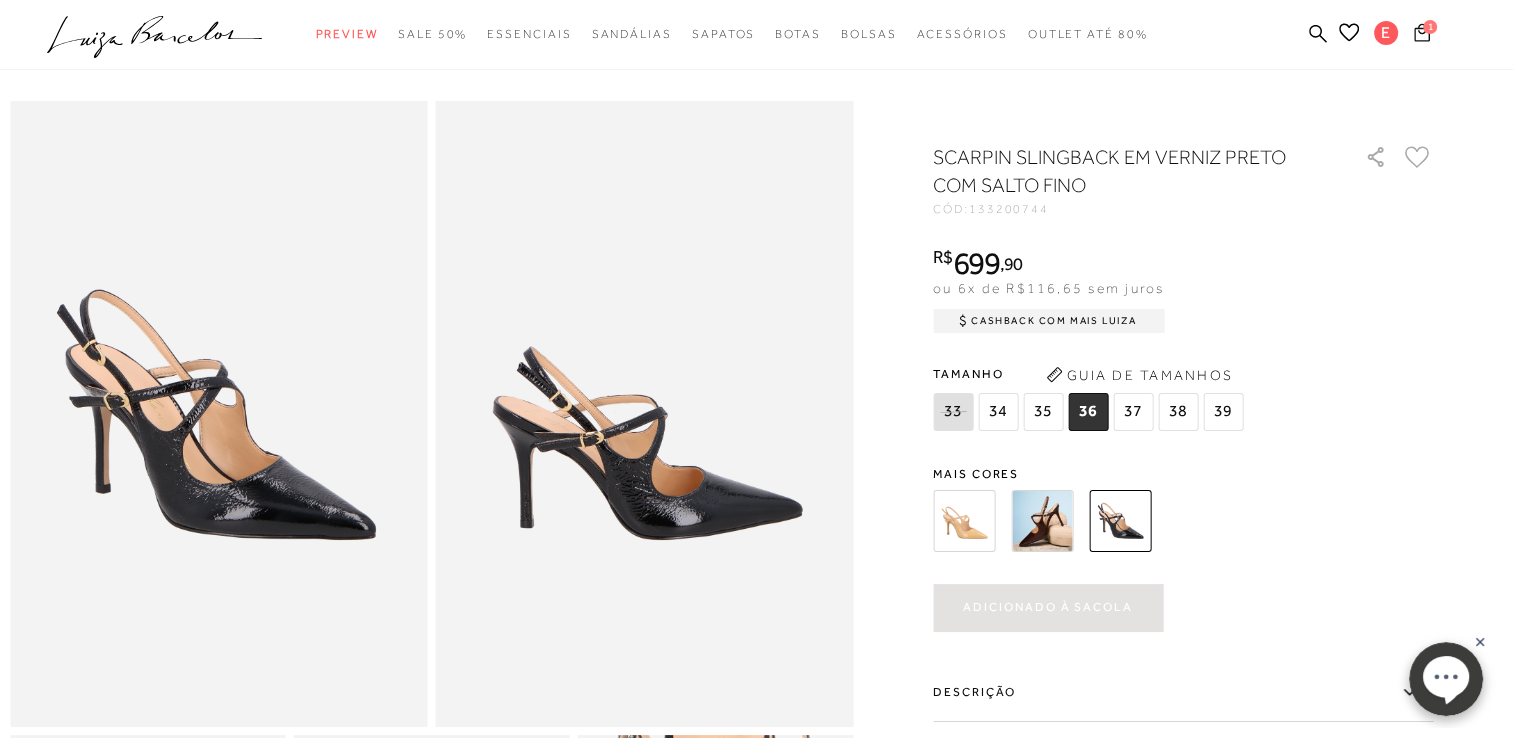 click 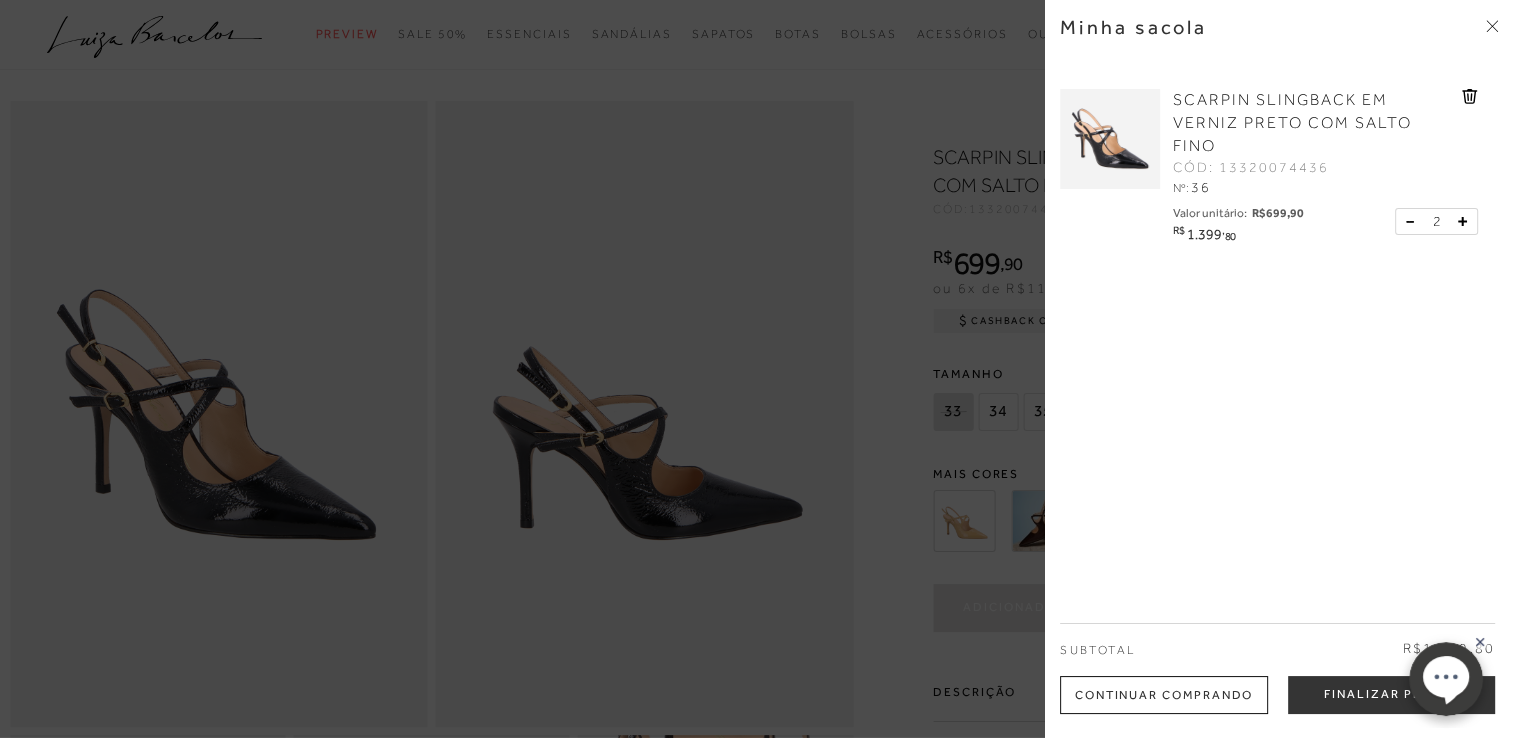 click 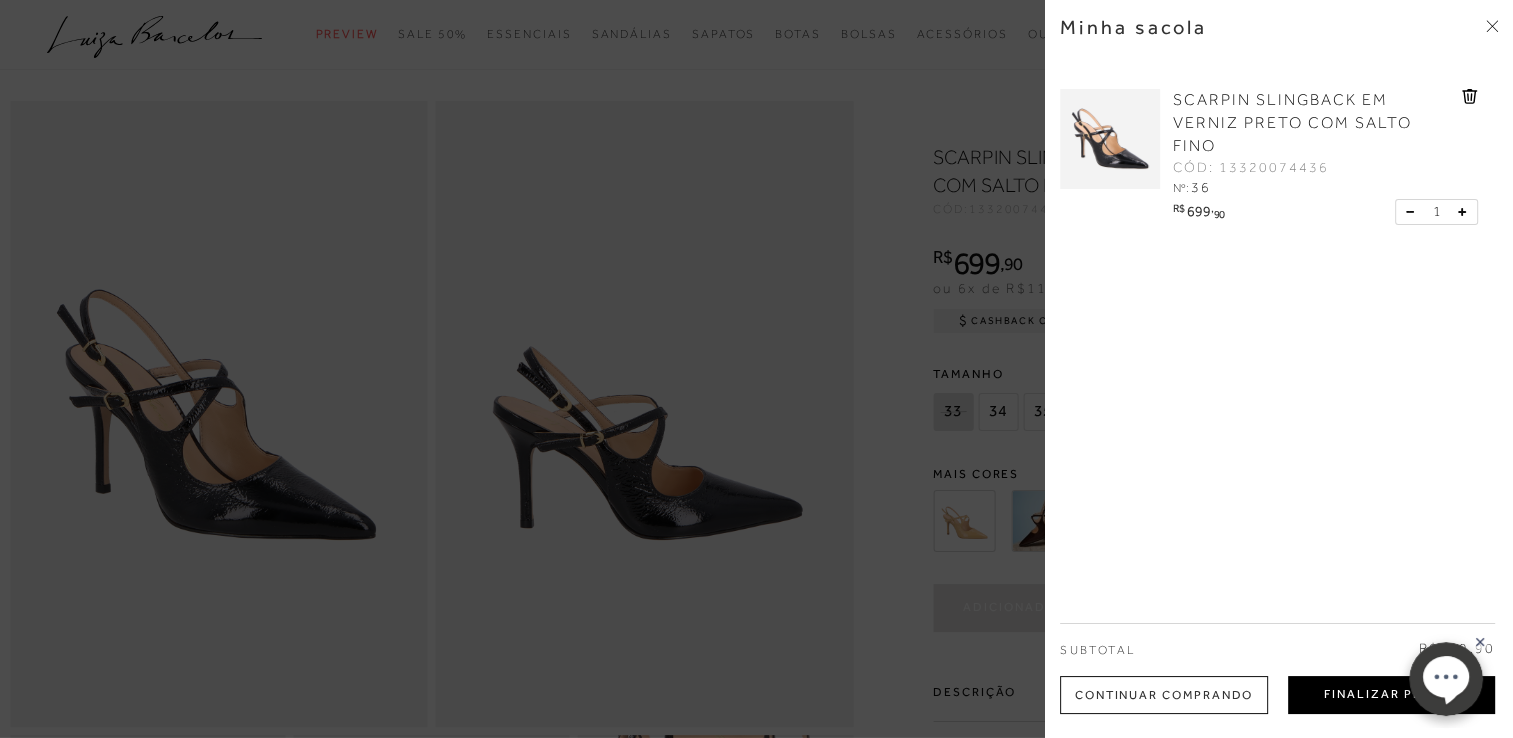 click on "Finalizar Pedido" at bounding box center (1391, 695) 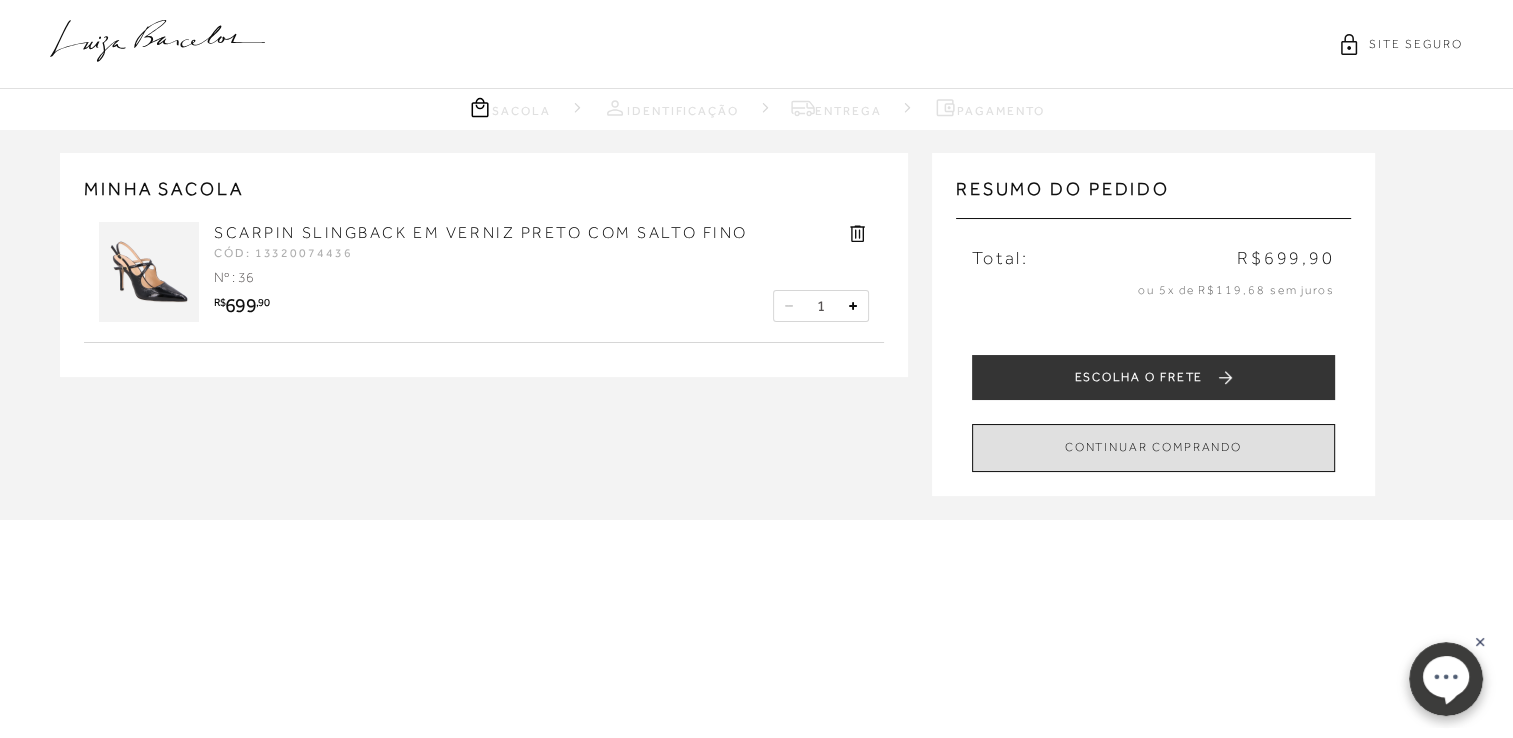 scroll, scrollTop: 0, scrollLeft: 0, axis: both 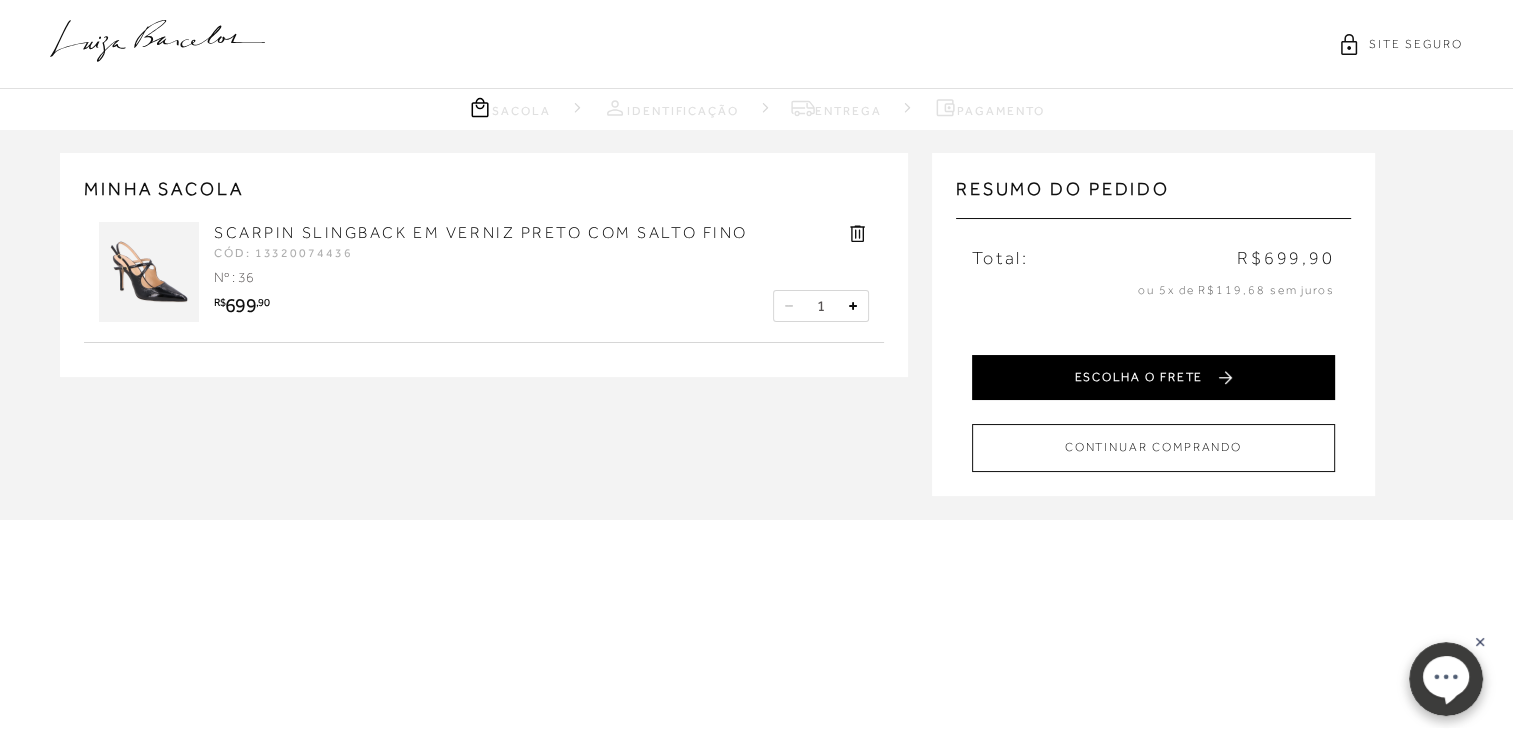 click on "ESCOLHA O FRETE" at bounding box center (1153, 377) 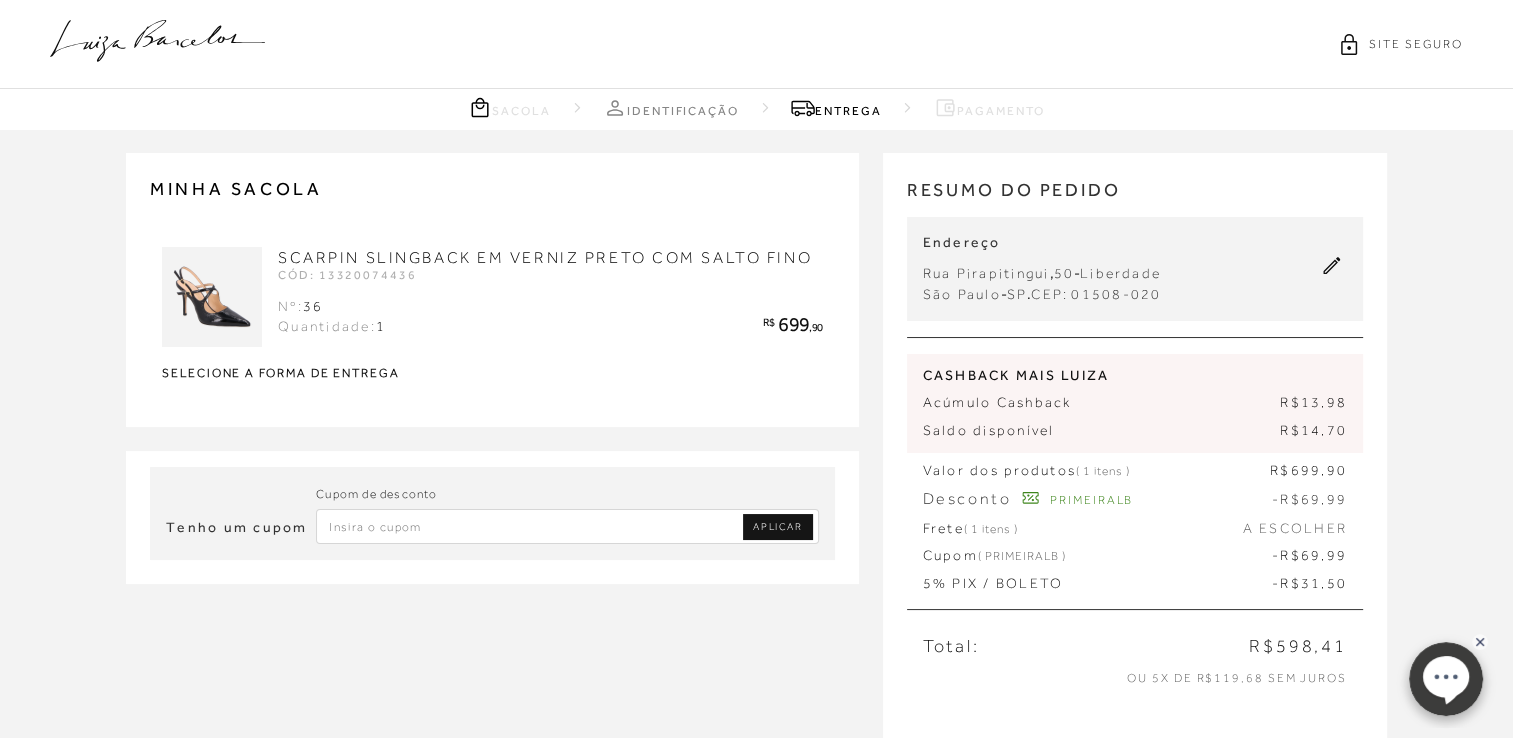 type on "PRIMEIRALB" 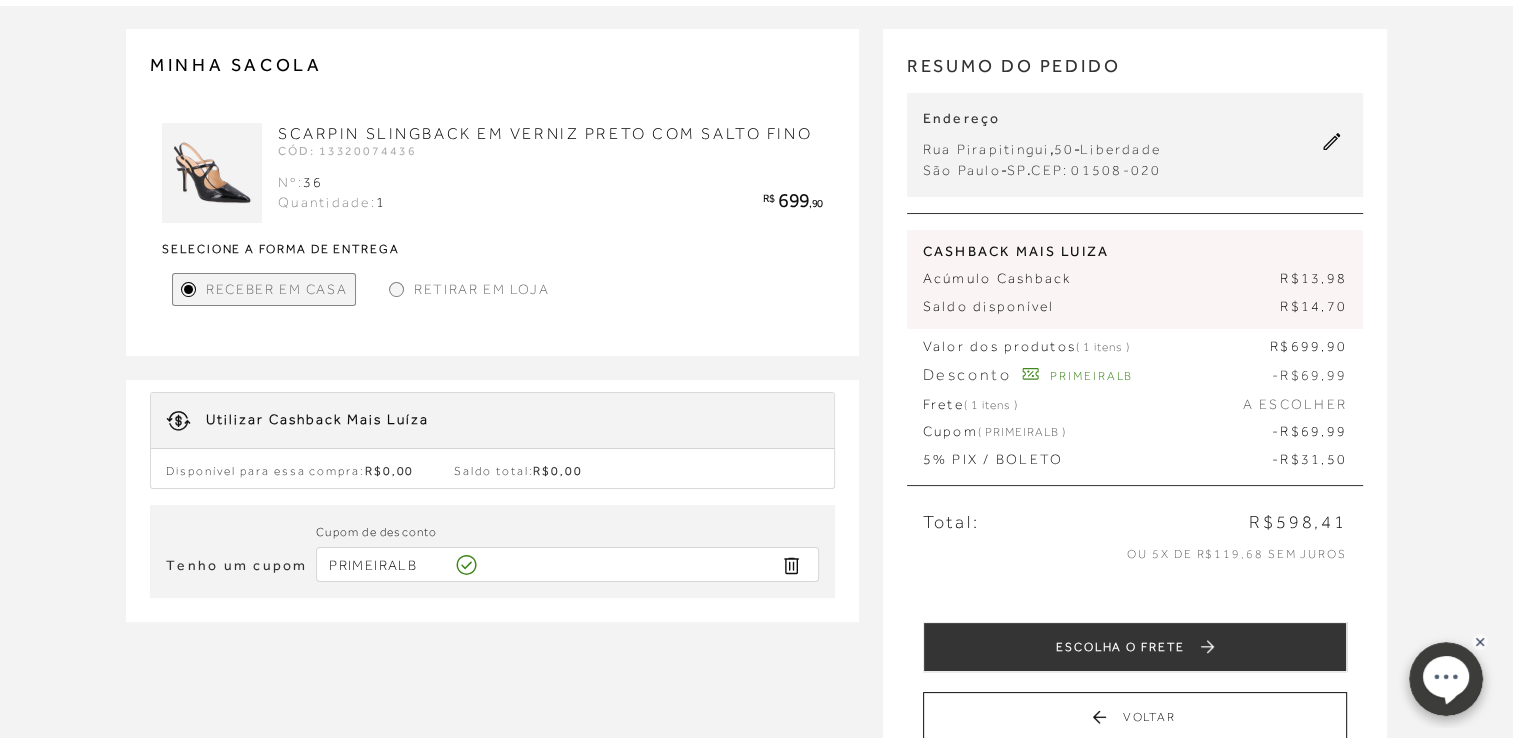 scroll, scrollTop: 130, scrollLeft: 0, axis: vertical 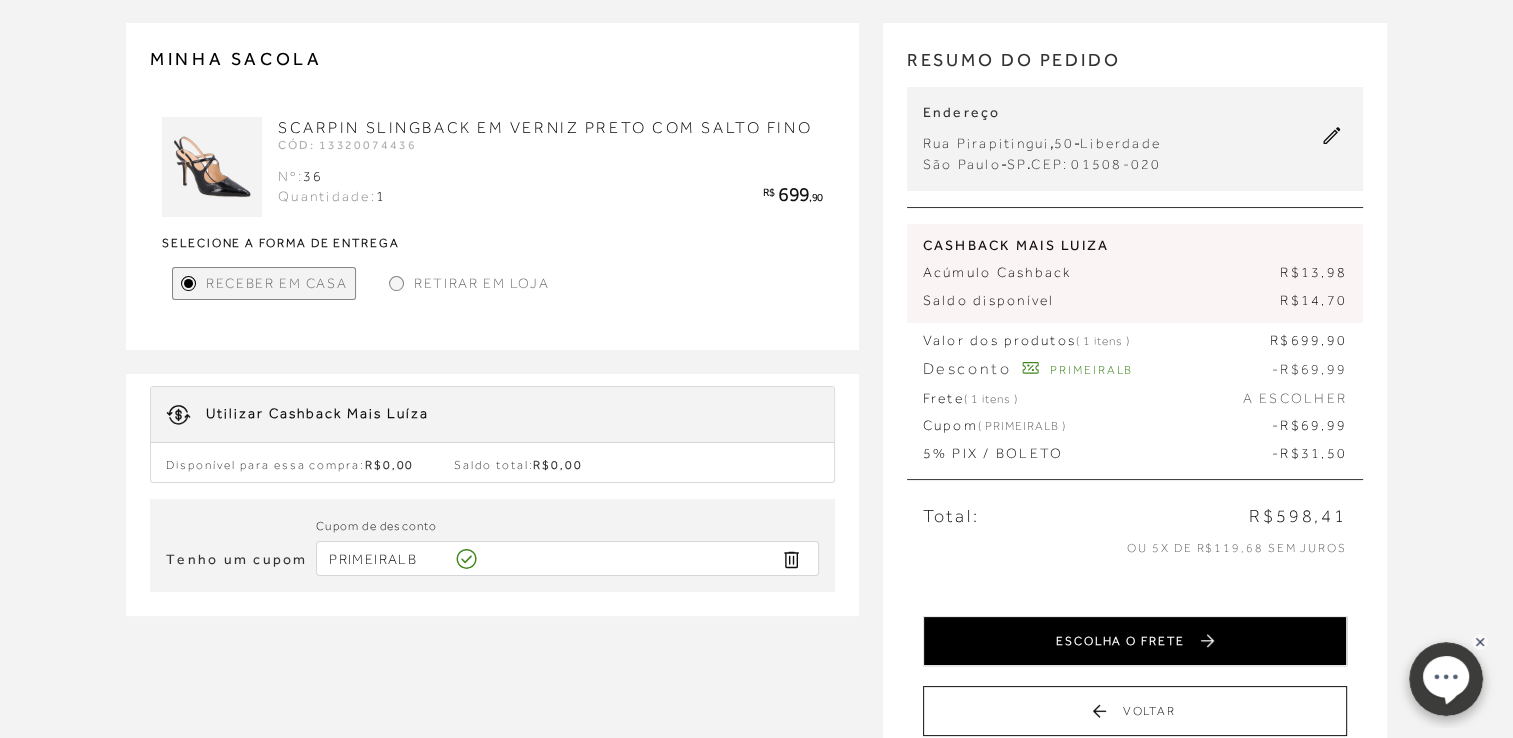 click on "ESCOLHA O FRETE" at bounding box center (1135, 641) 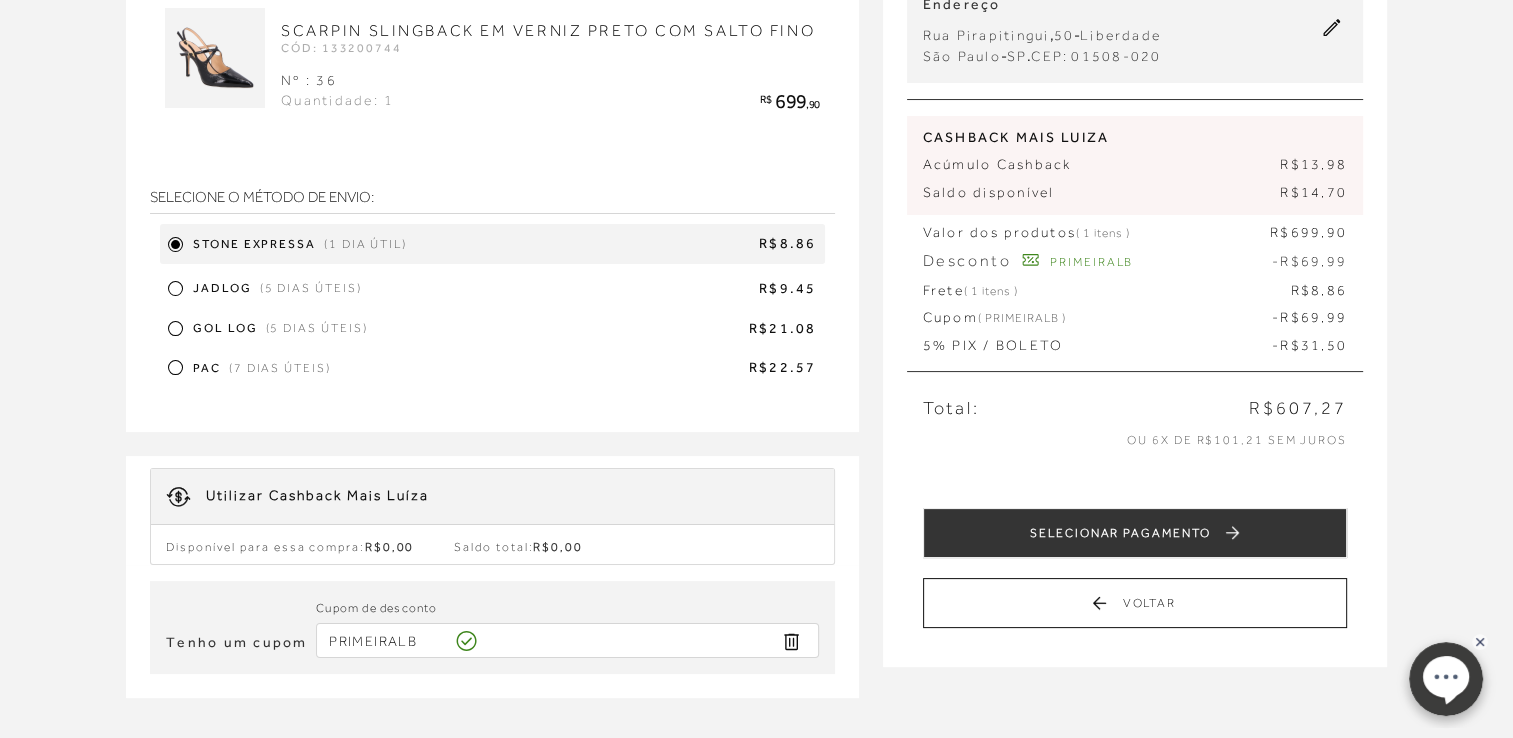 scroll, scrollTop: 241, scrollLeft: 0, axis: vertical 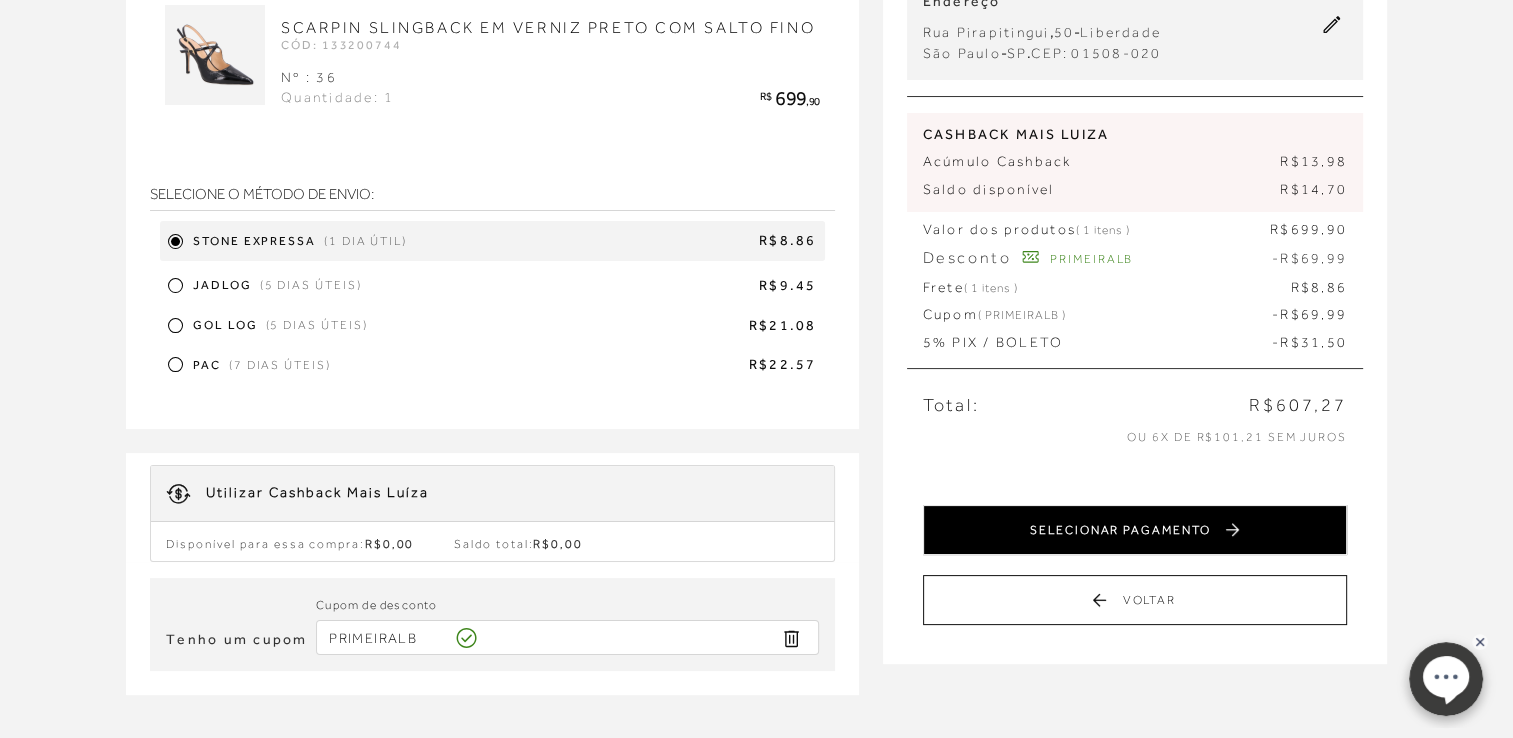 click on "SELECIONAR PAGAMENTO" at bounding box center [1135, 530] 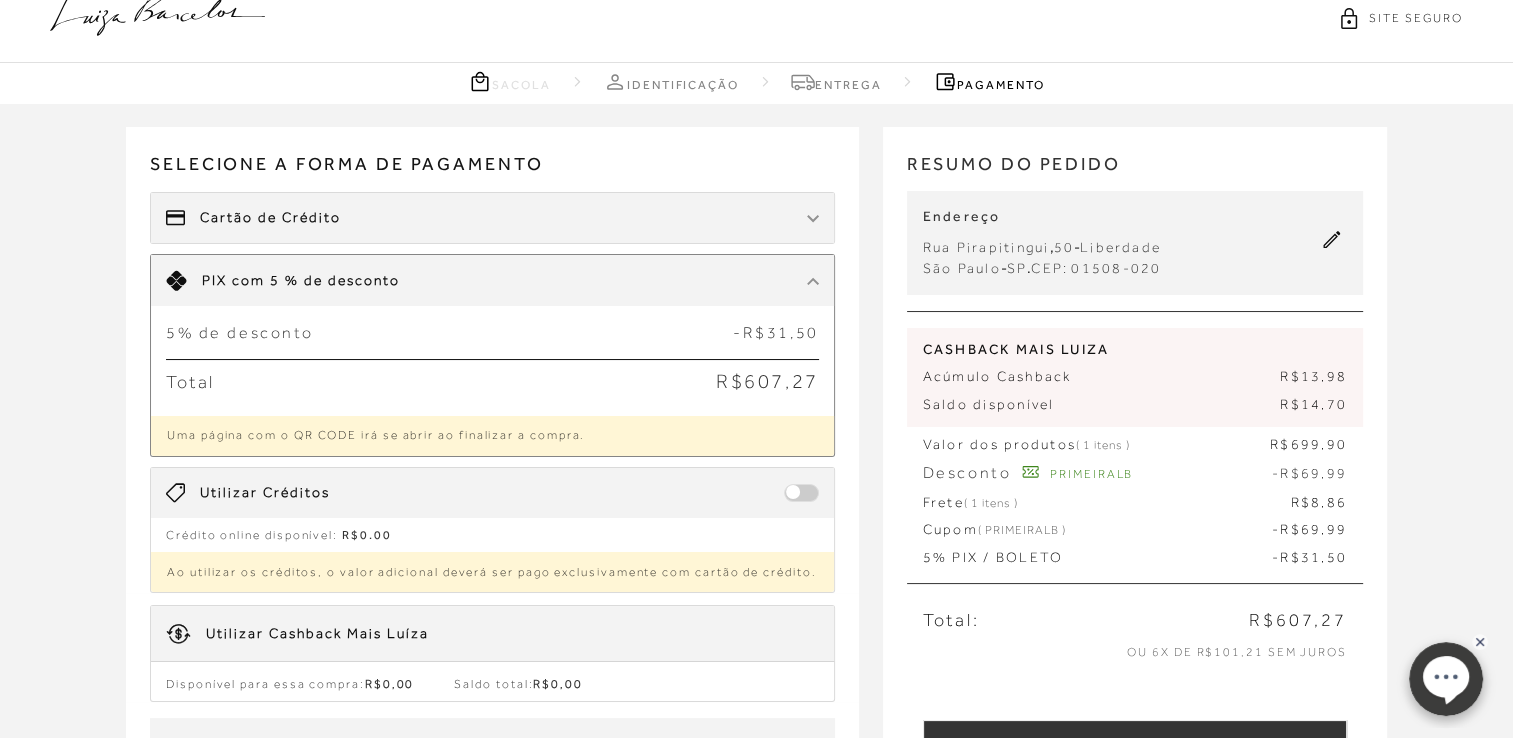 scroll, scrollTop: 0, scrollLeft: 0, axis: both 